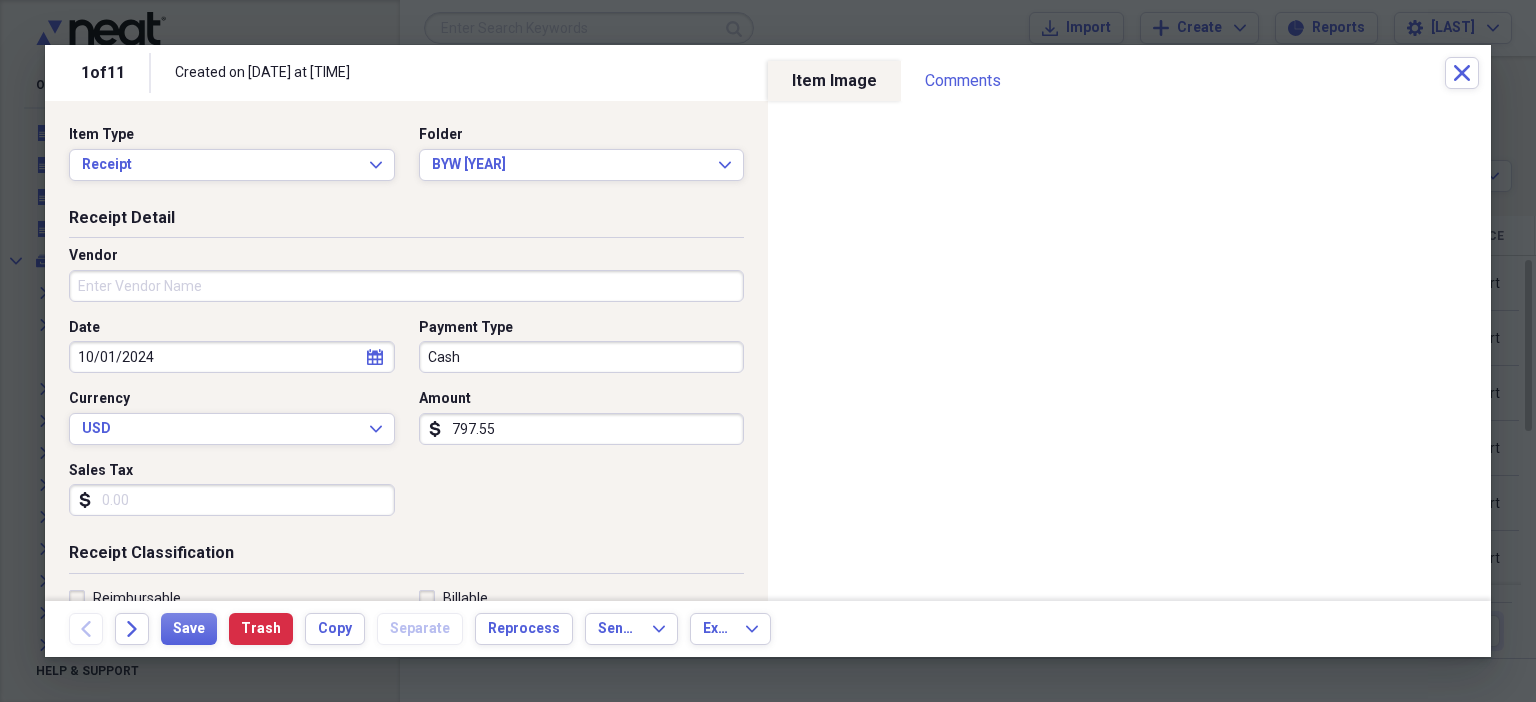 scroll, scrollTop: 0, scrollLeft: 0, axis: both 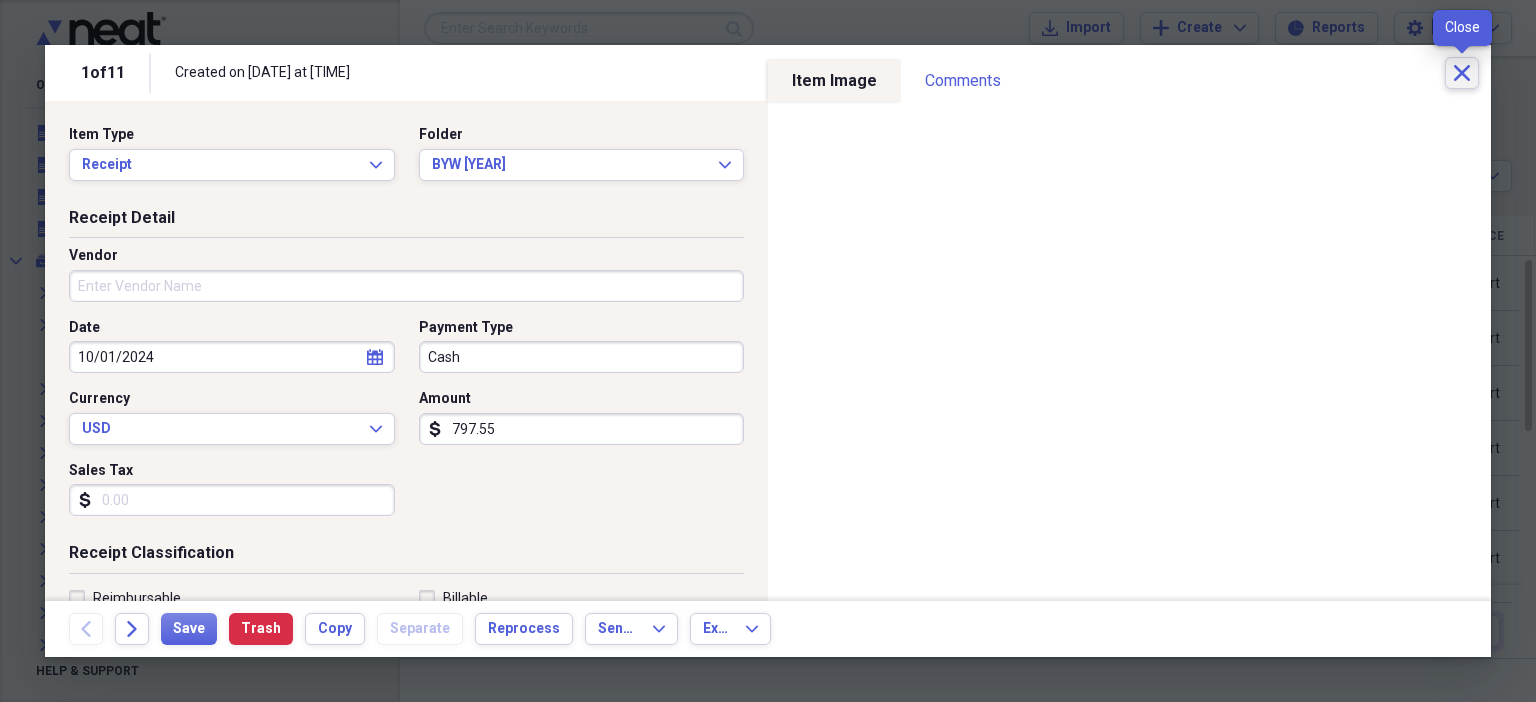 click 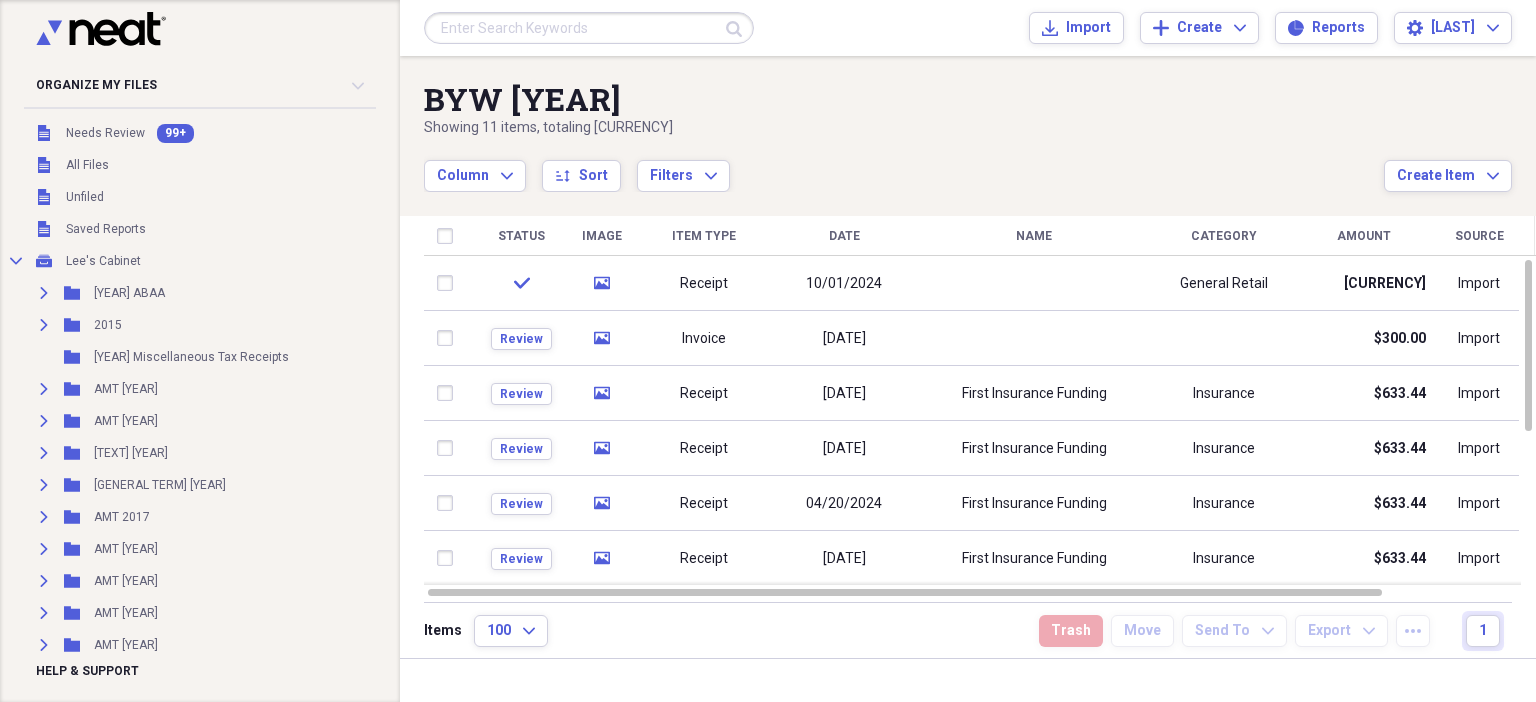 scroll, scrollTop: 458, scrollLeft: 0, axis: vertical 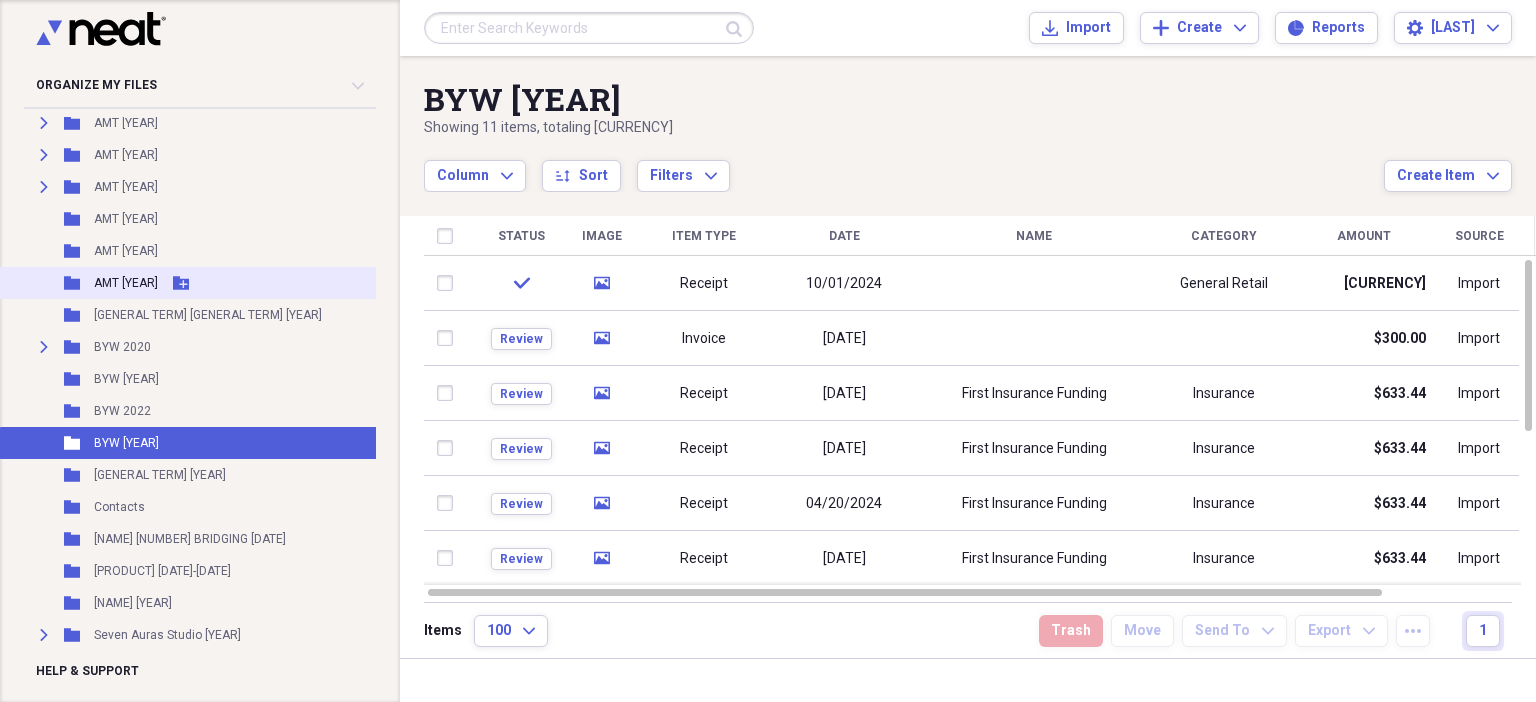 click on "AMT [YEAR]" at bounding box center (126, 283) 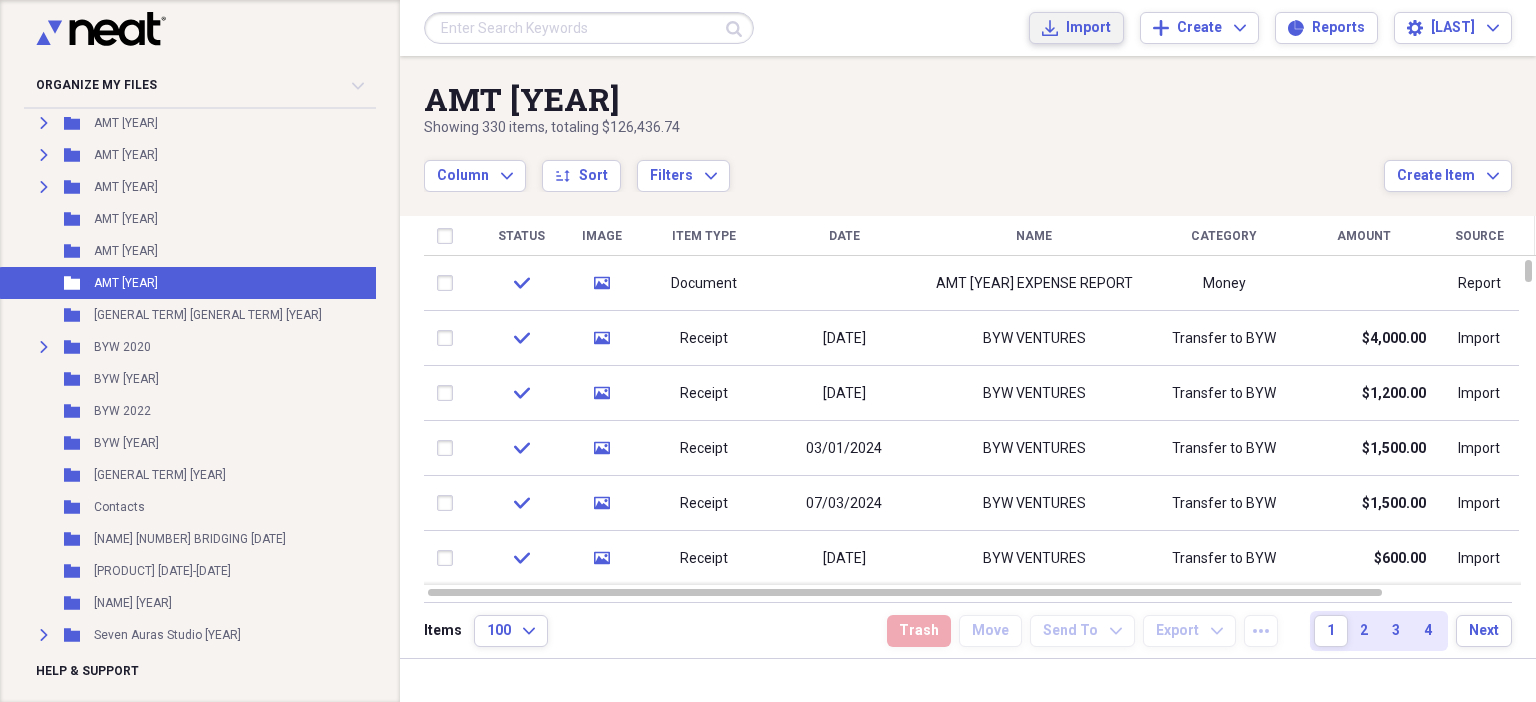 click on "Import" at bounding box center [1088, 28] 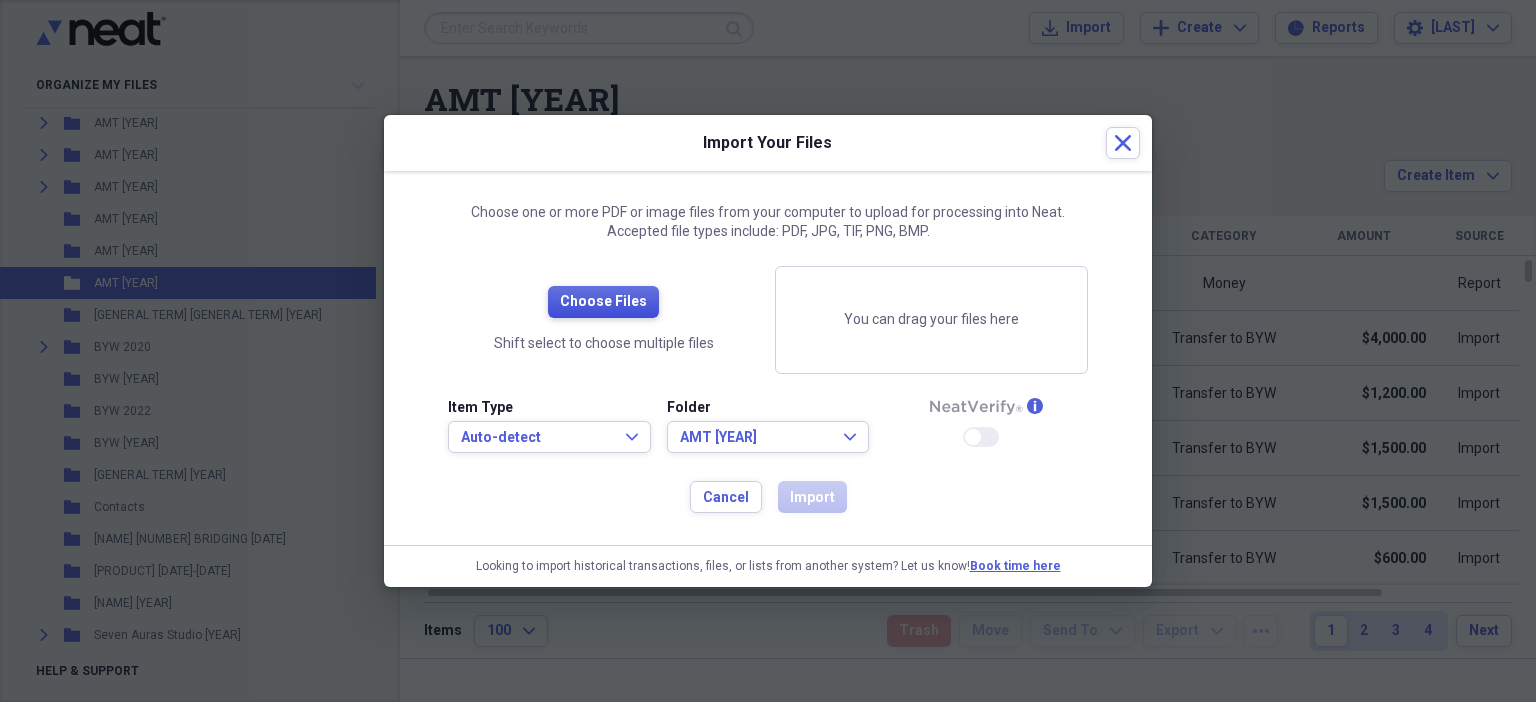 click on "Choose Files" at bounding box center [603, 302] 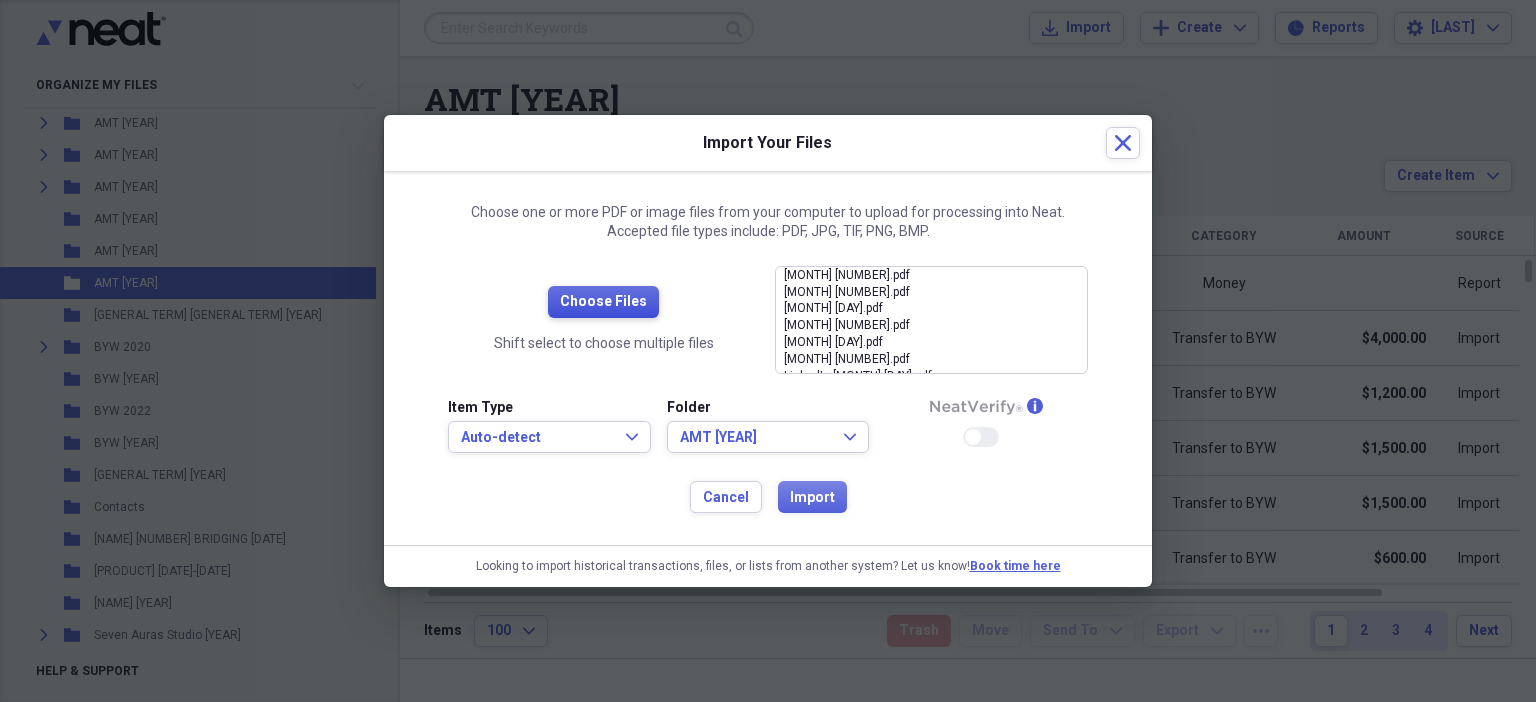 click on "Choose Files" at bounding box center [603, 302] 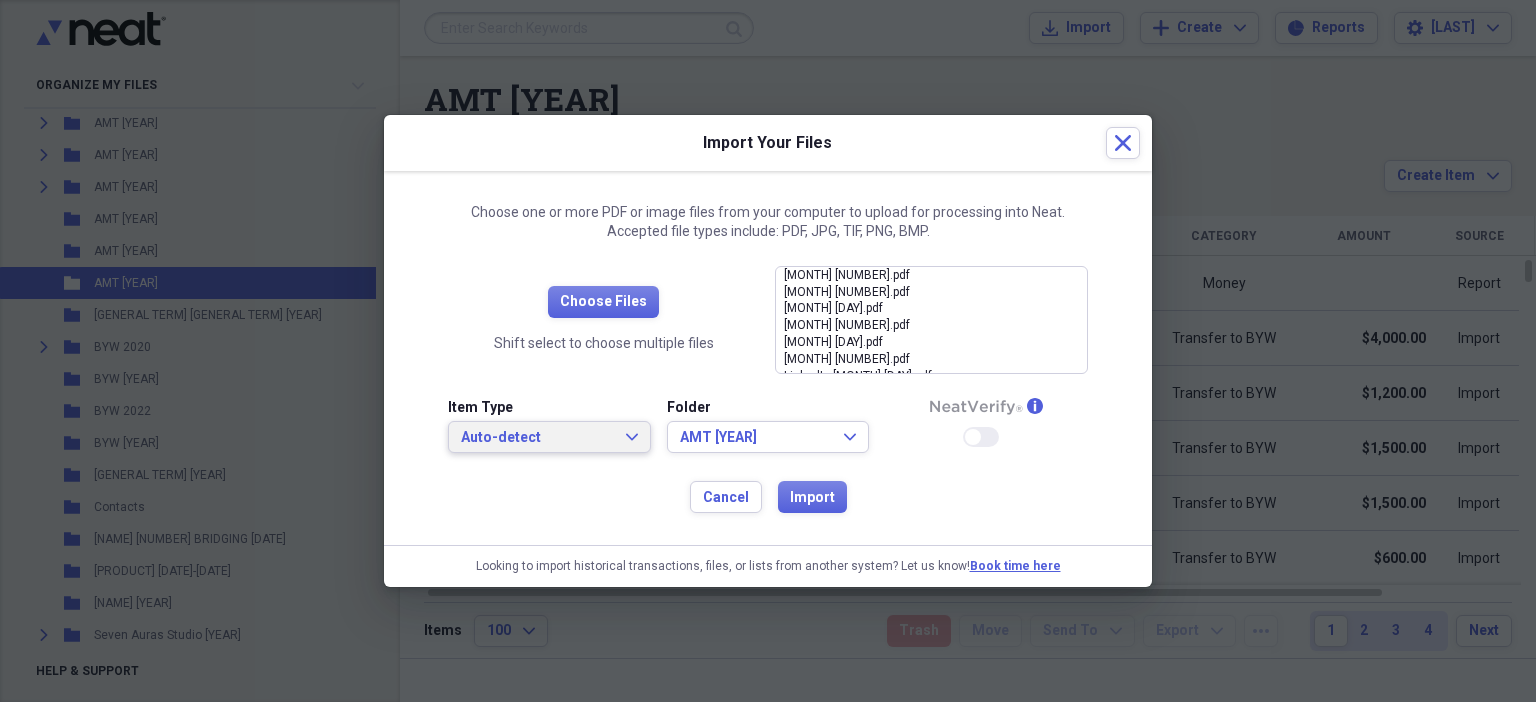 click on "Expand" 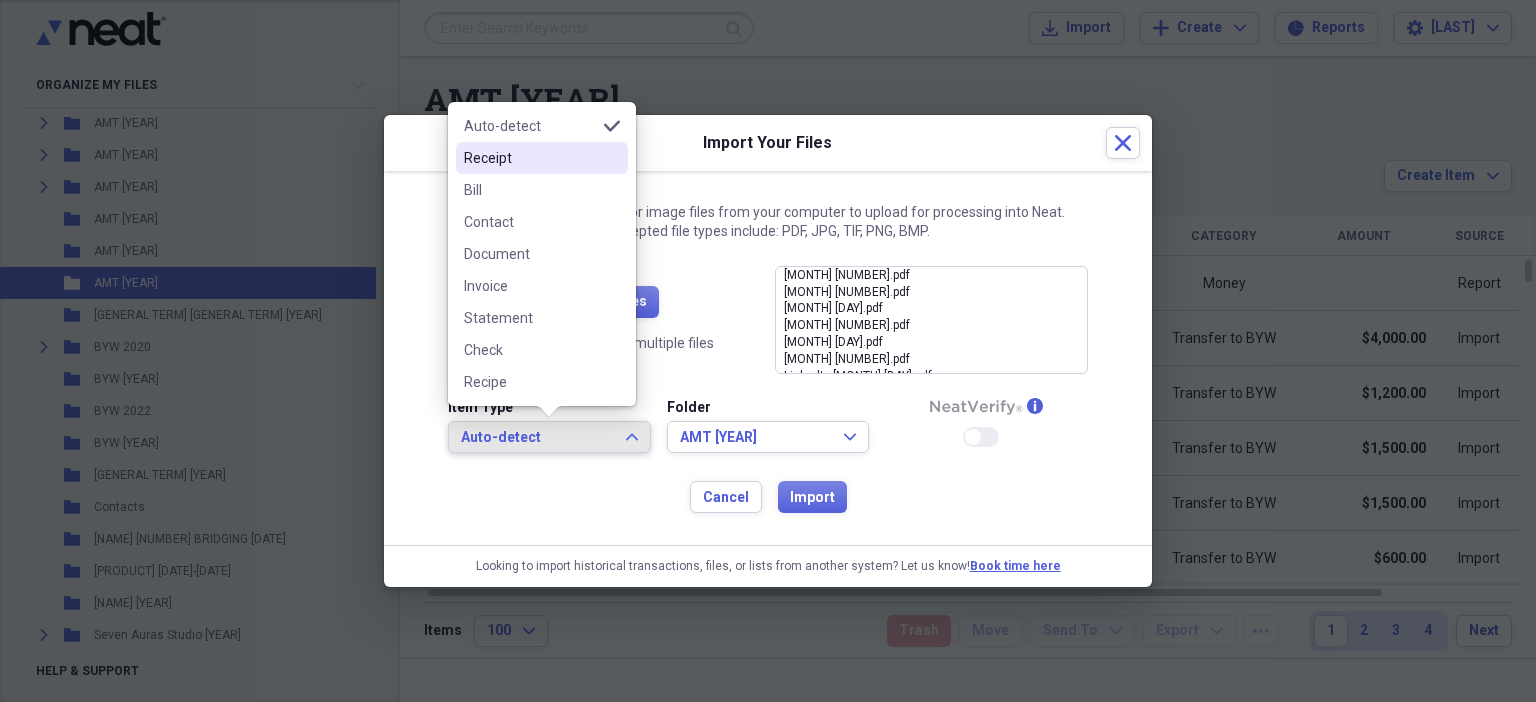 click on "Receipt" at bounding box center [530, 158] 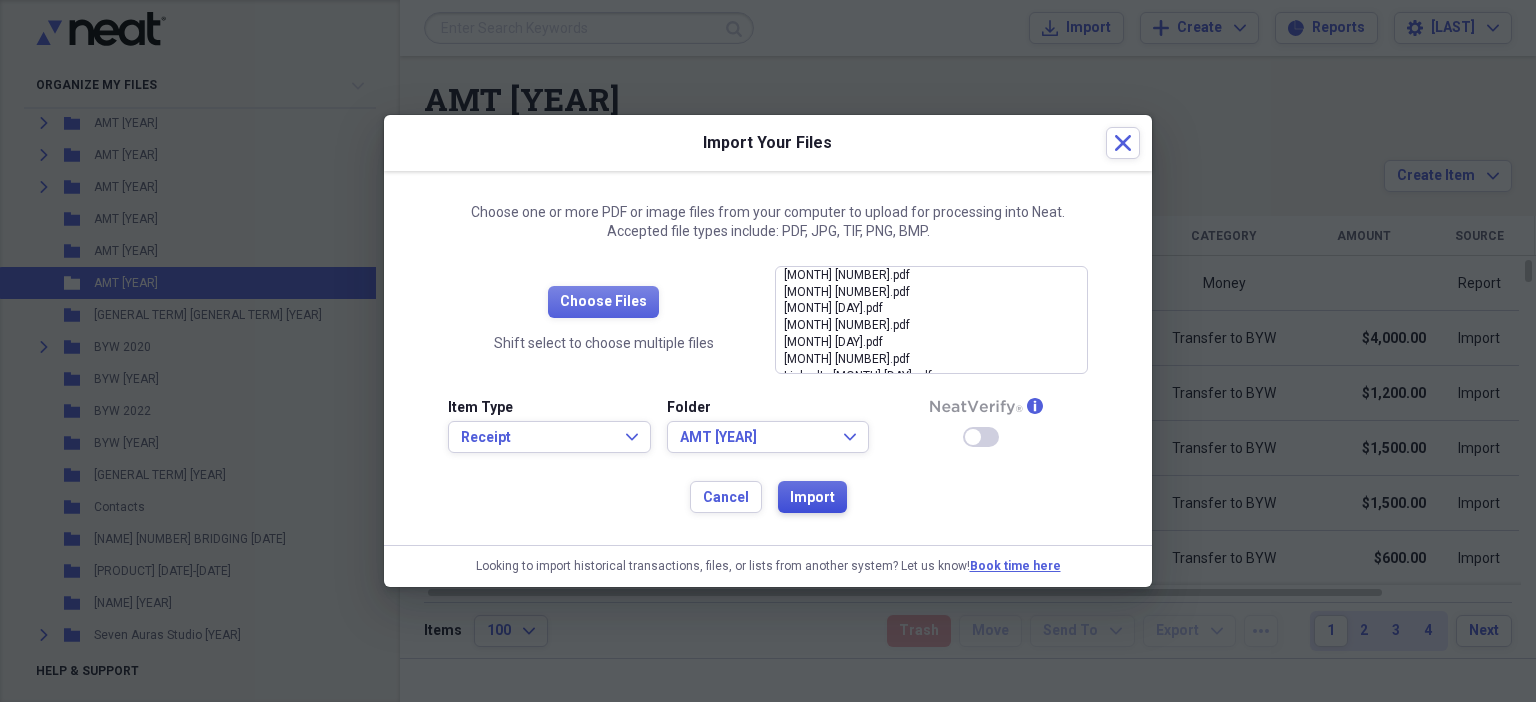 click on "Import" at bounding box center [812, 497] 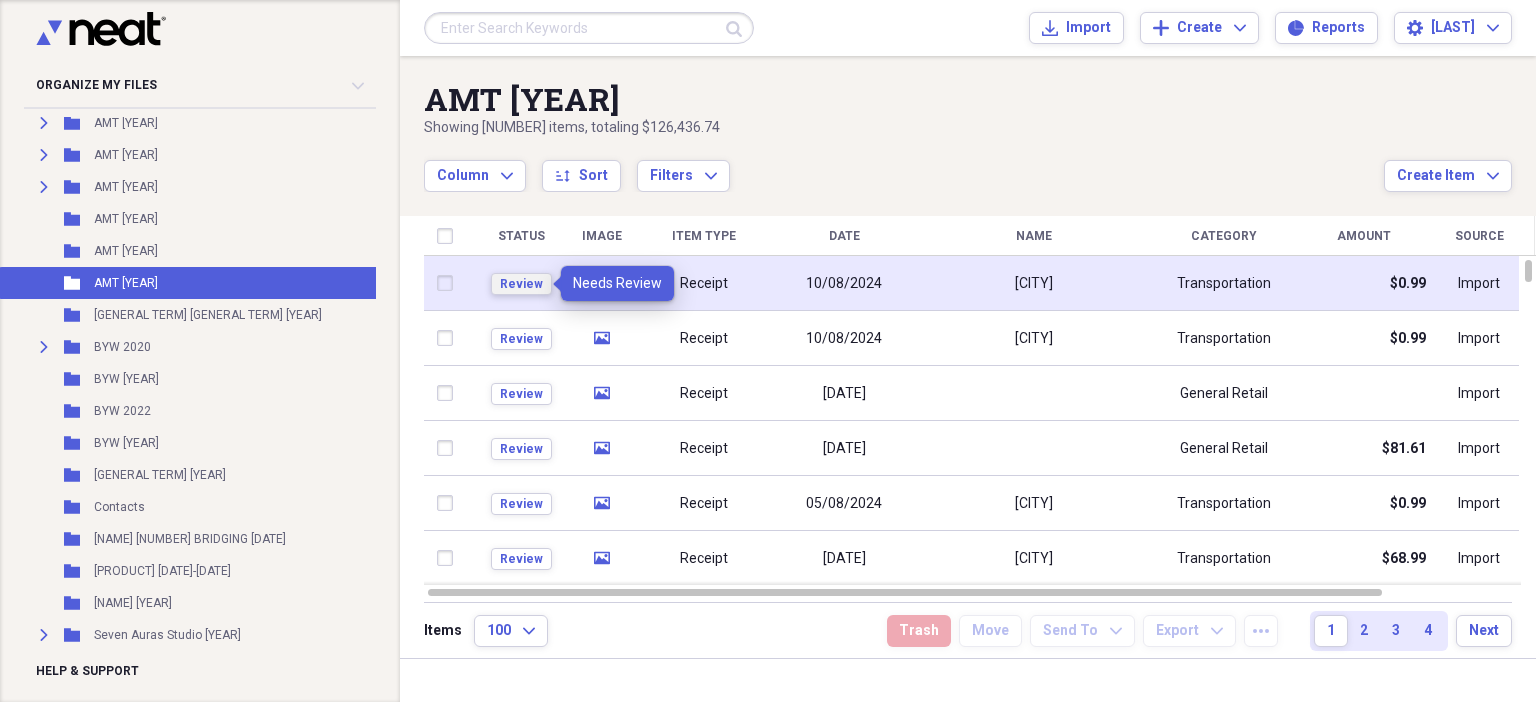 click on "Review" at bounding box center (521, 284) 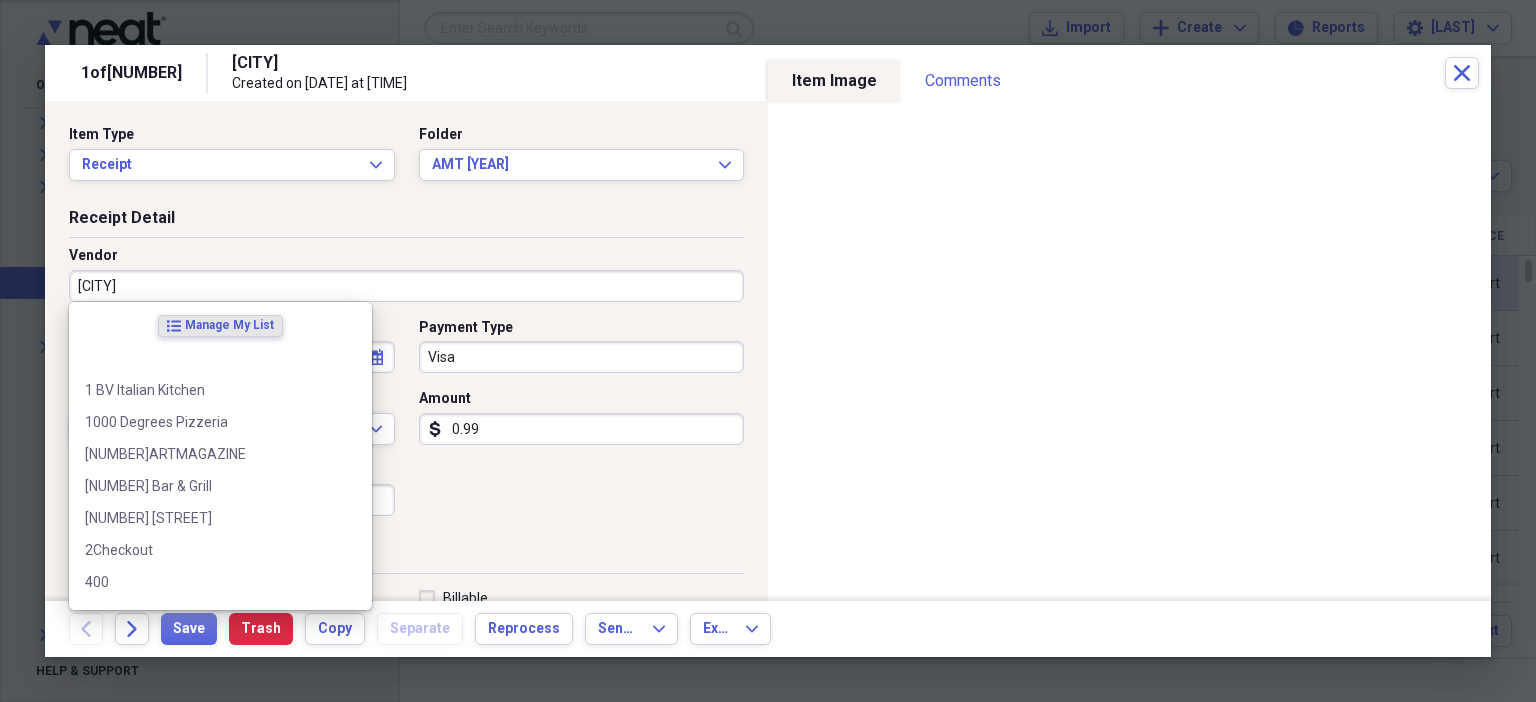 click on "[CITY]" at bounding box center [406, 286] 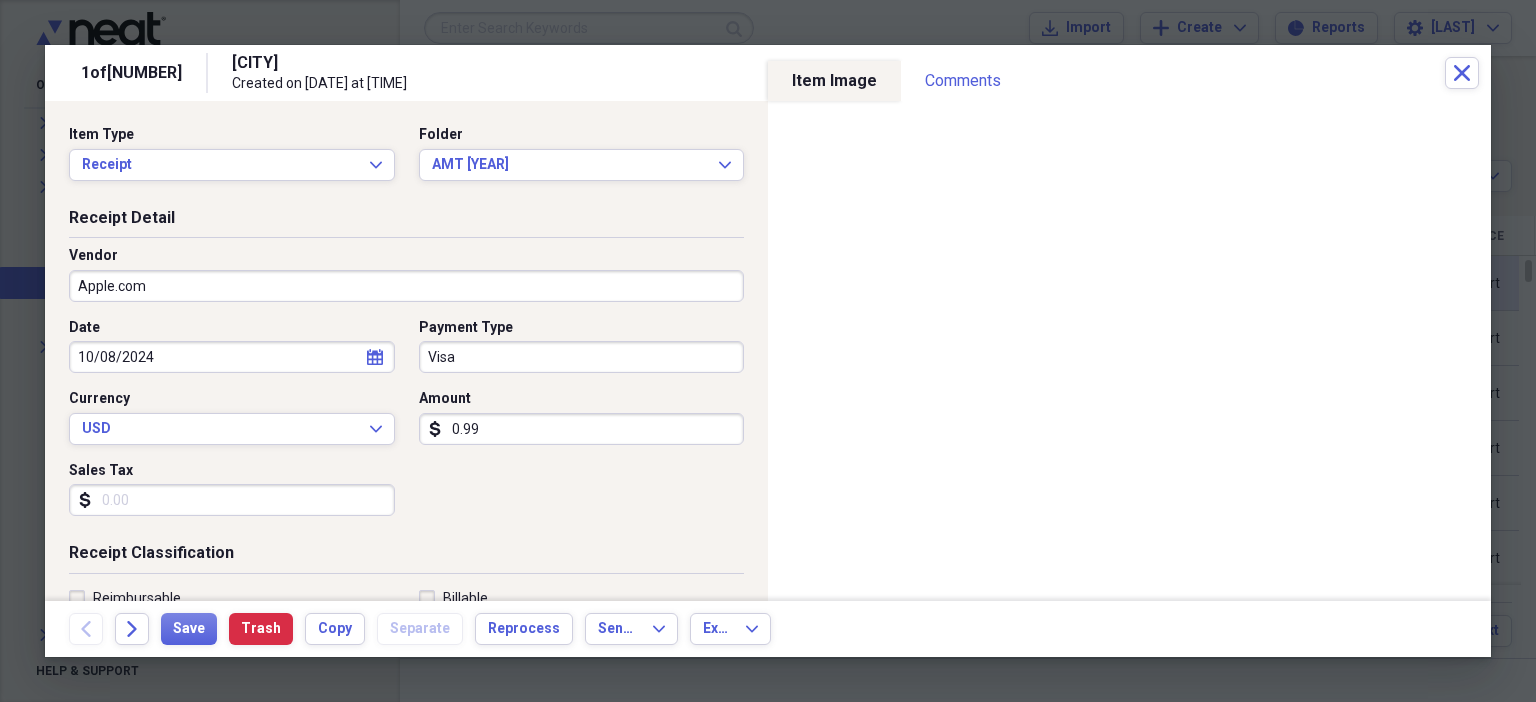scroll, scrollTop: 436, scrollLeft: 0, axis: vertical 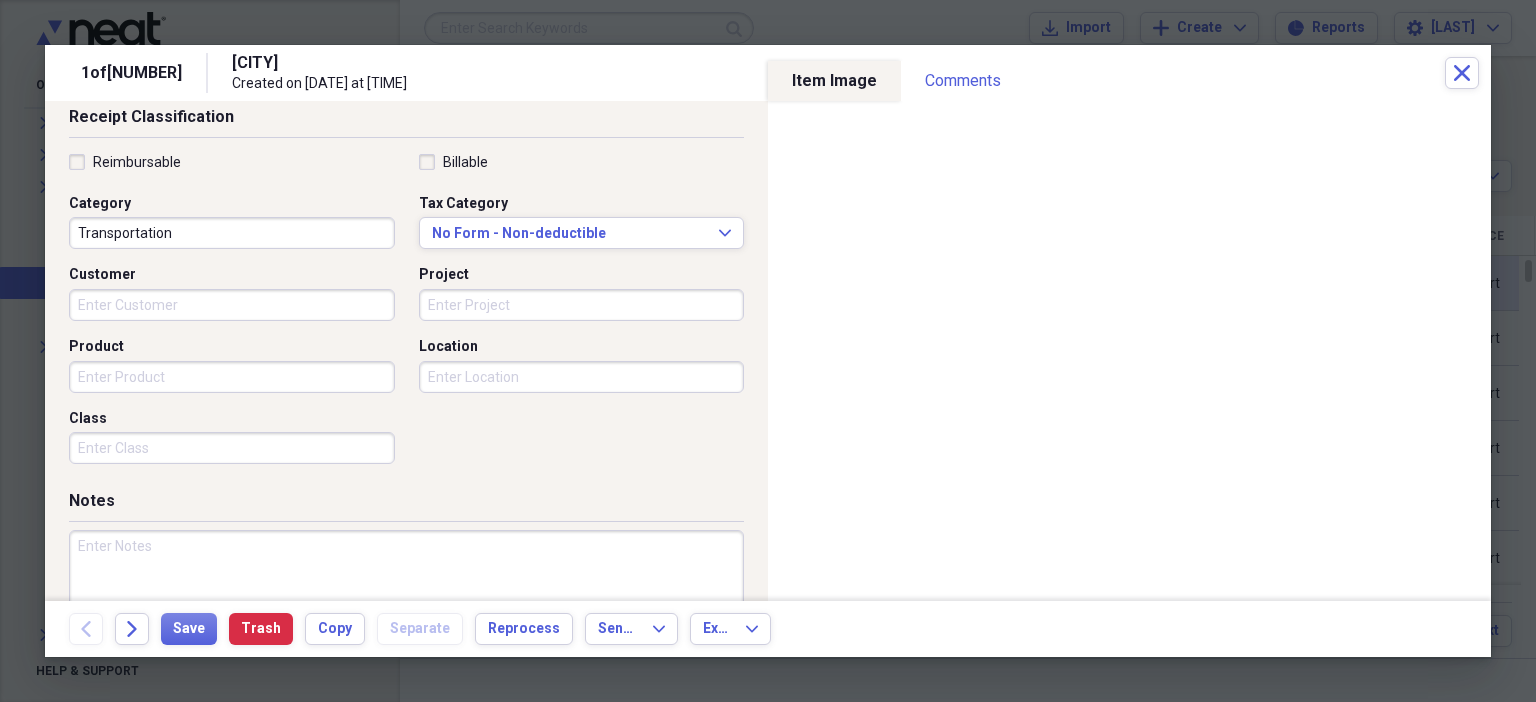 type on "Apple.com" 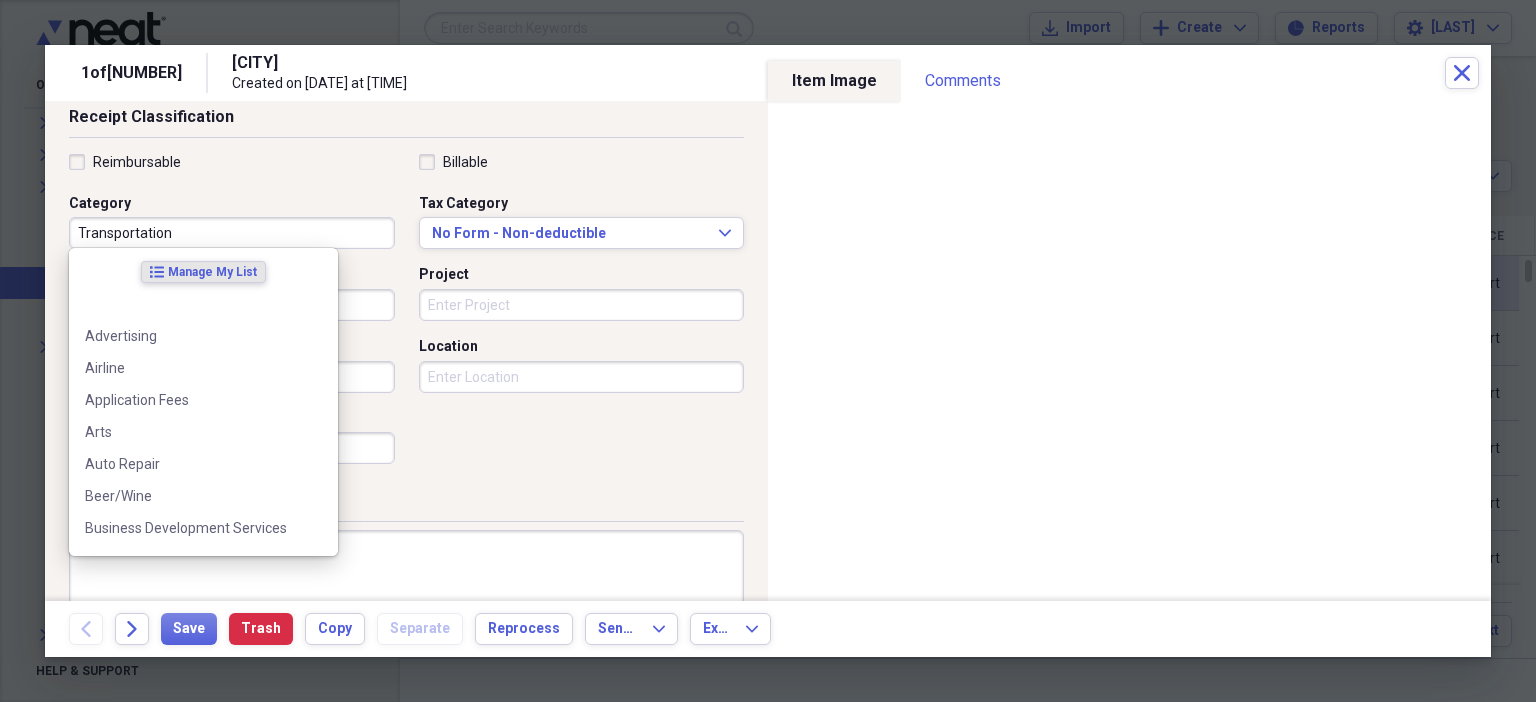click on "Transportation" at bounding box center (232, 233) 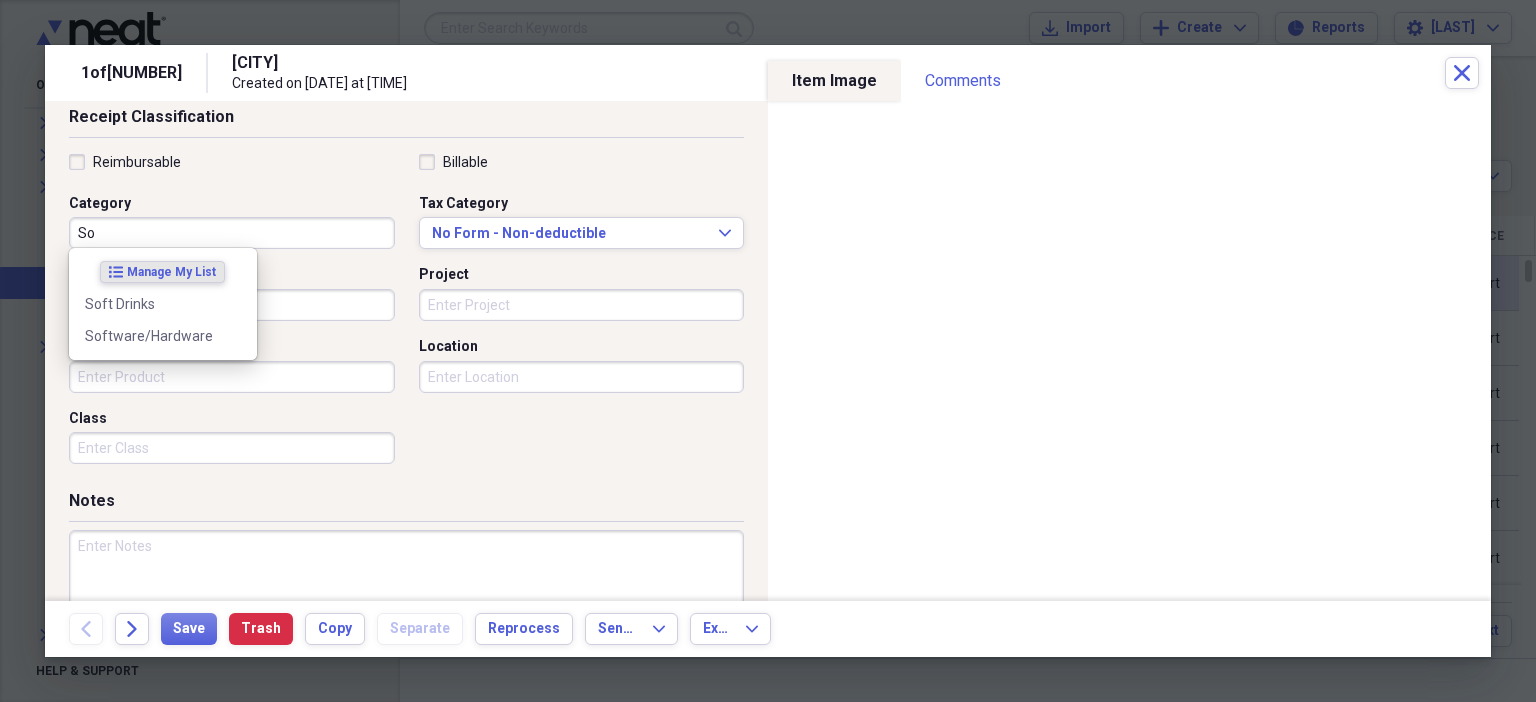 type on "S" 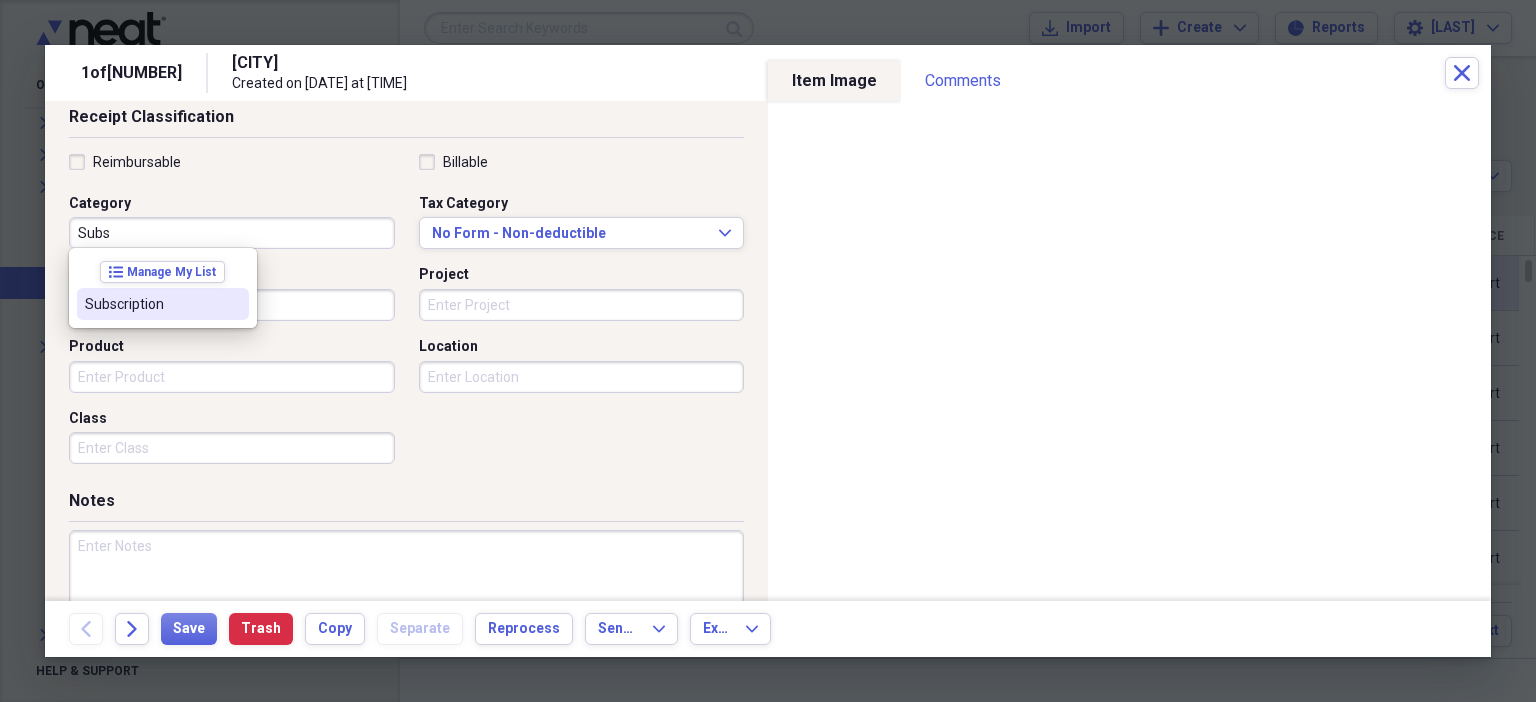 click on "Subscription" at bounding box center (151, 304) 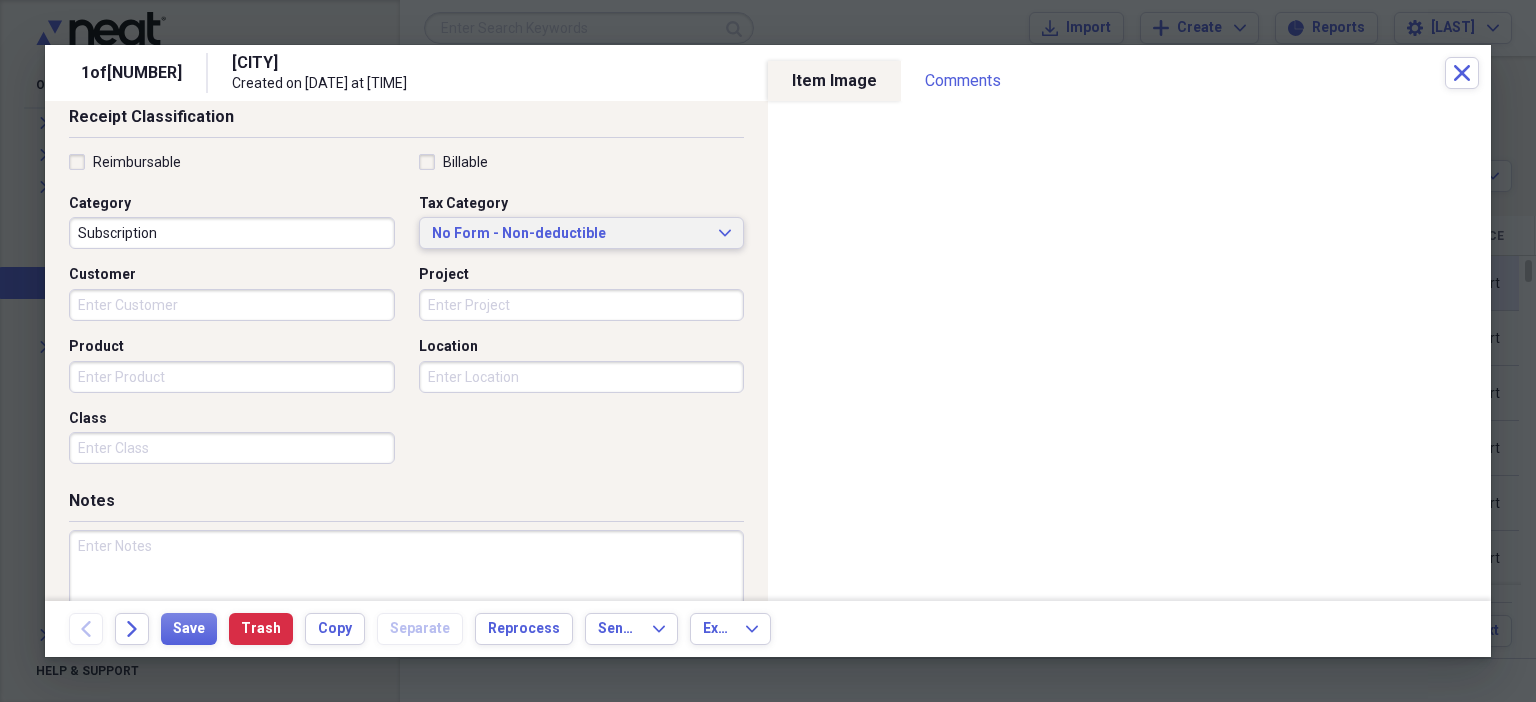 click on "No Form - Non-deductible" at bounding box center (570, 234) 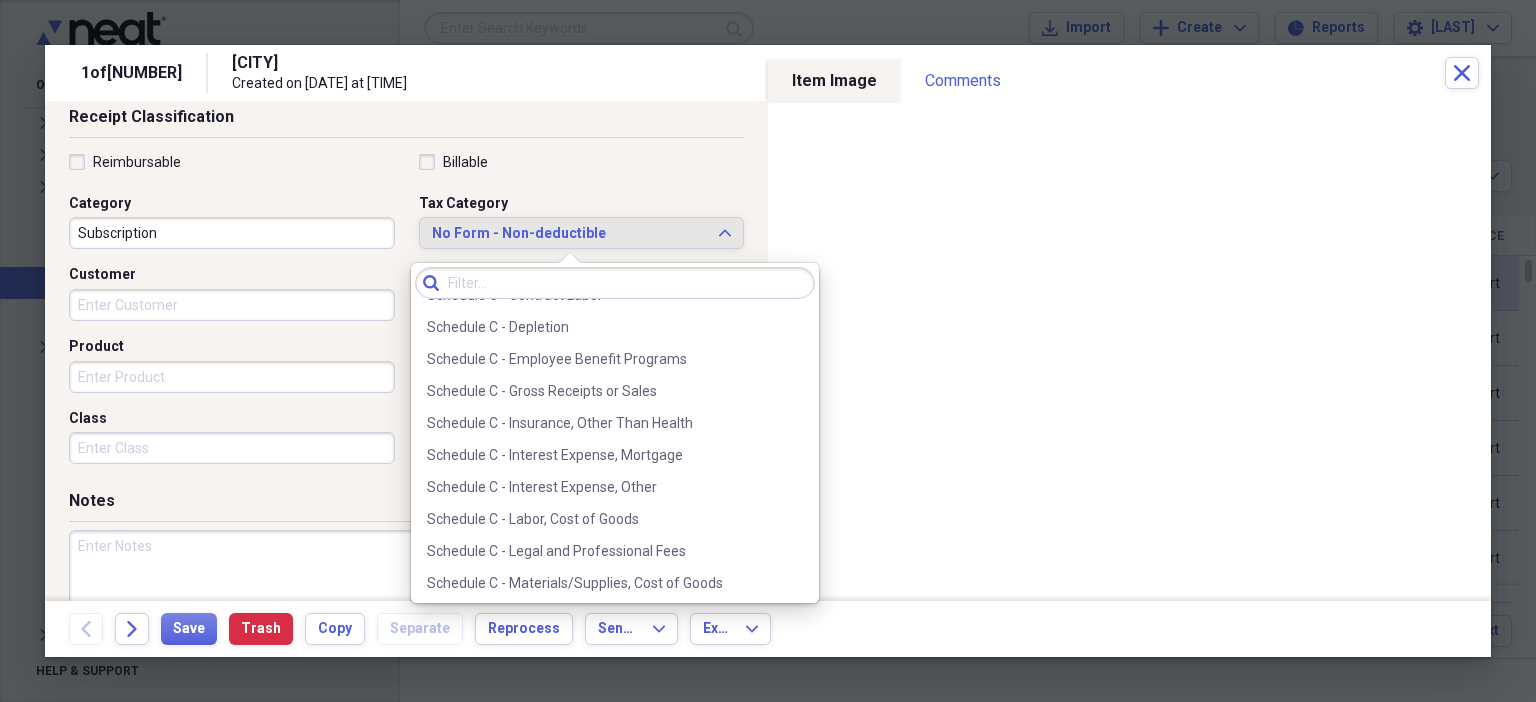 scroll, scrollTop: 3936, scrollLeft: 0, axis: vertical 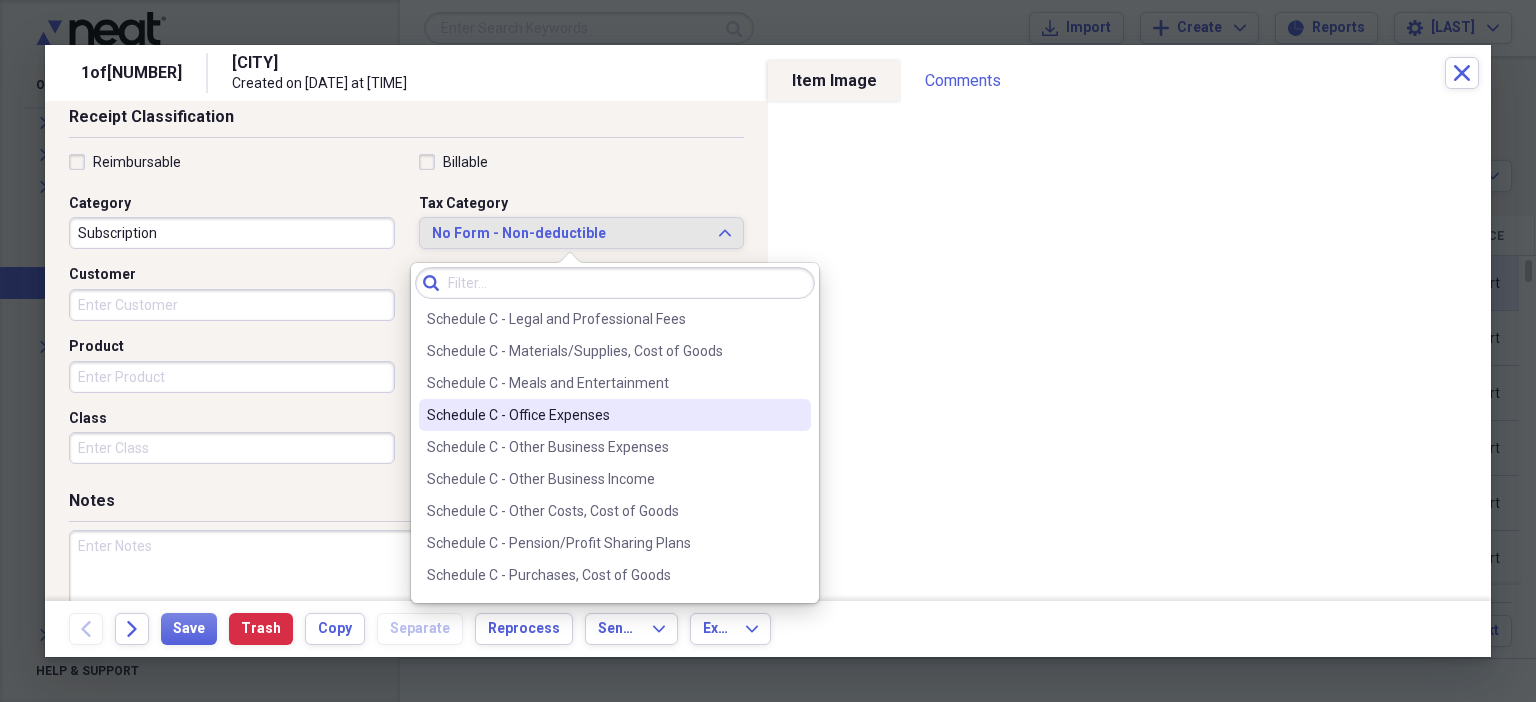 click on "Schedule C - Office Expenses" at bounding box center [603, 415] 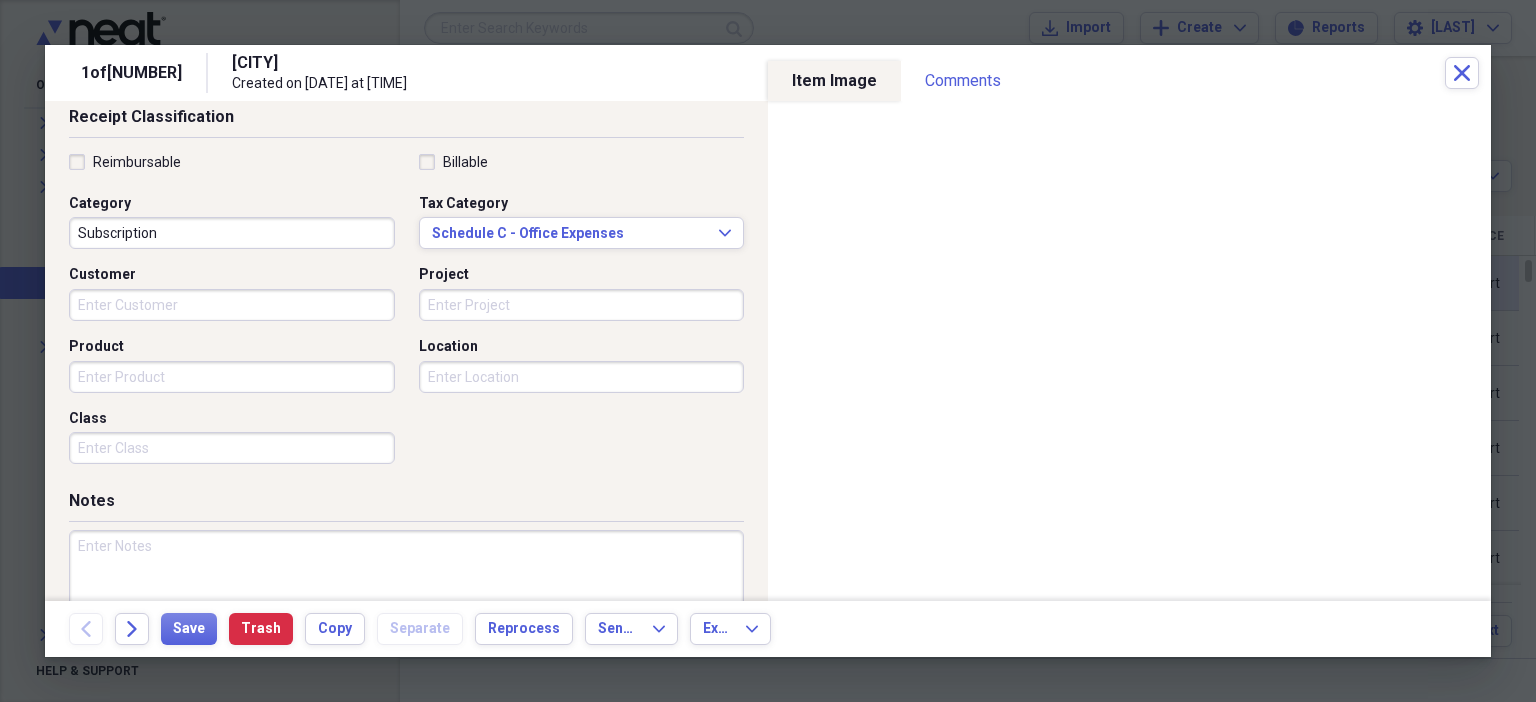 click on "Product" at bounding box center (232, 377) 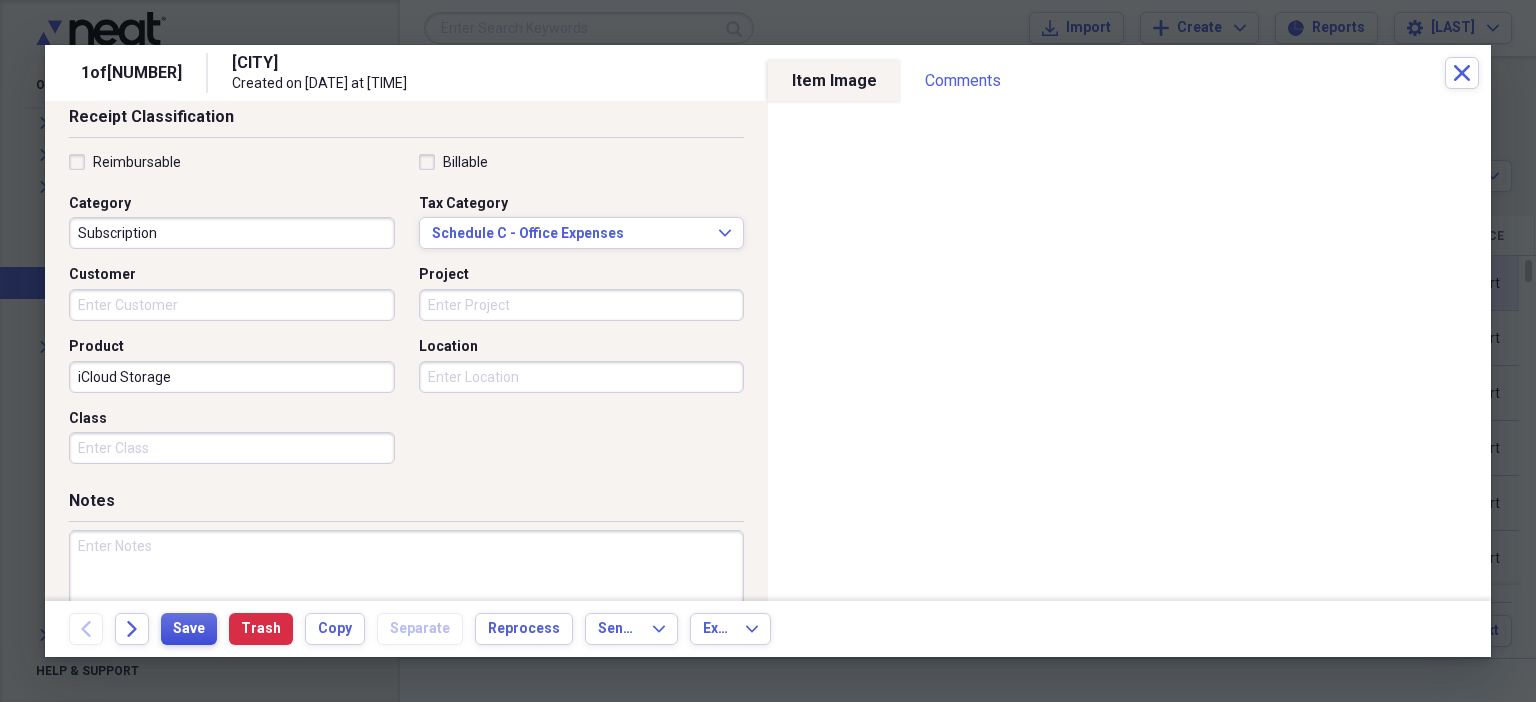 type on "iCloud Storage" 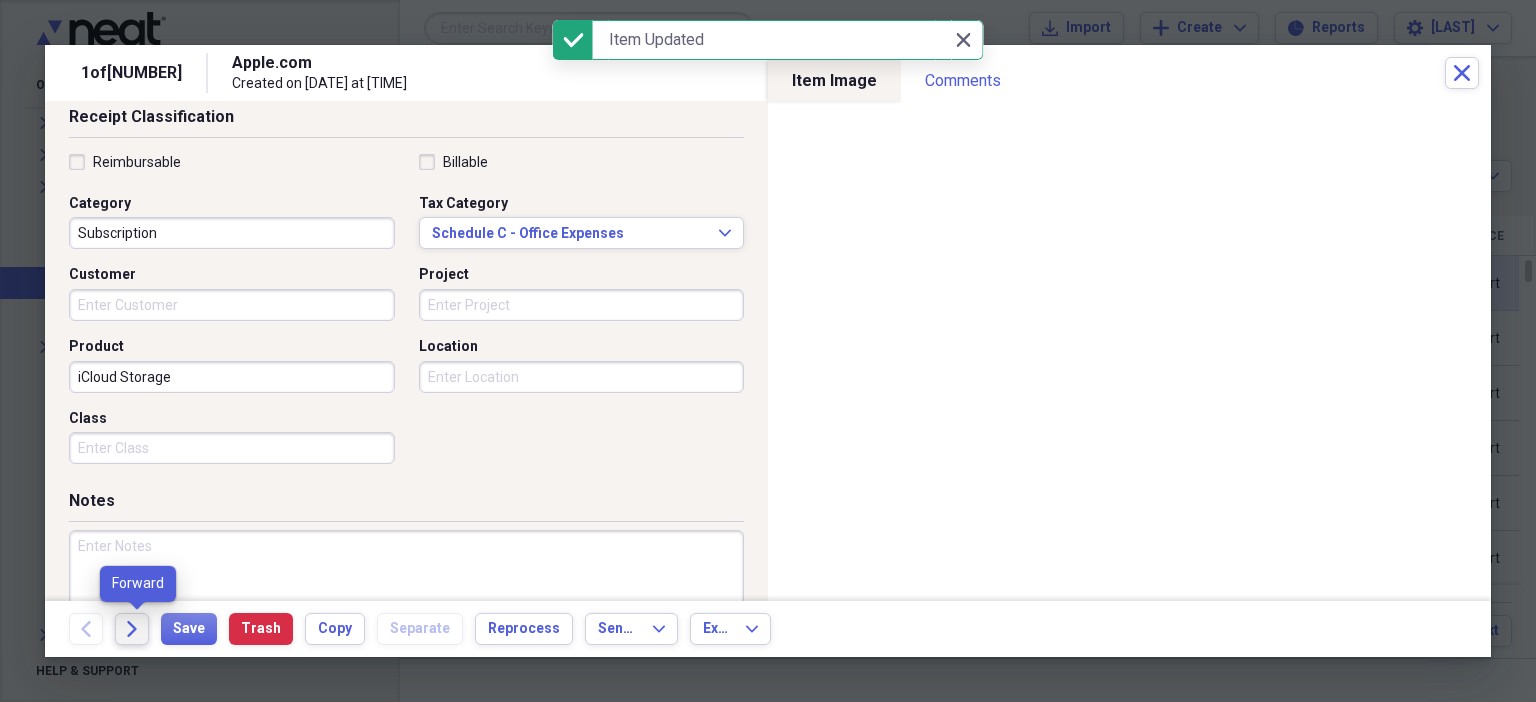 click 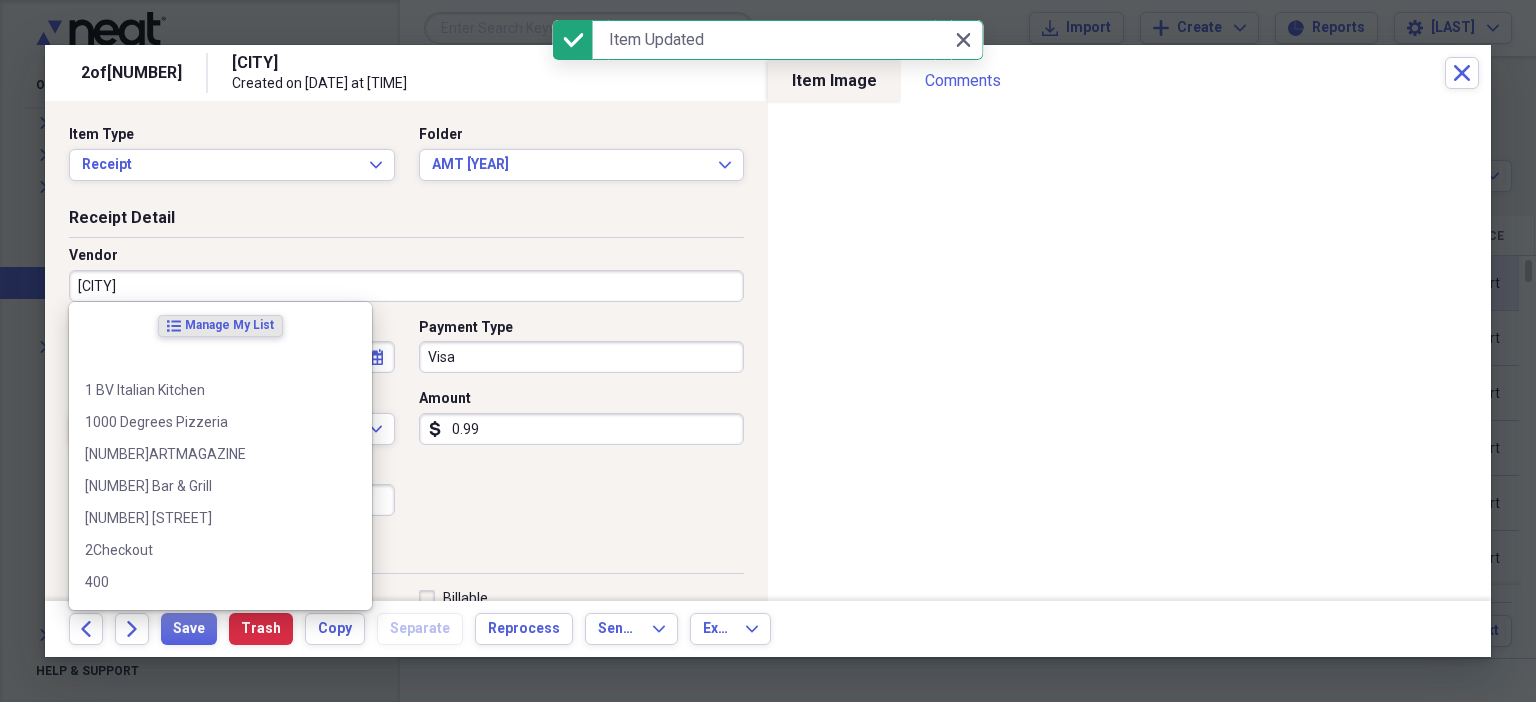 click on "[CITY]" at bounding box center (406, 286) 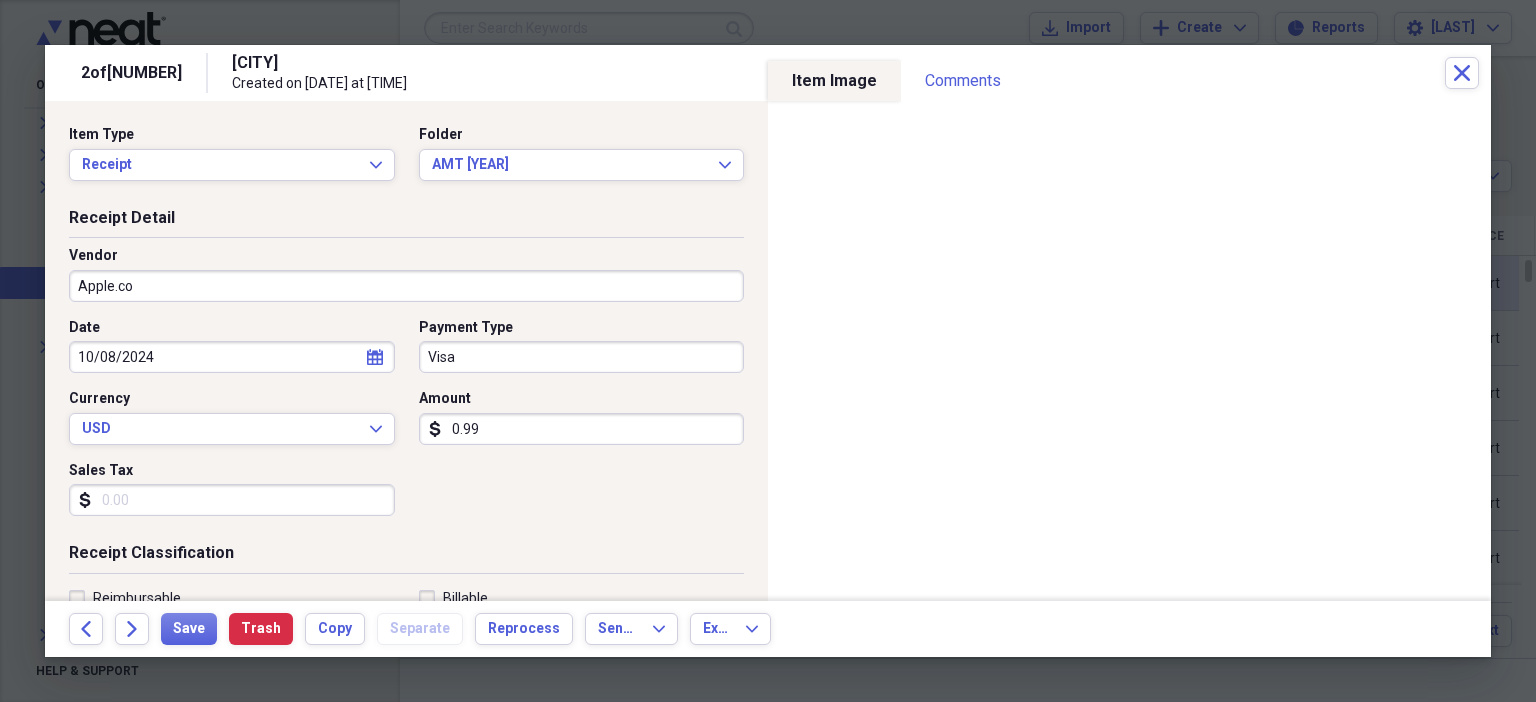 type on "Apple.com" 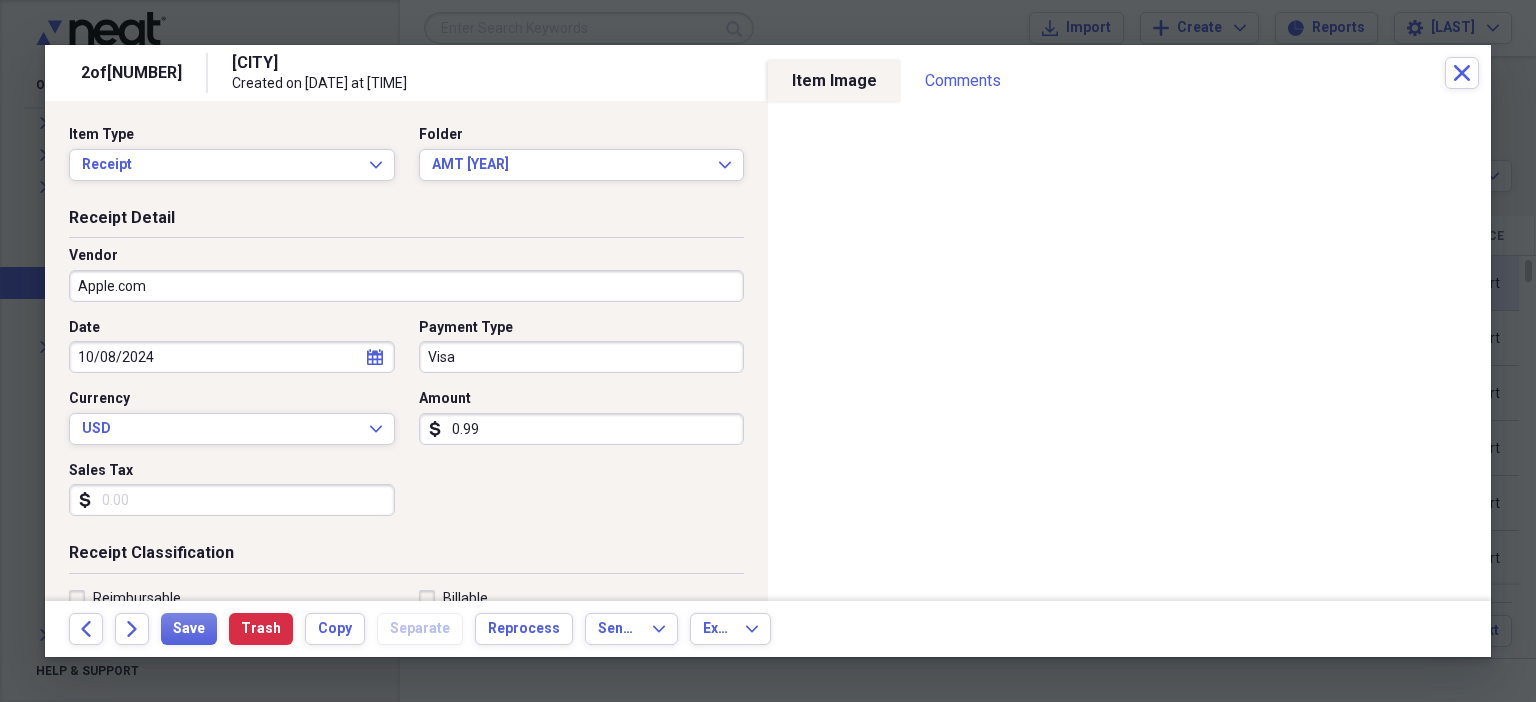 type on "Subscription" 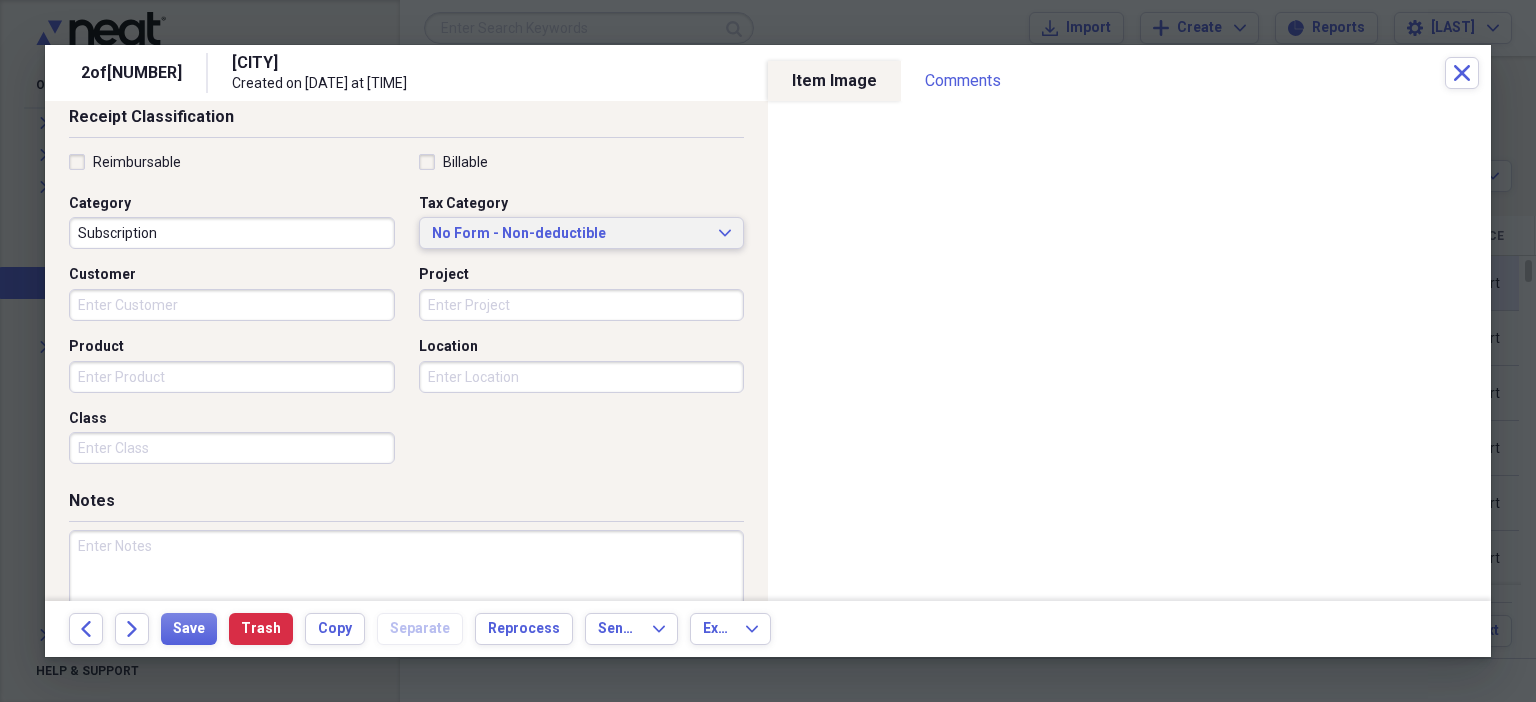 type on "Apple.com" 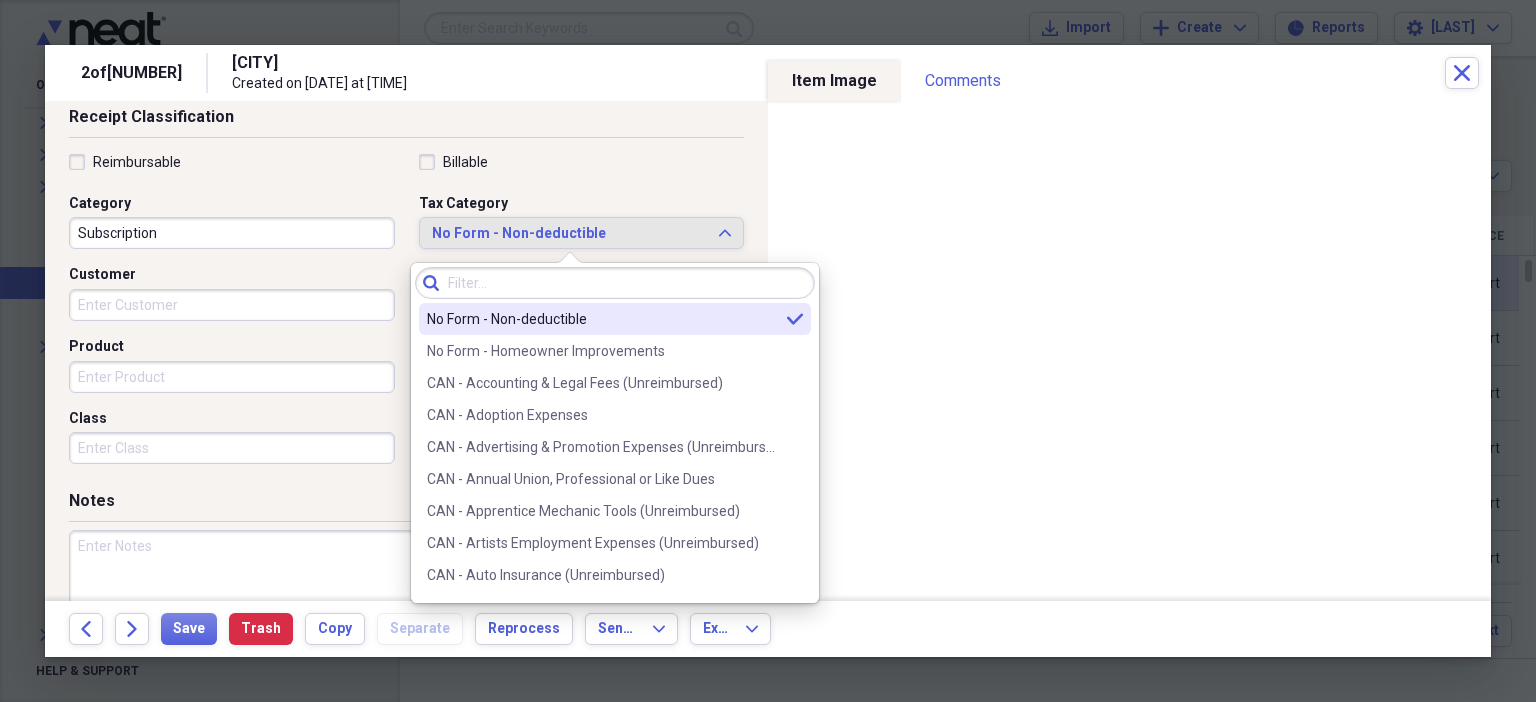 click 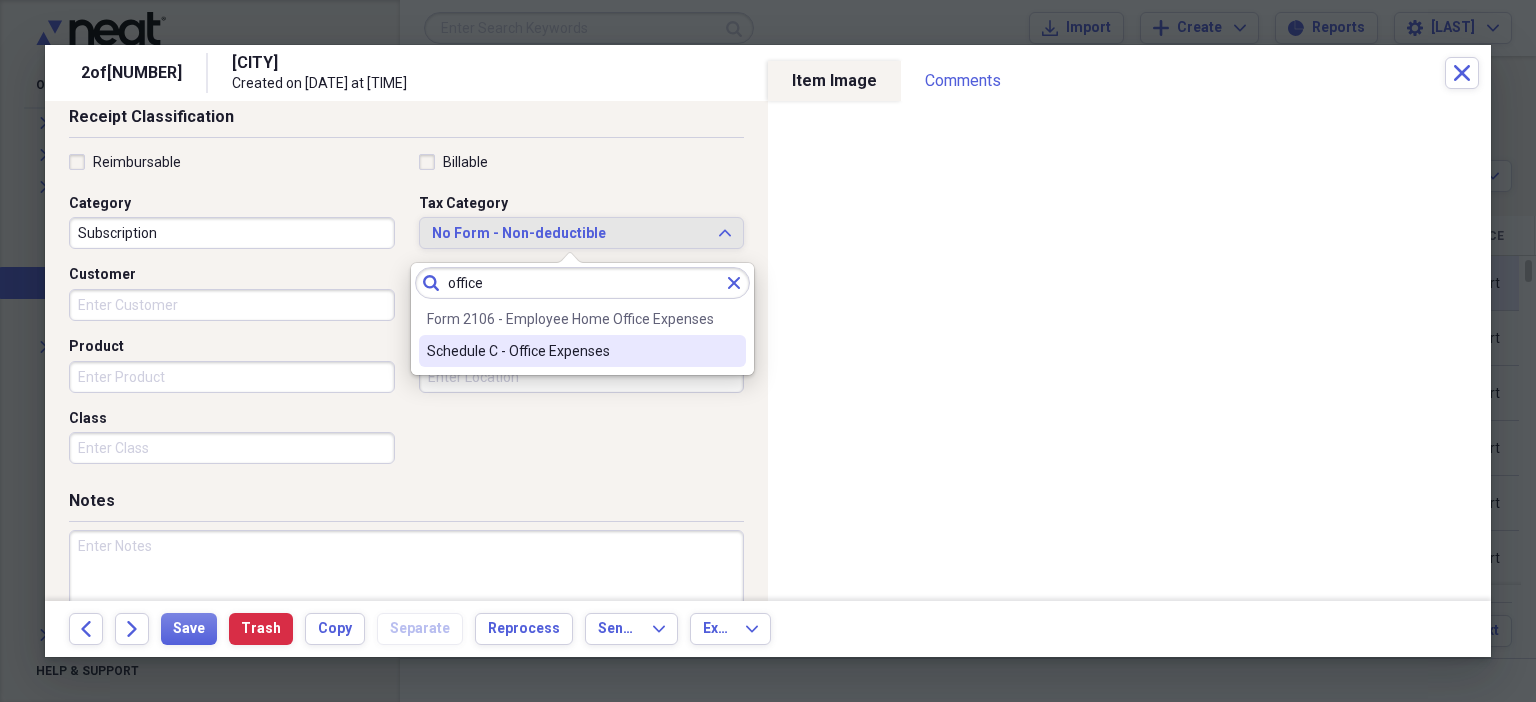 type on "office" 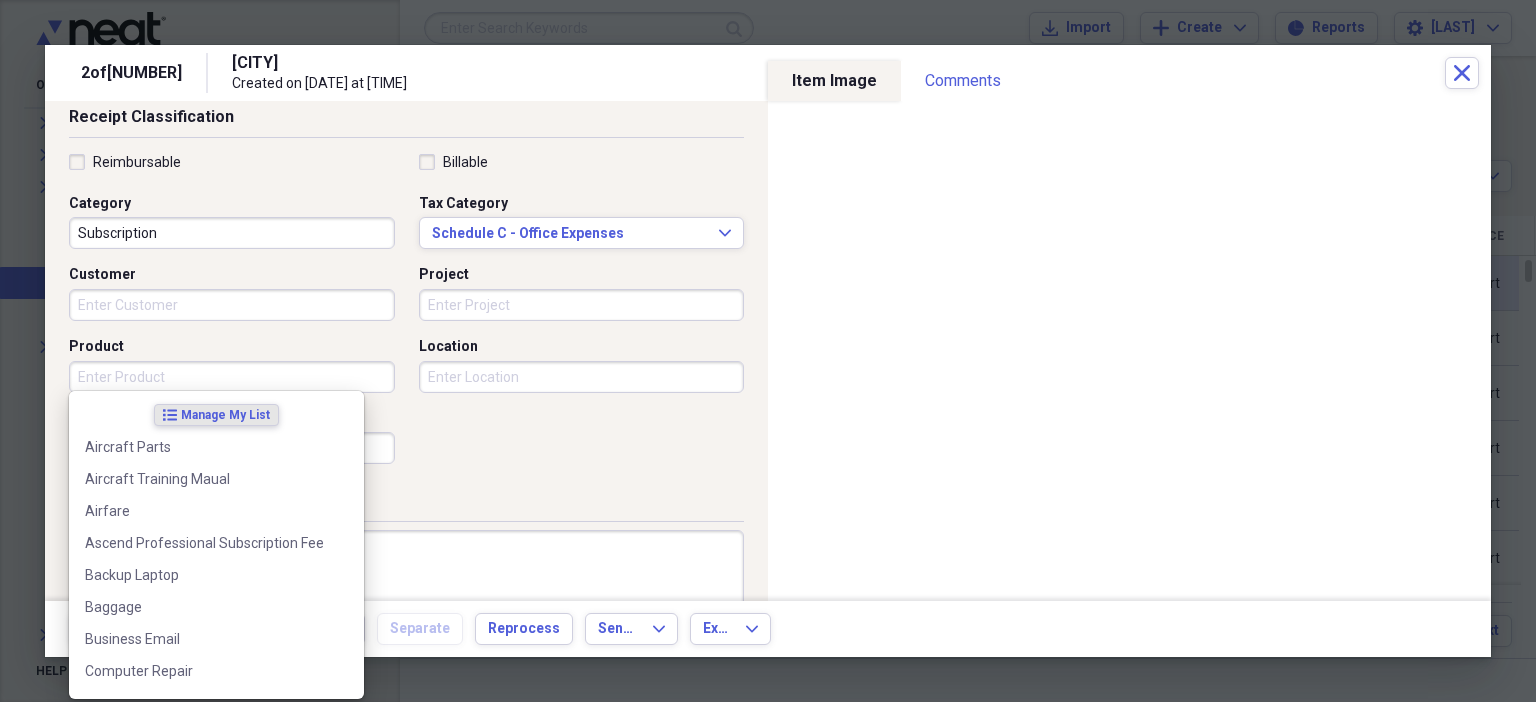 click on "Product" at bounding box center [232, 377] 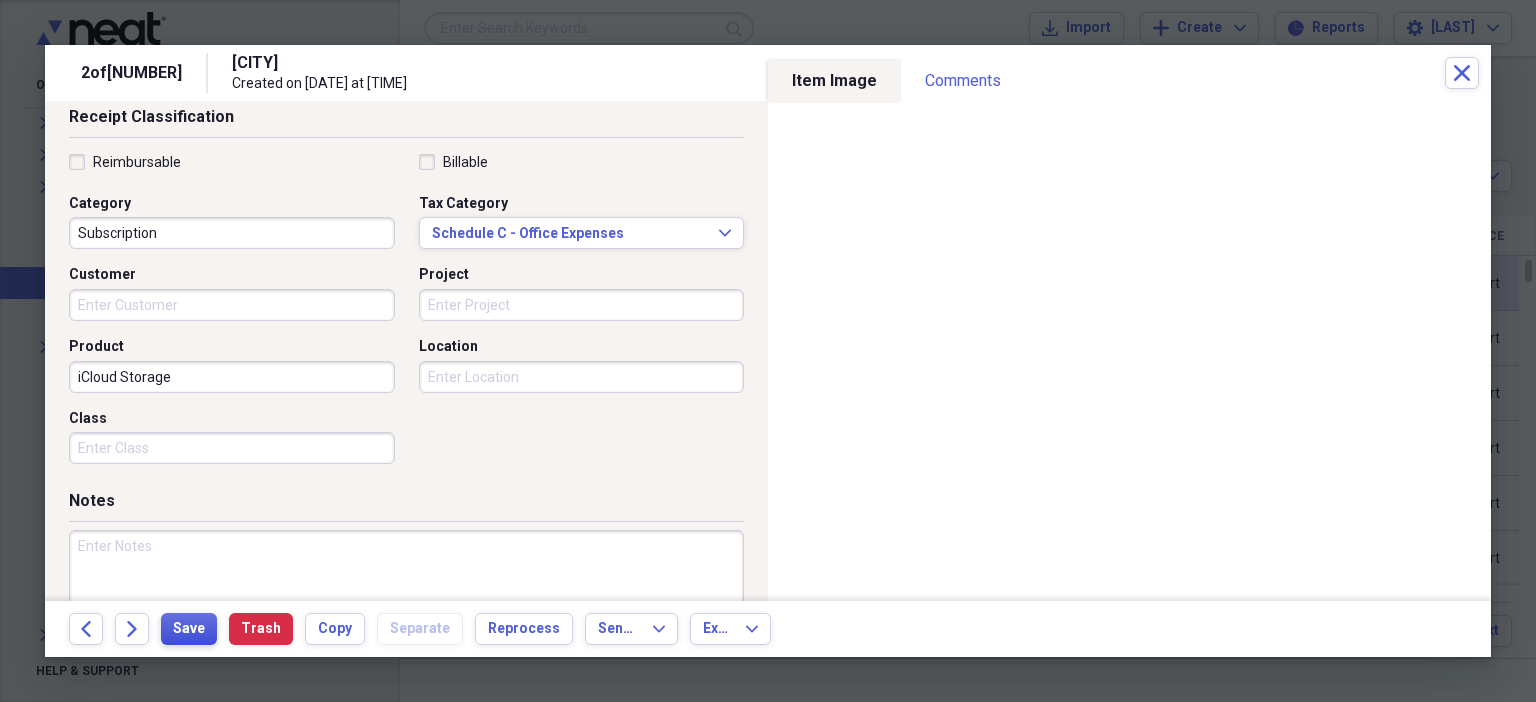 type on "iCloud Storage" 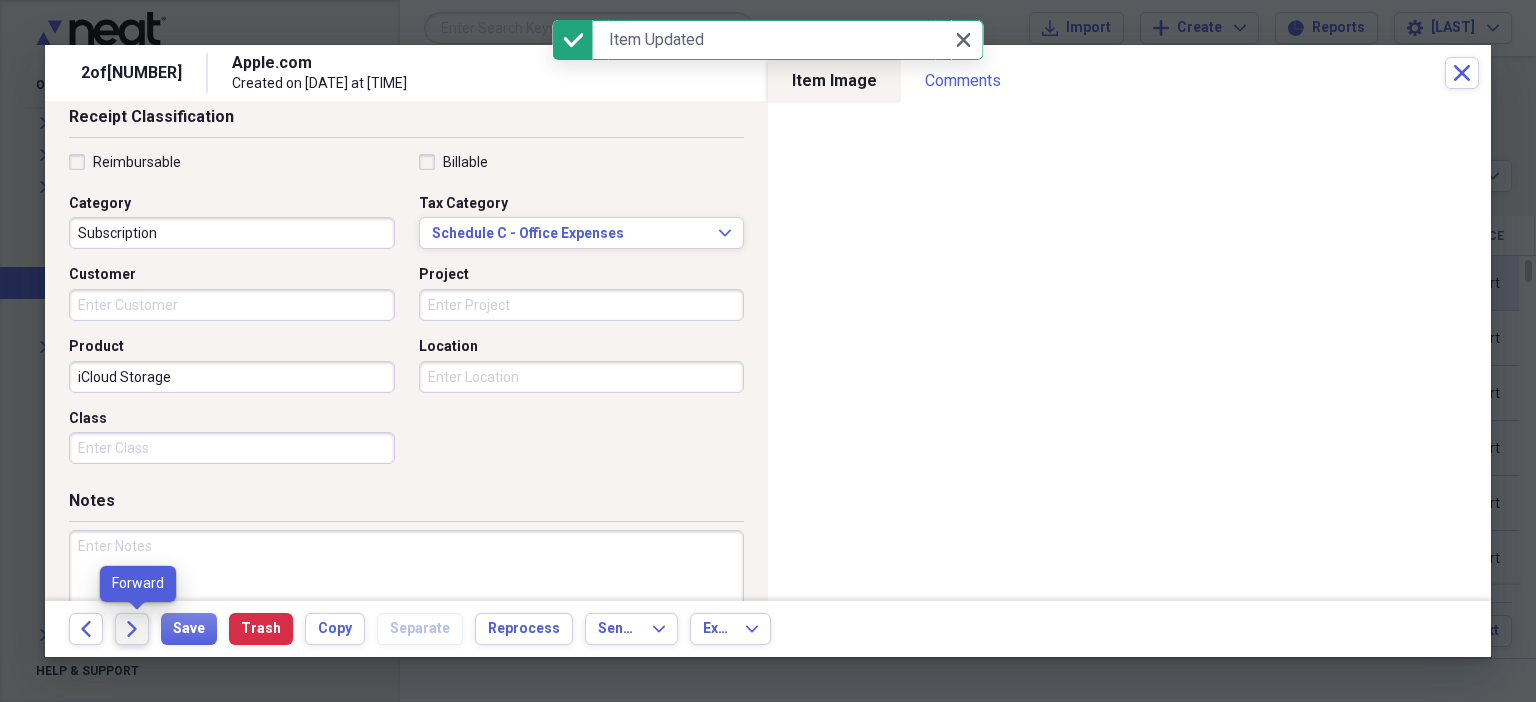 click 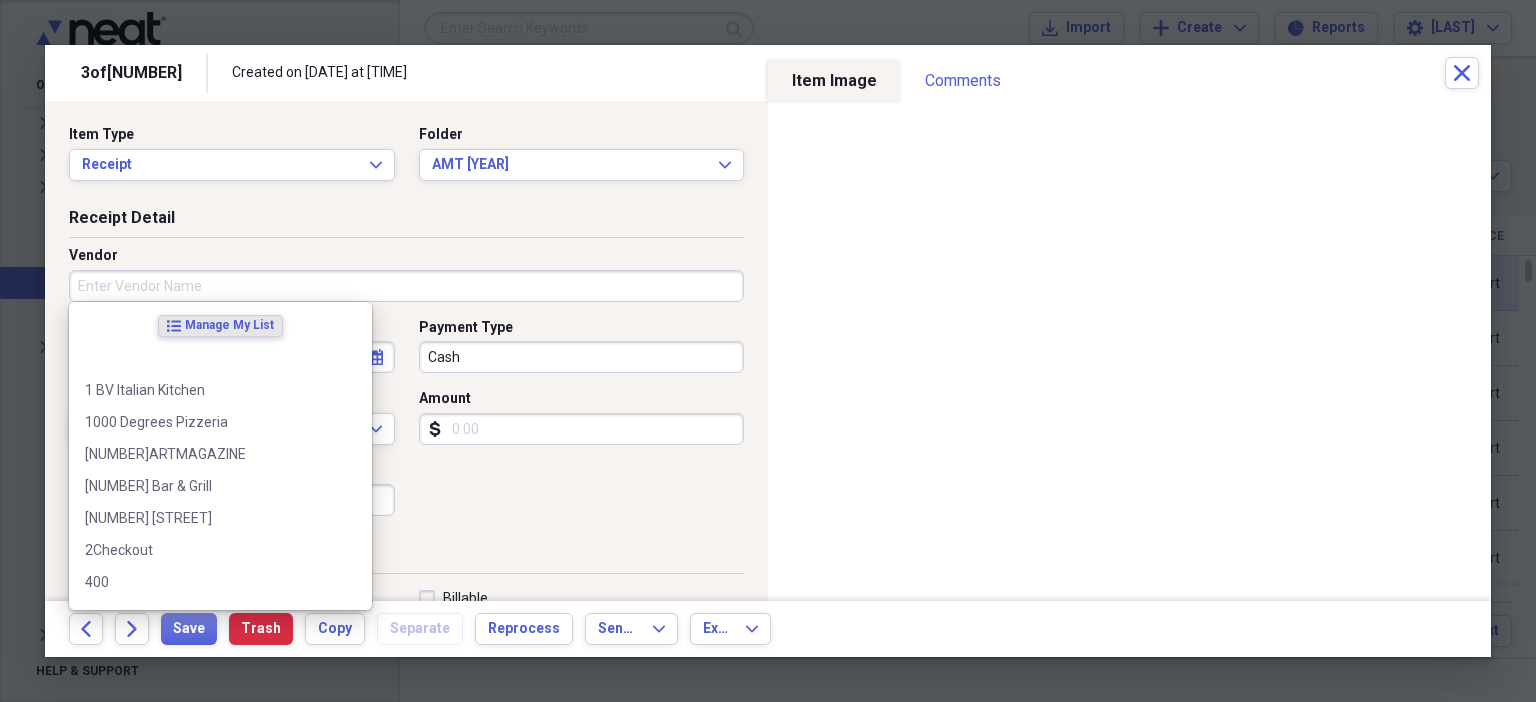 click on "Vendor" at bounding box center [406, 286] 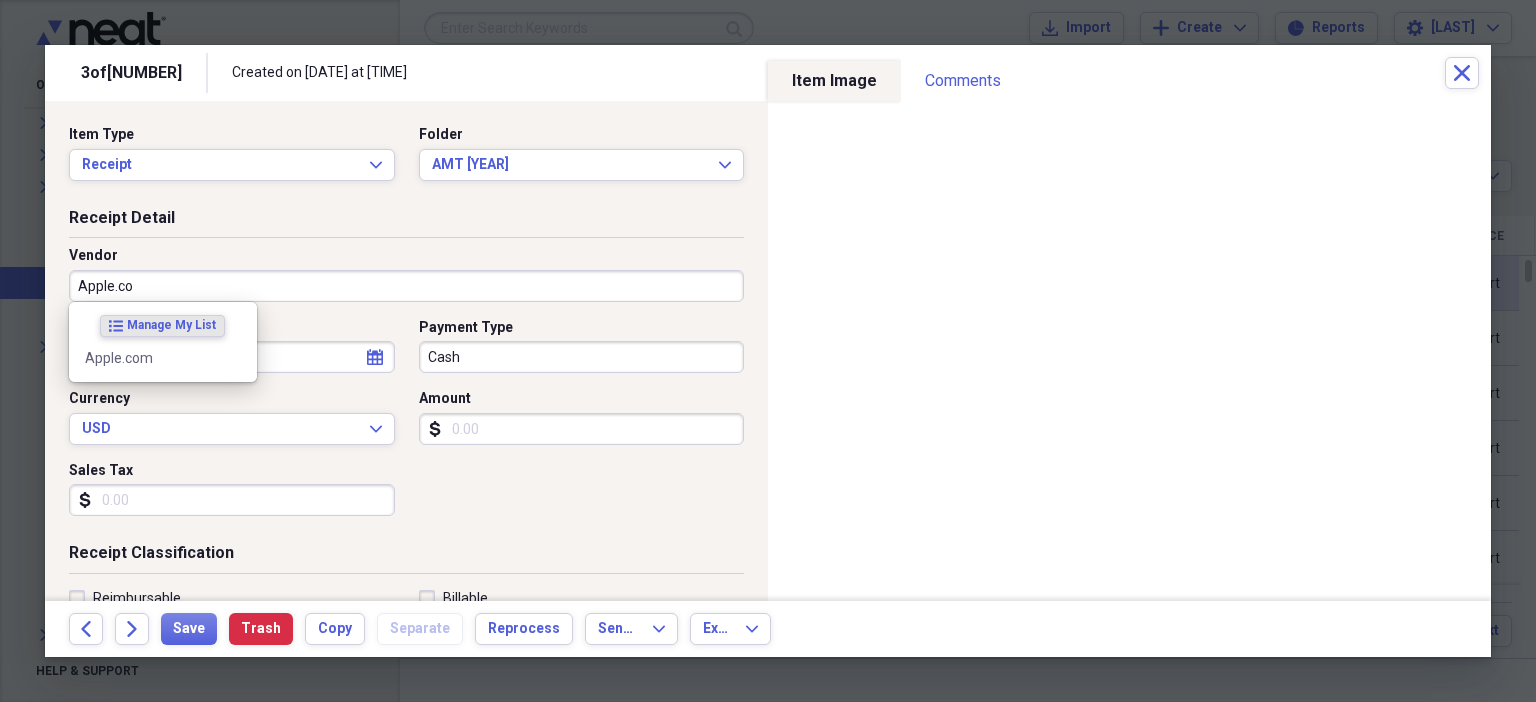 type on "Apple.com" 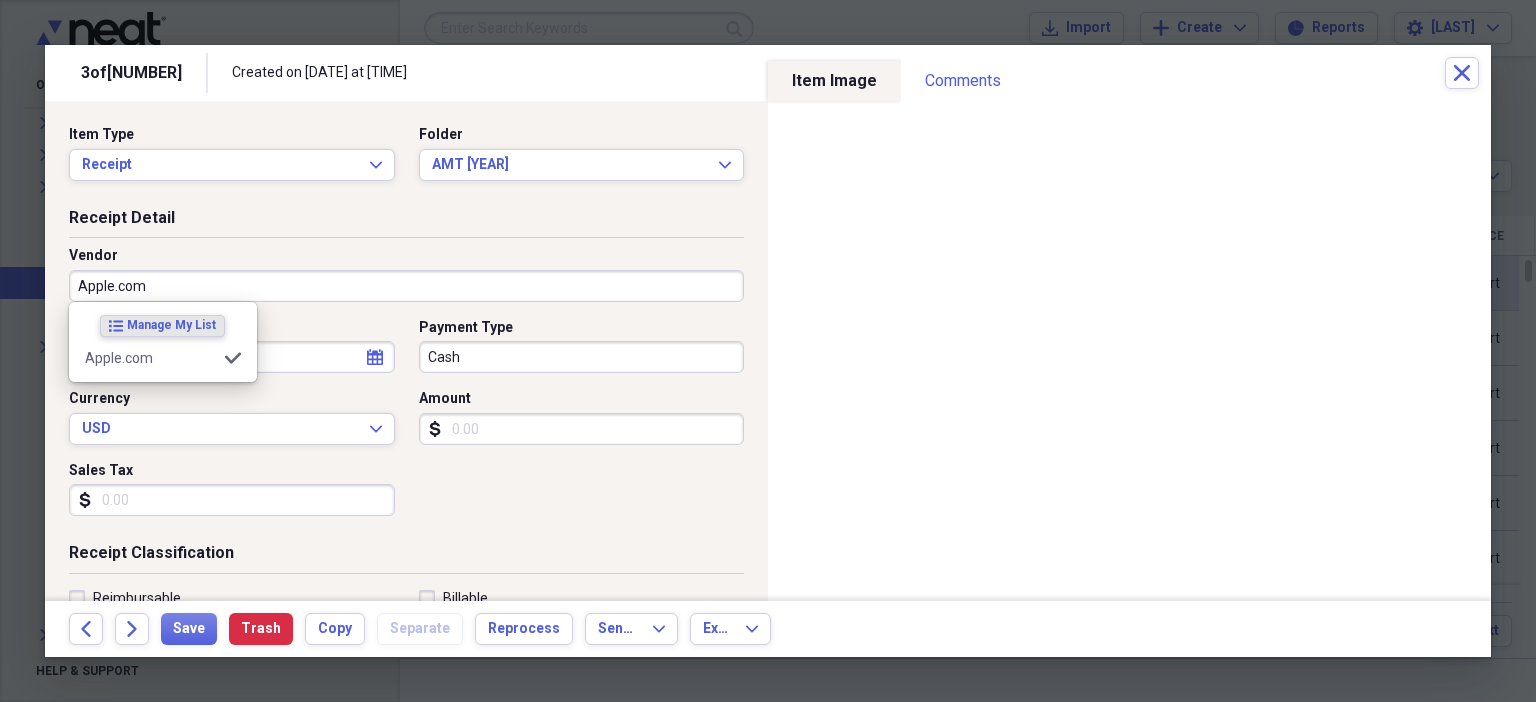 type on "Subscription" 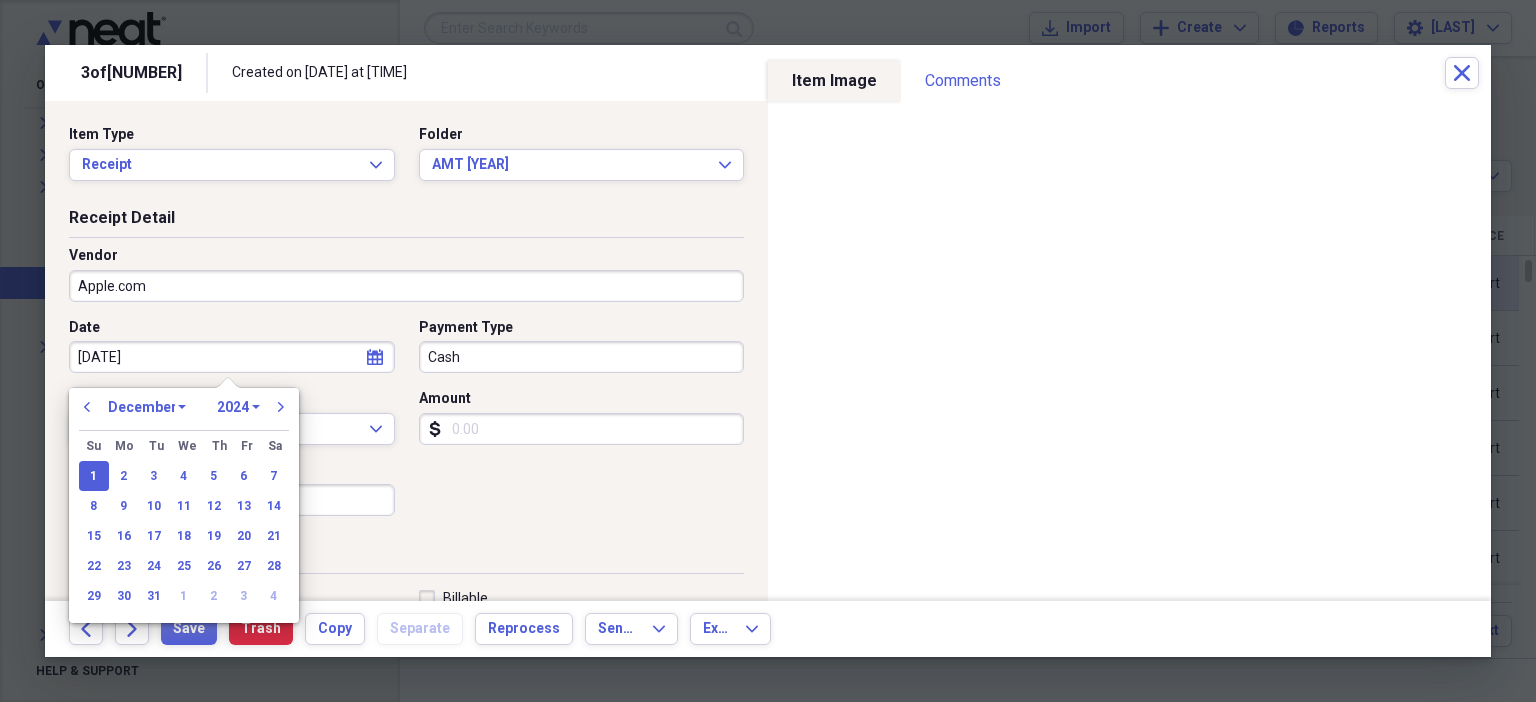 click on "[DATE]" at bounding box center (232, 357) 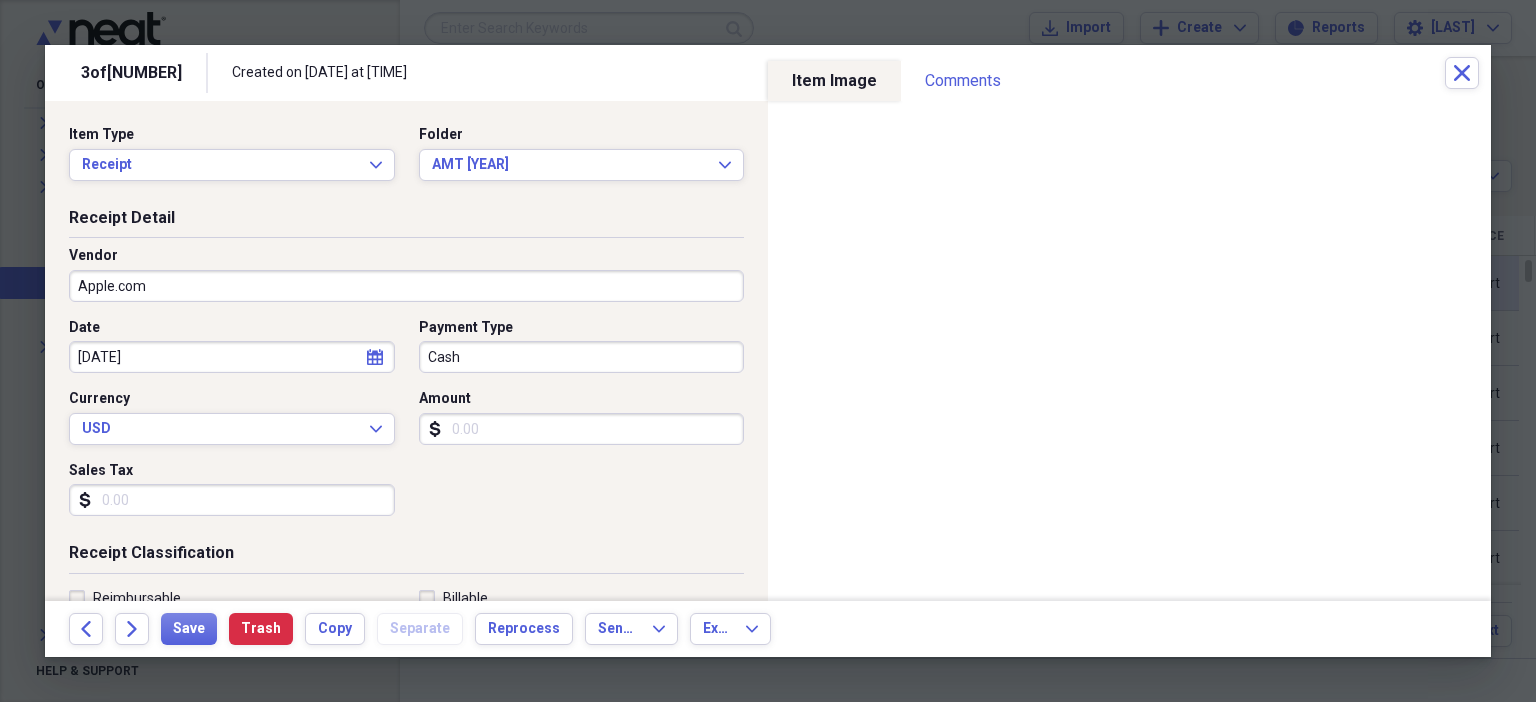 click on "Amount" at bounding box center (582, 429) 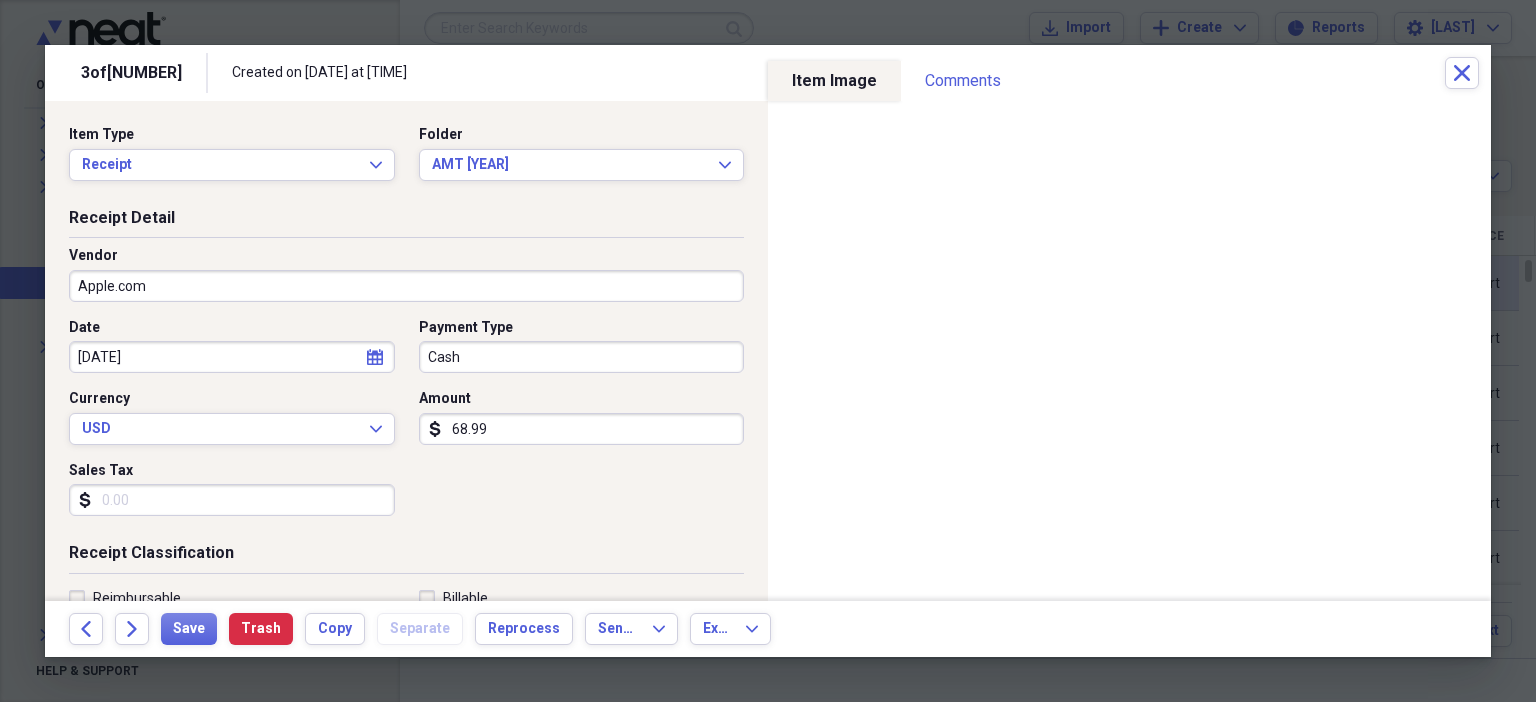scroll, scrollTop: 436, scrollLeft: 0, axis: vertical 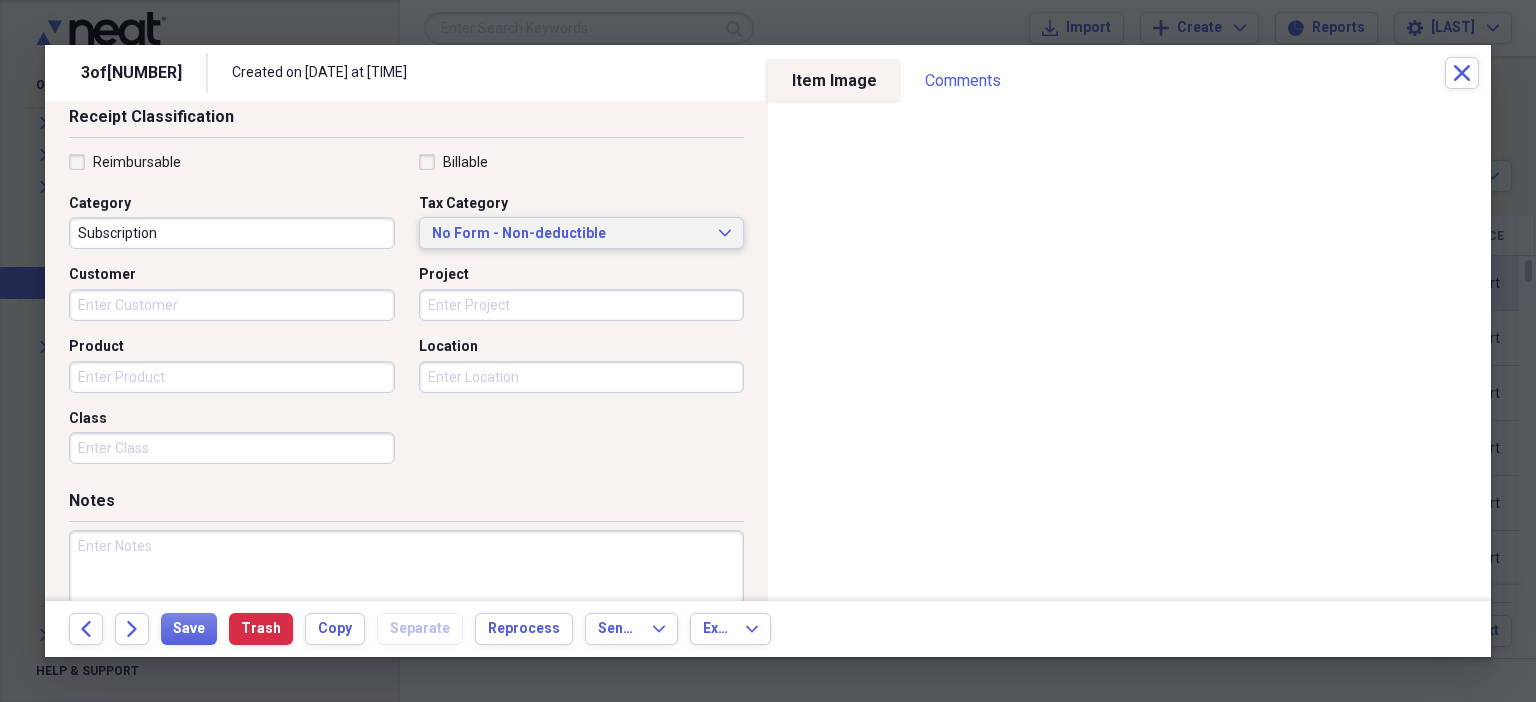 type on "68.99" 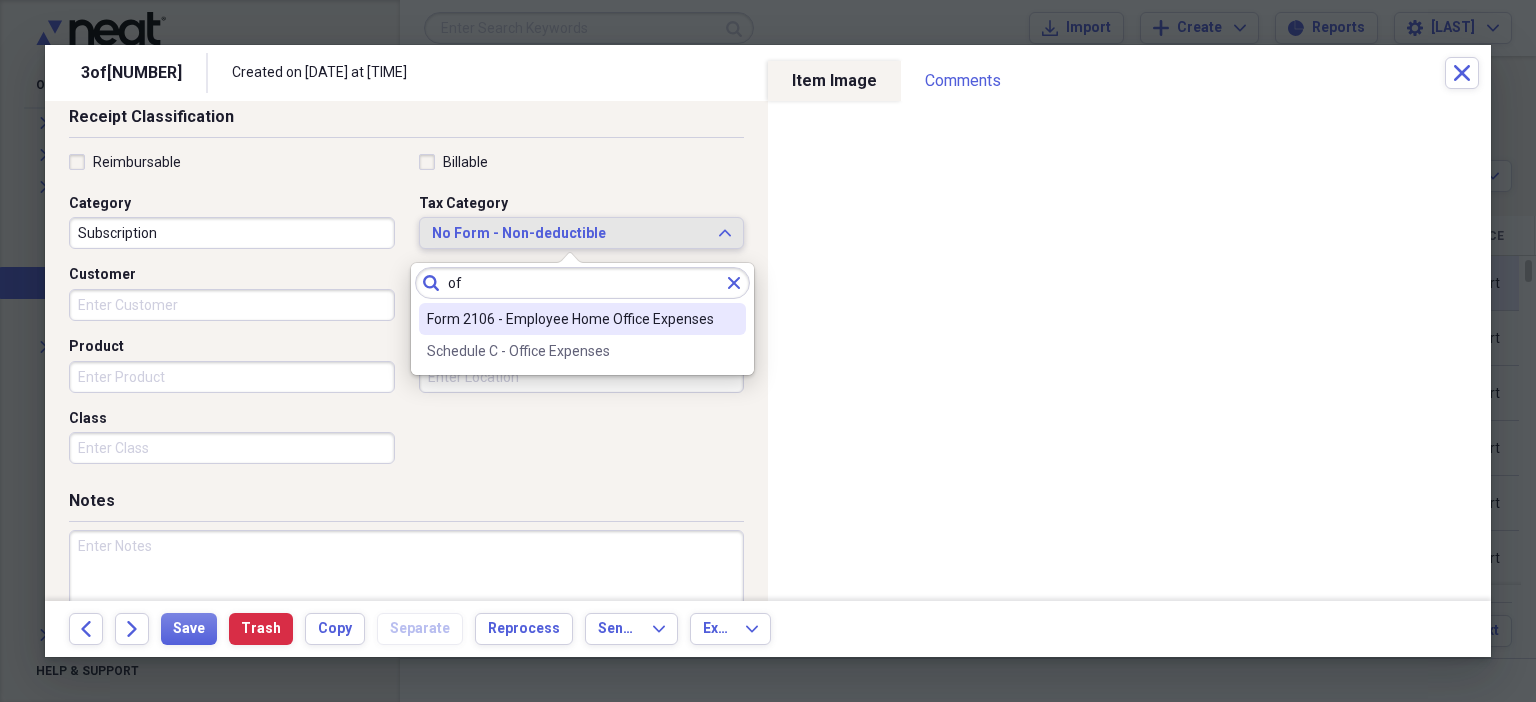 type on "o" 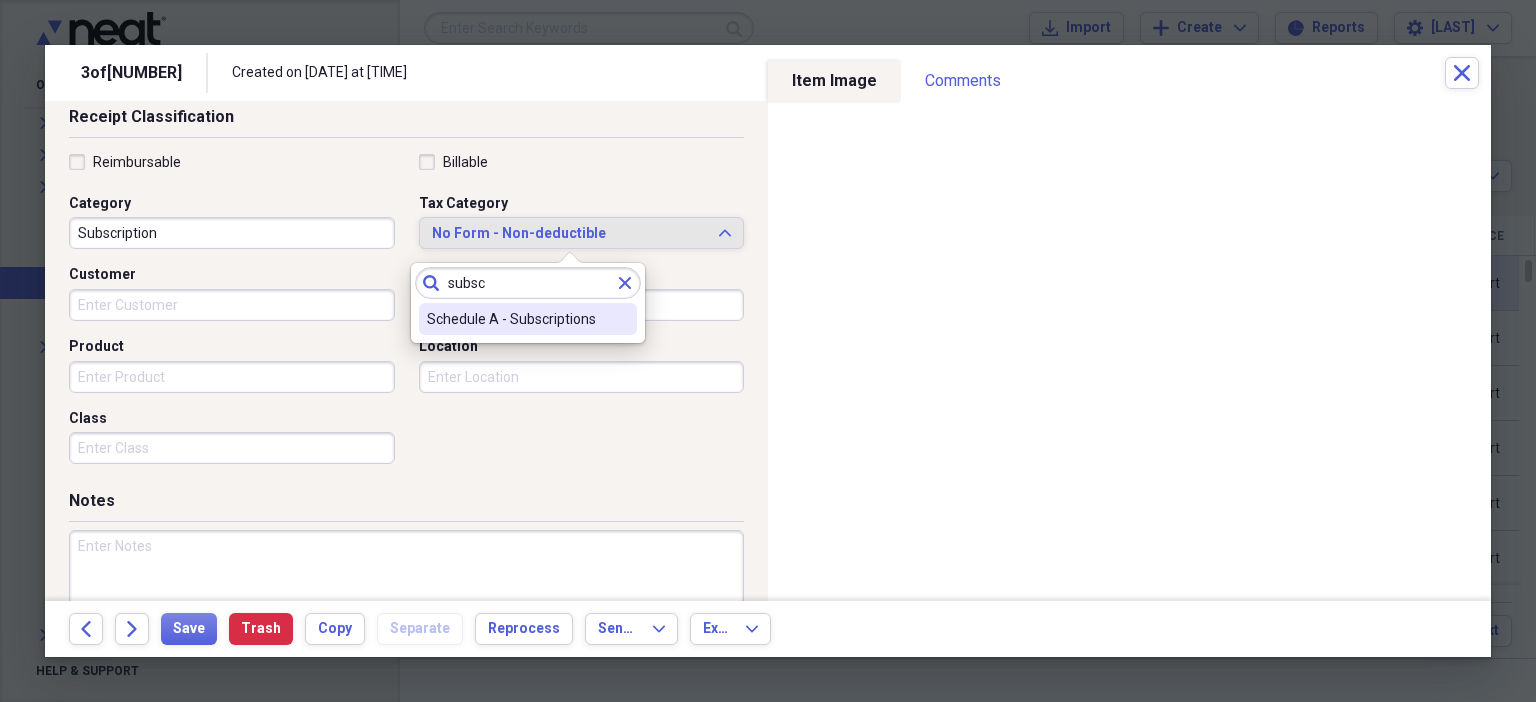 type on "subsc" 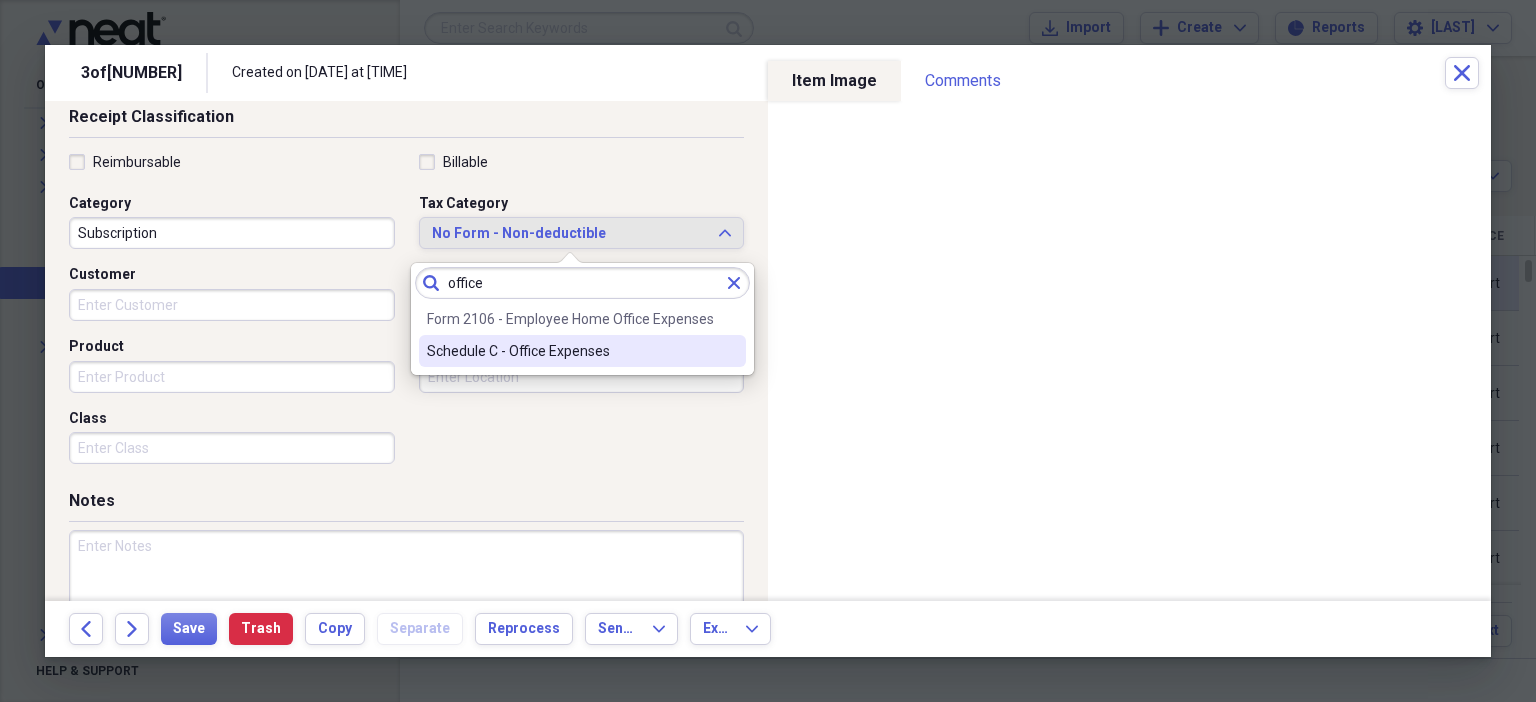type on "office" 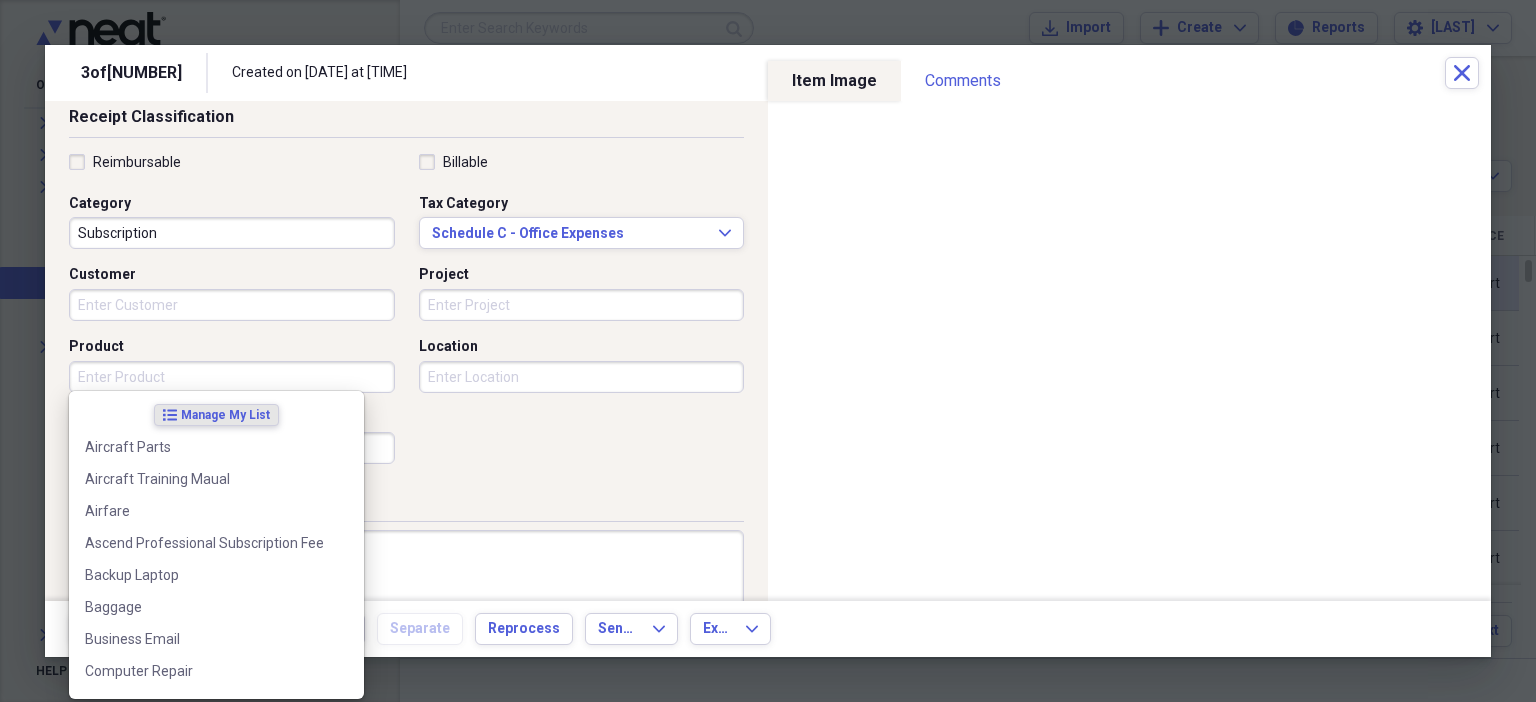 click on "Product" at bounding box center (232, 377) 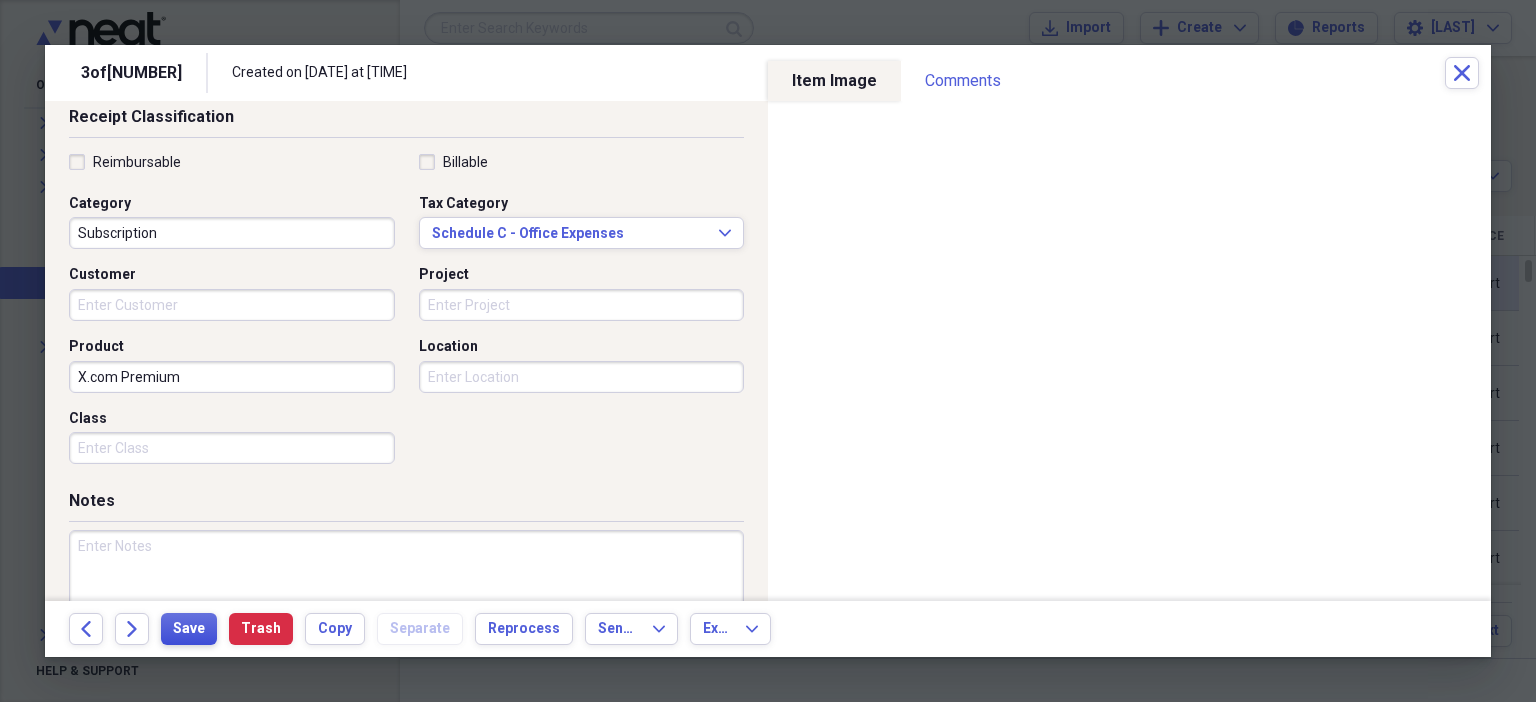type on "X.com Premium" 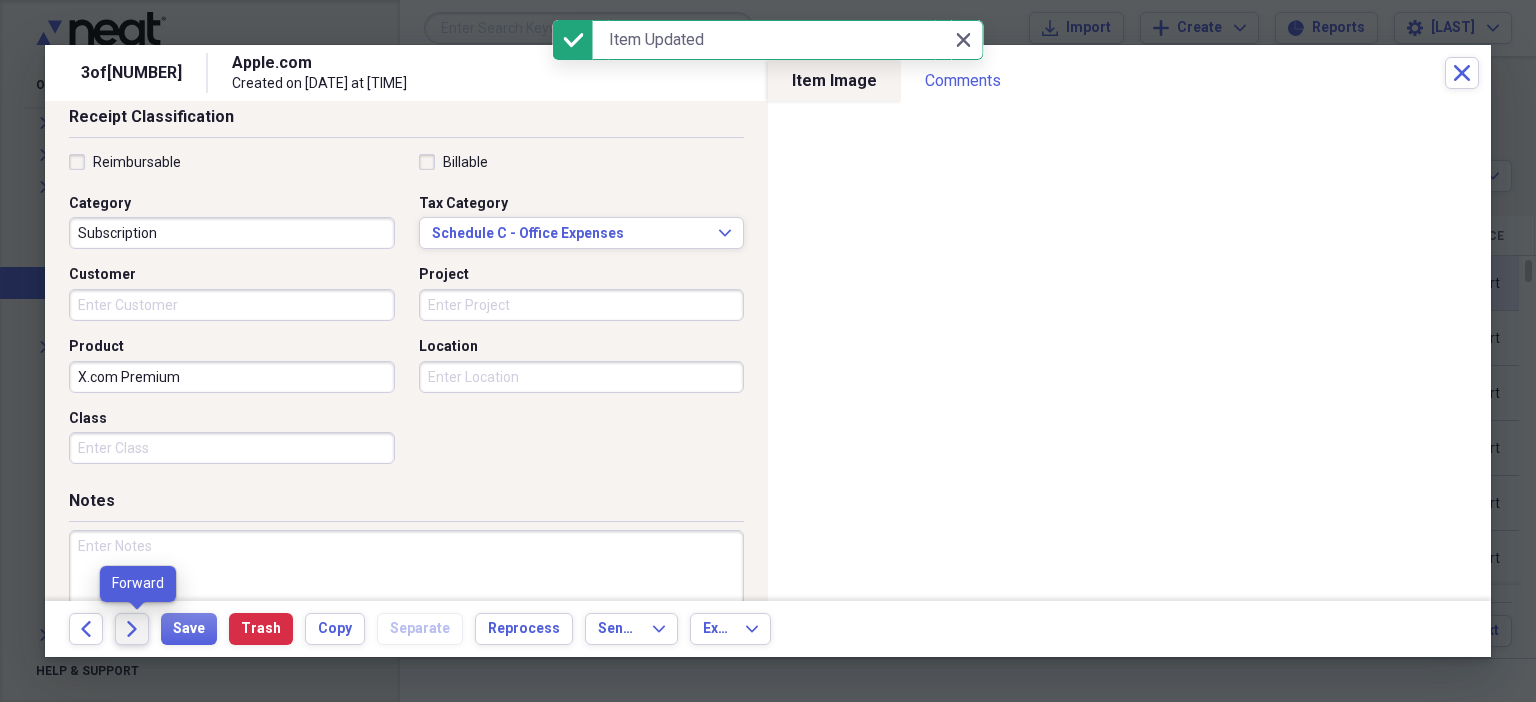 click on "Forward" 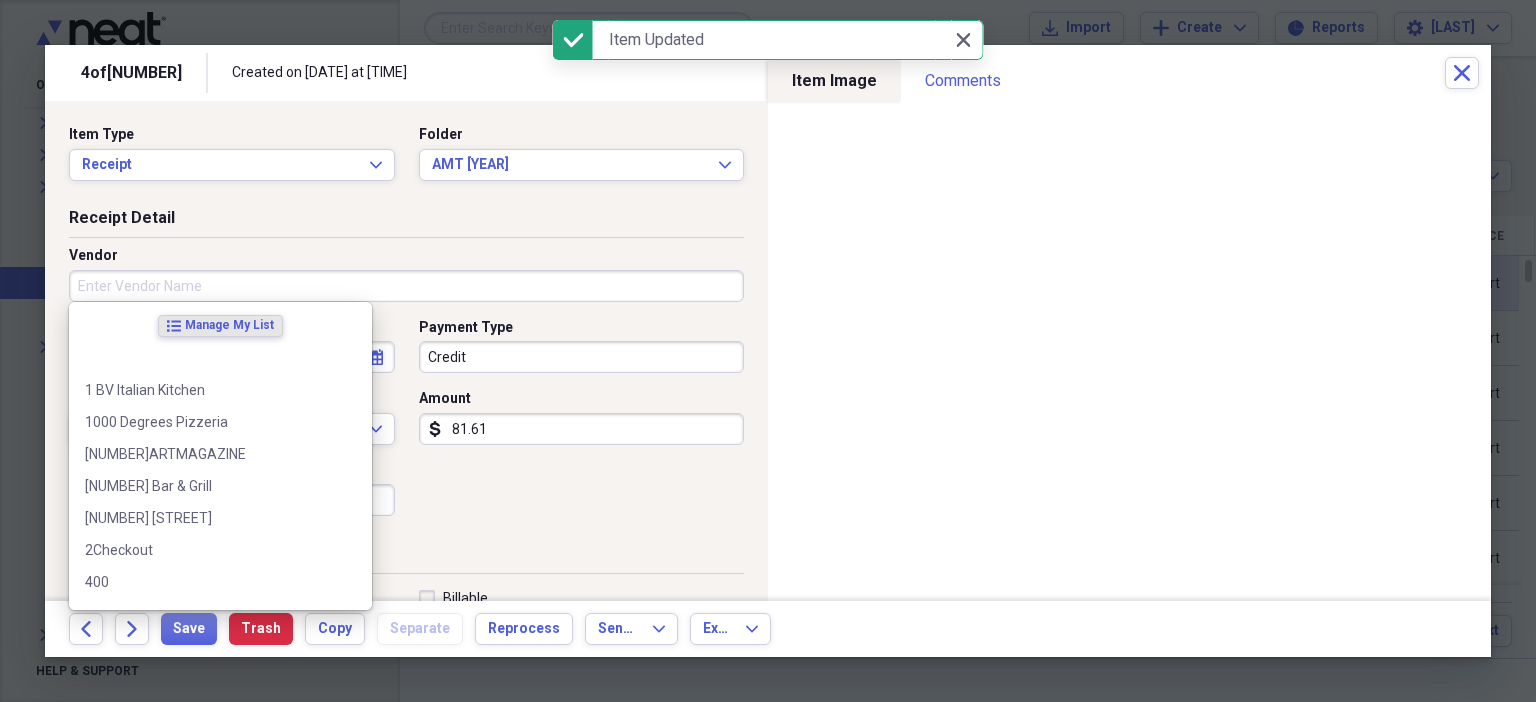 click on "Vendor" at bounding box center (406, 286) 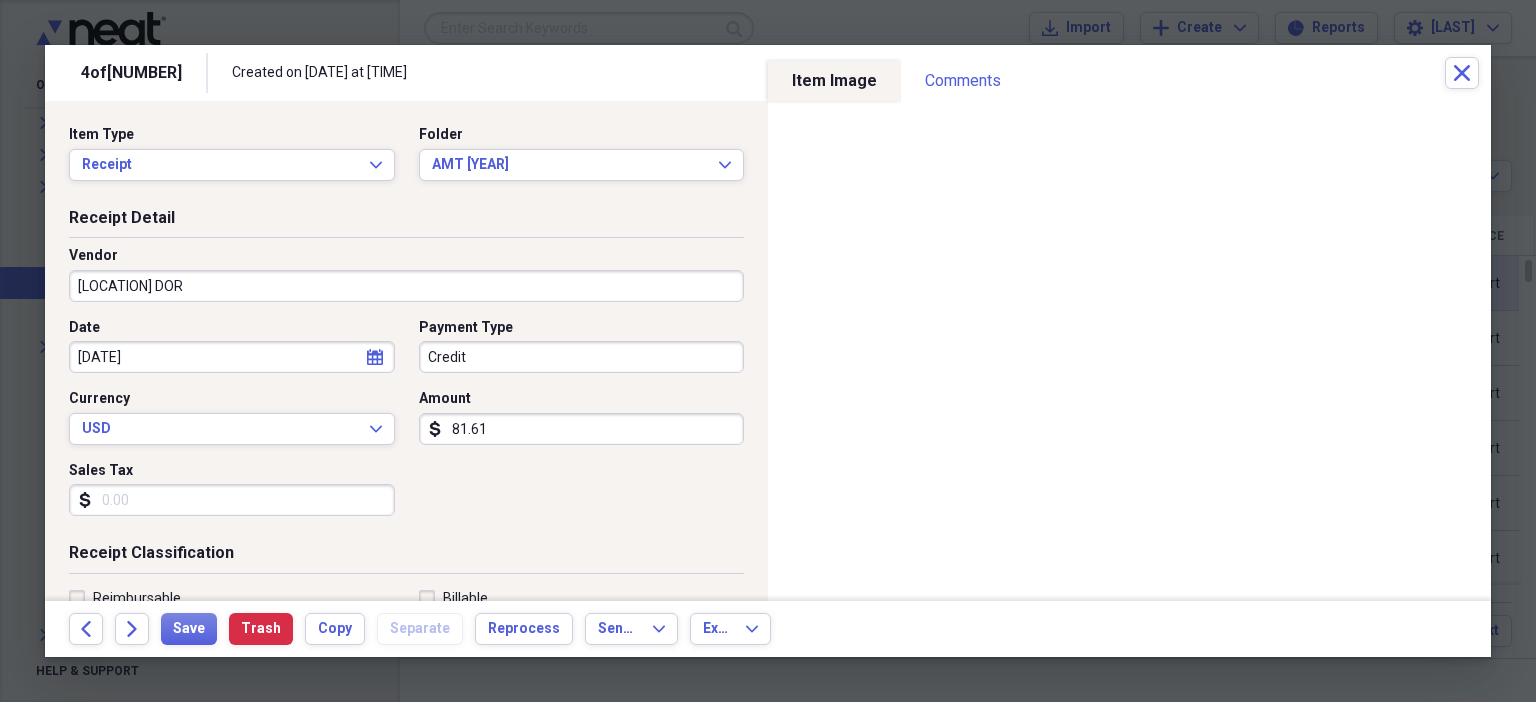 scroll, scrollTop: 436, scrollLeft: 0, axis: vertical 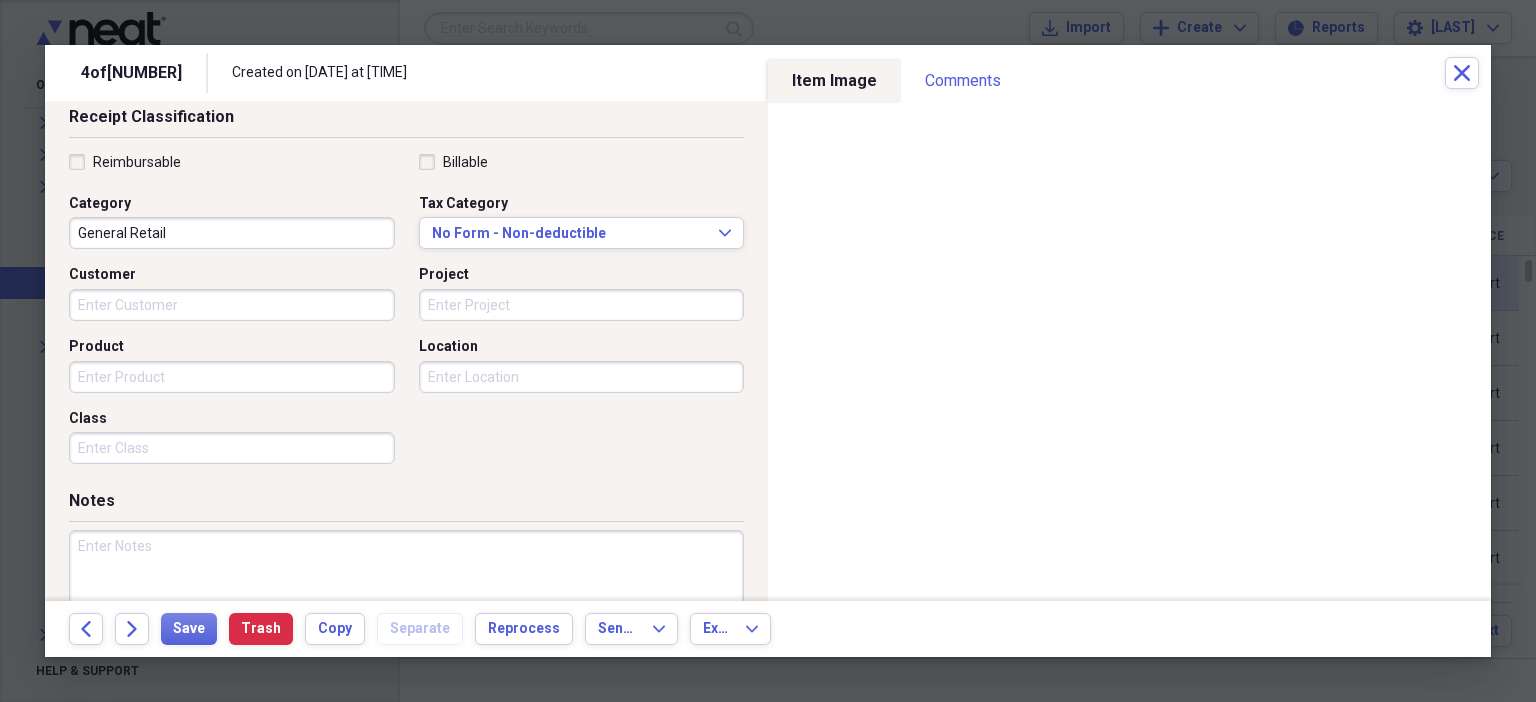 type on "[LOCATION] DOR" 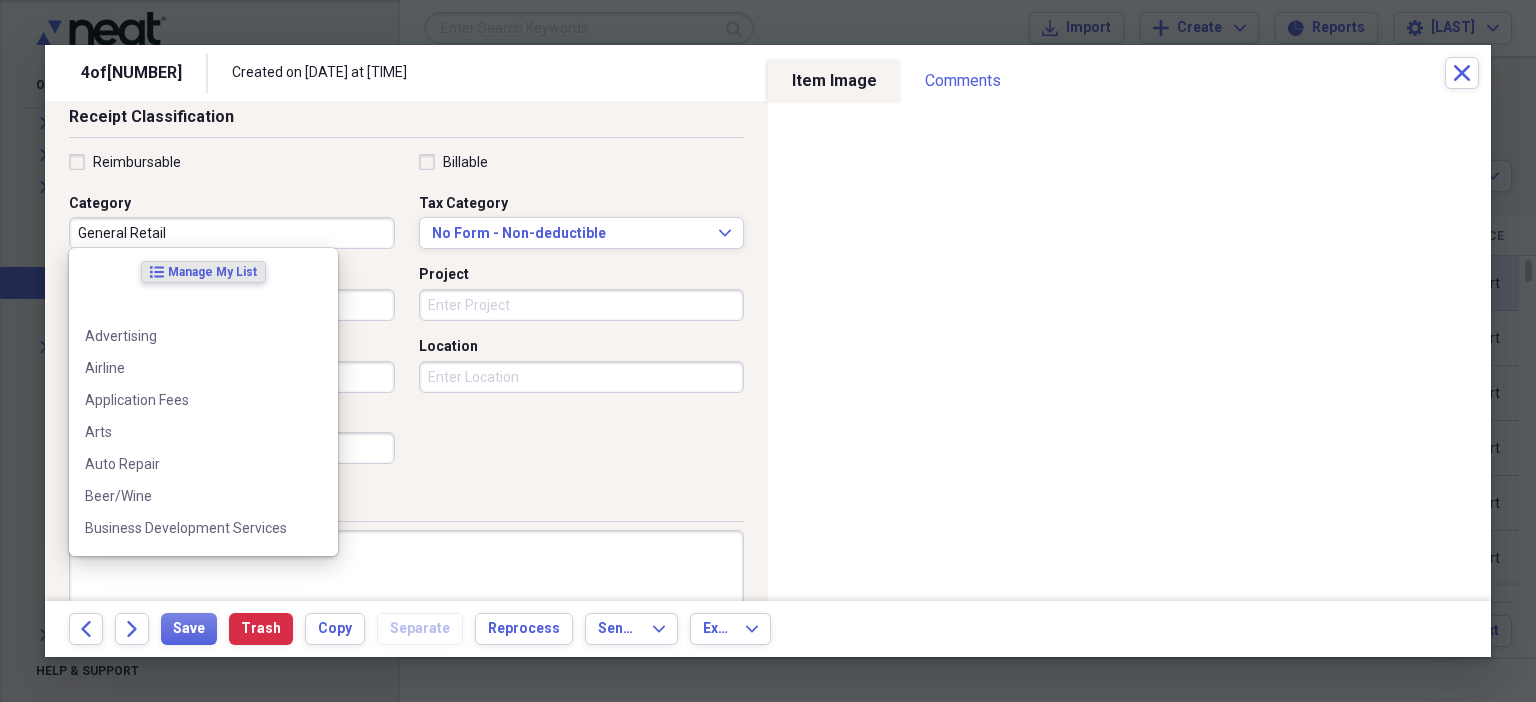 click on "General Retail" at bounding box center [232, 233] 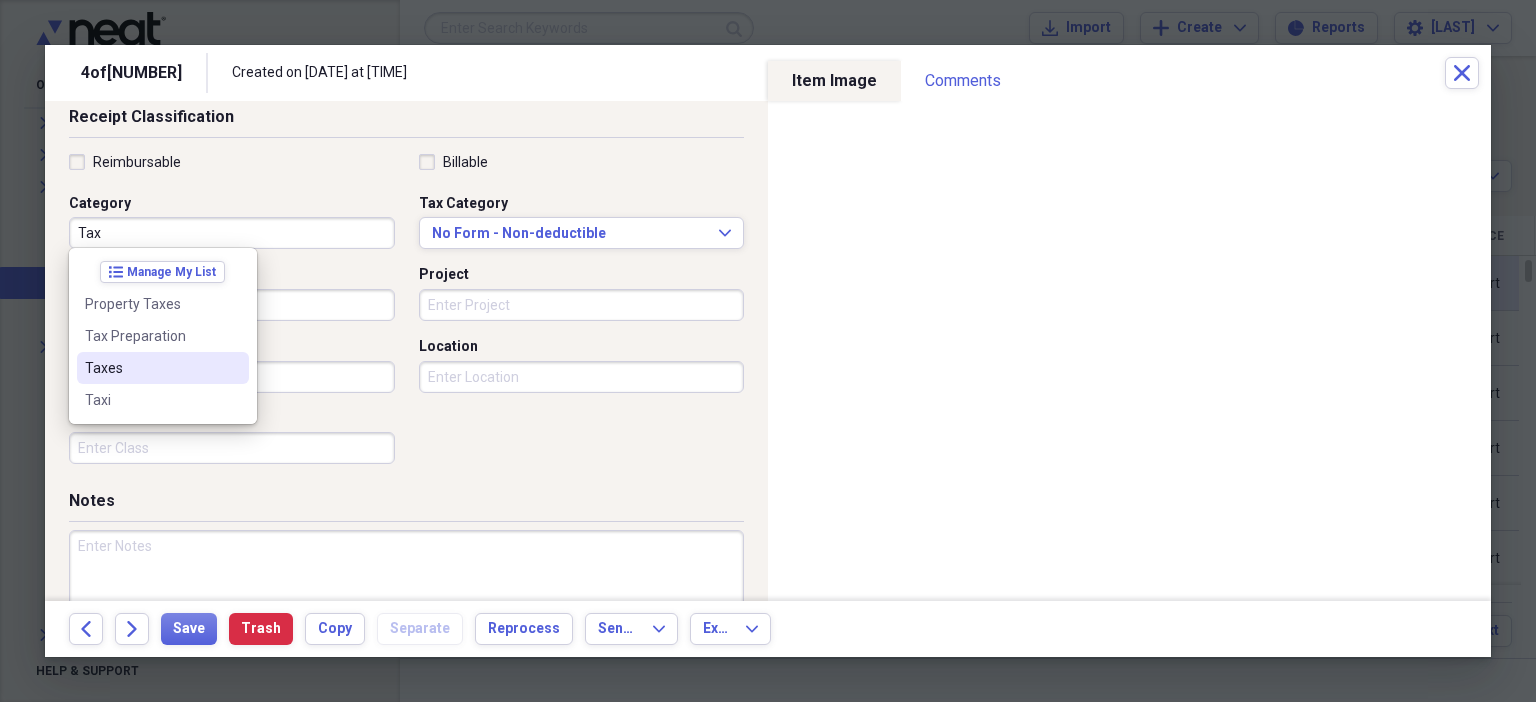 click on "Taxes" at bounding box center (151, 368) 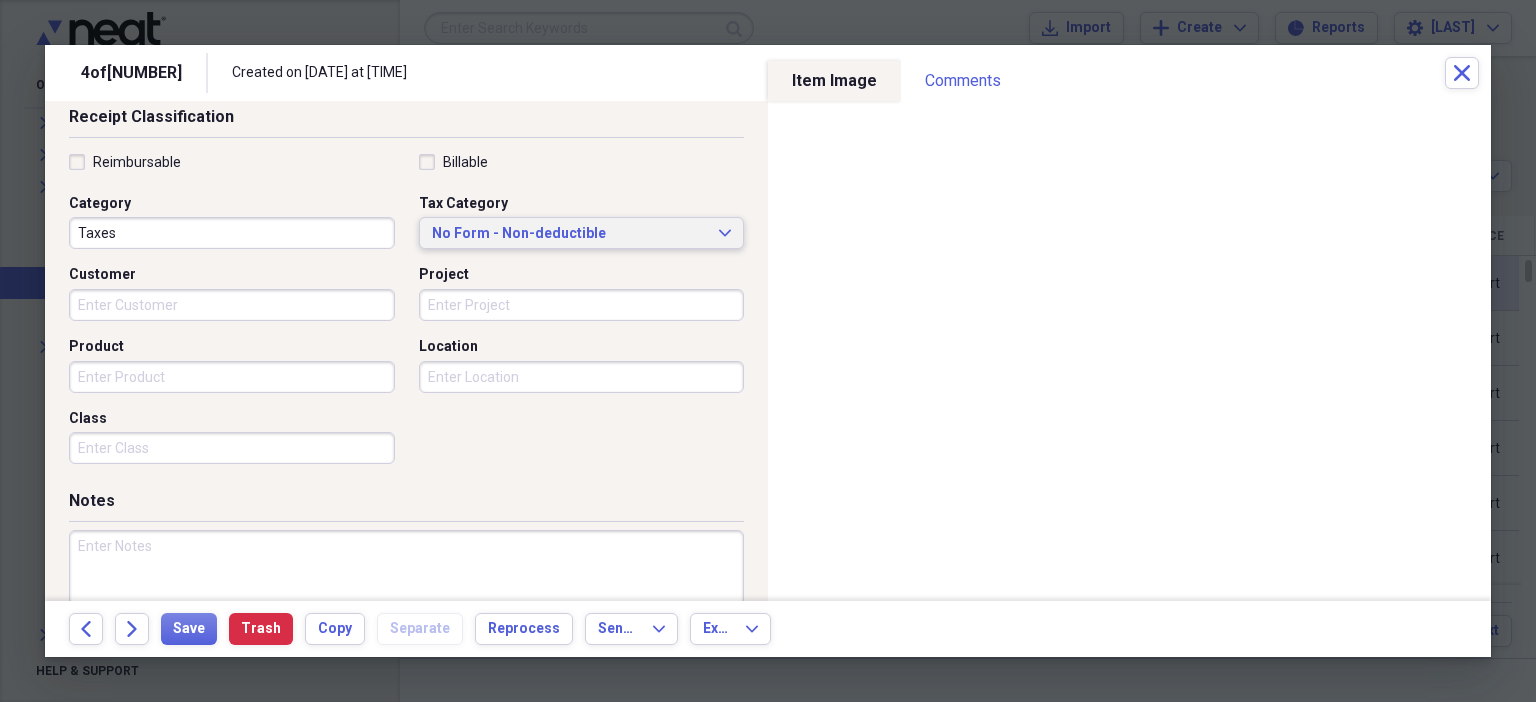 click on "No Form - Non-deductible" at bounding box center [570, 234] 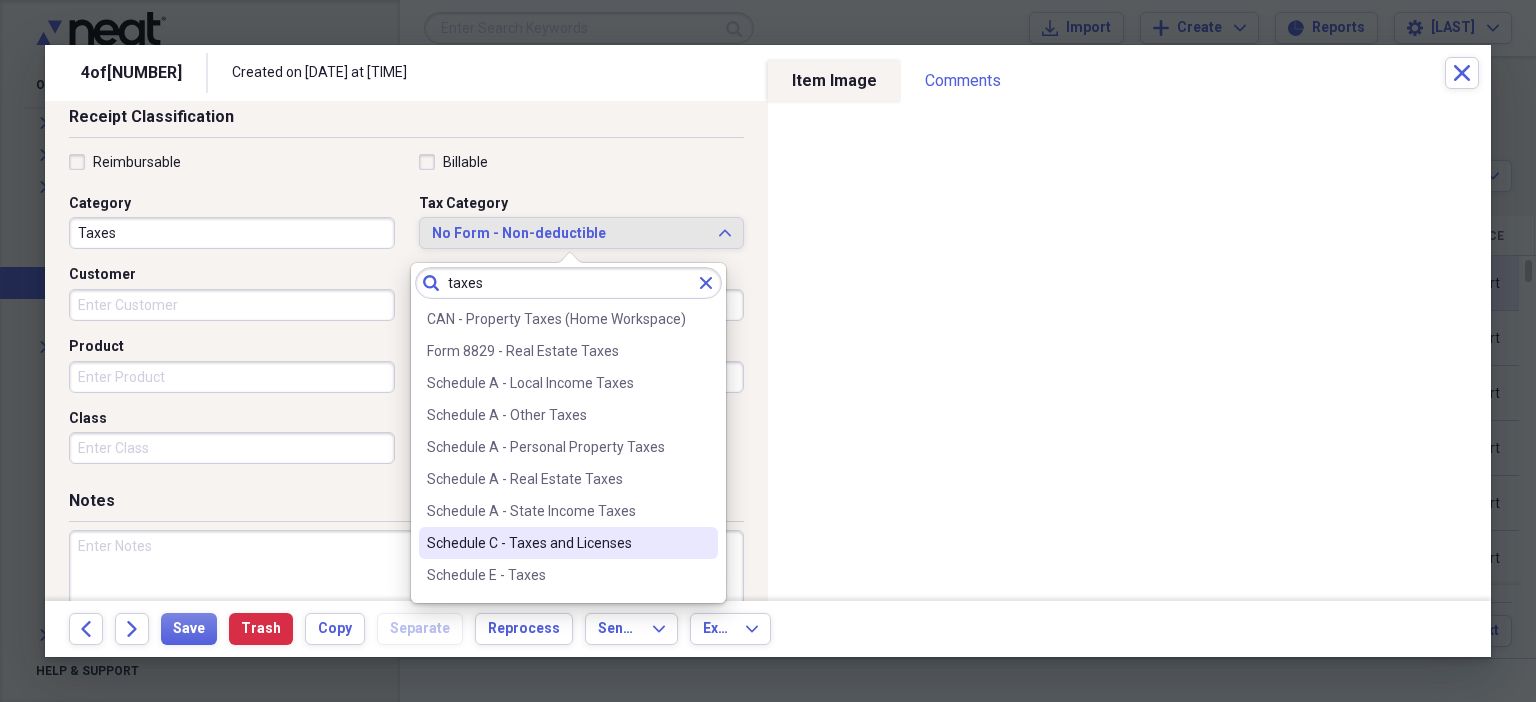 type on "taxes" 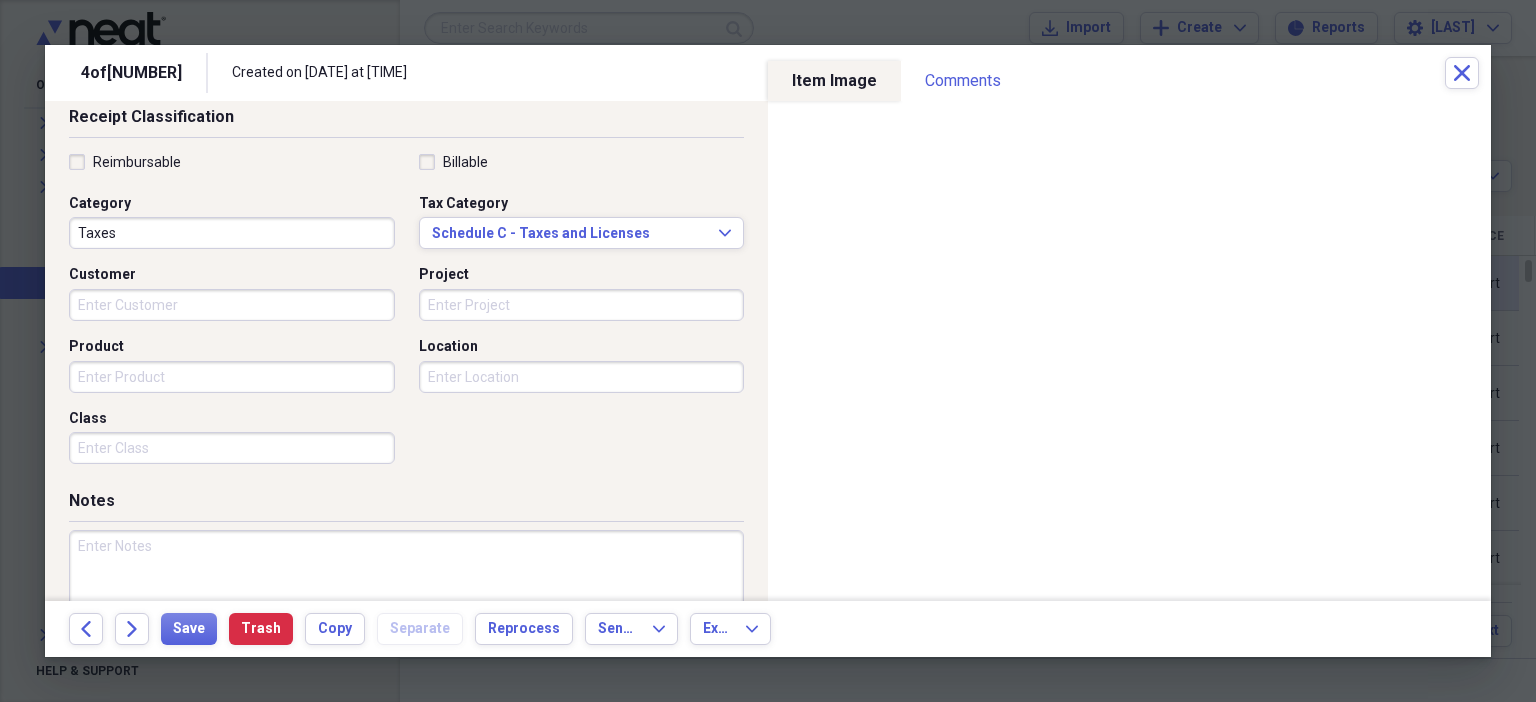 click on "Product" at bounding box center (232, 377) 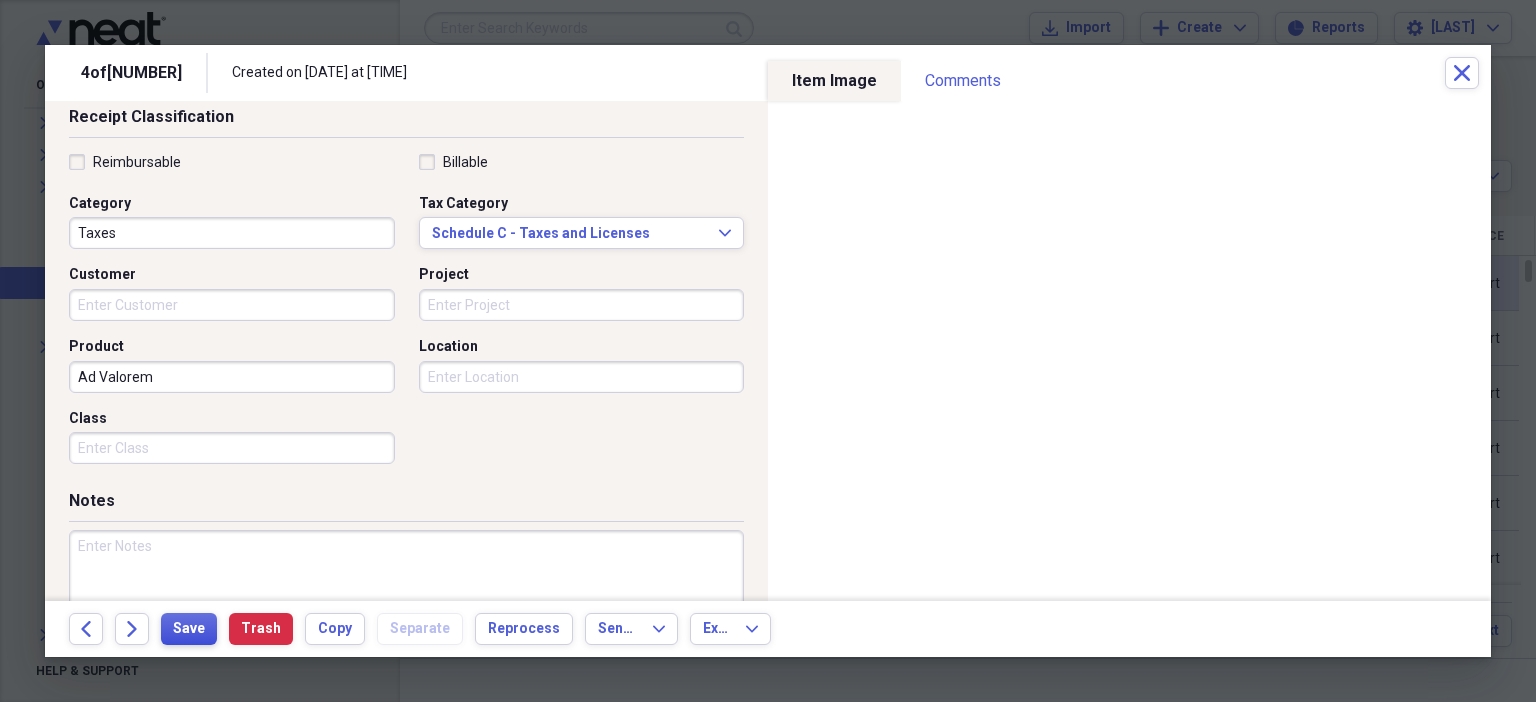 type on "Ad Valorem" 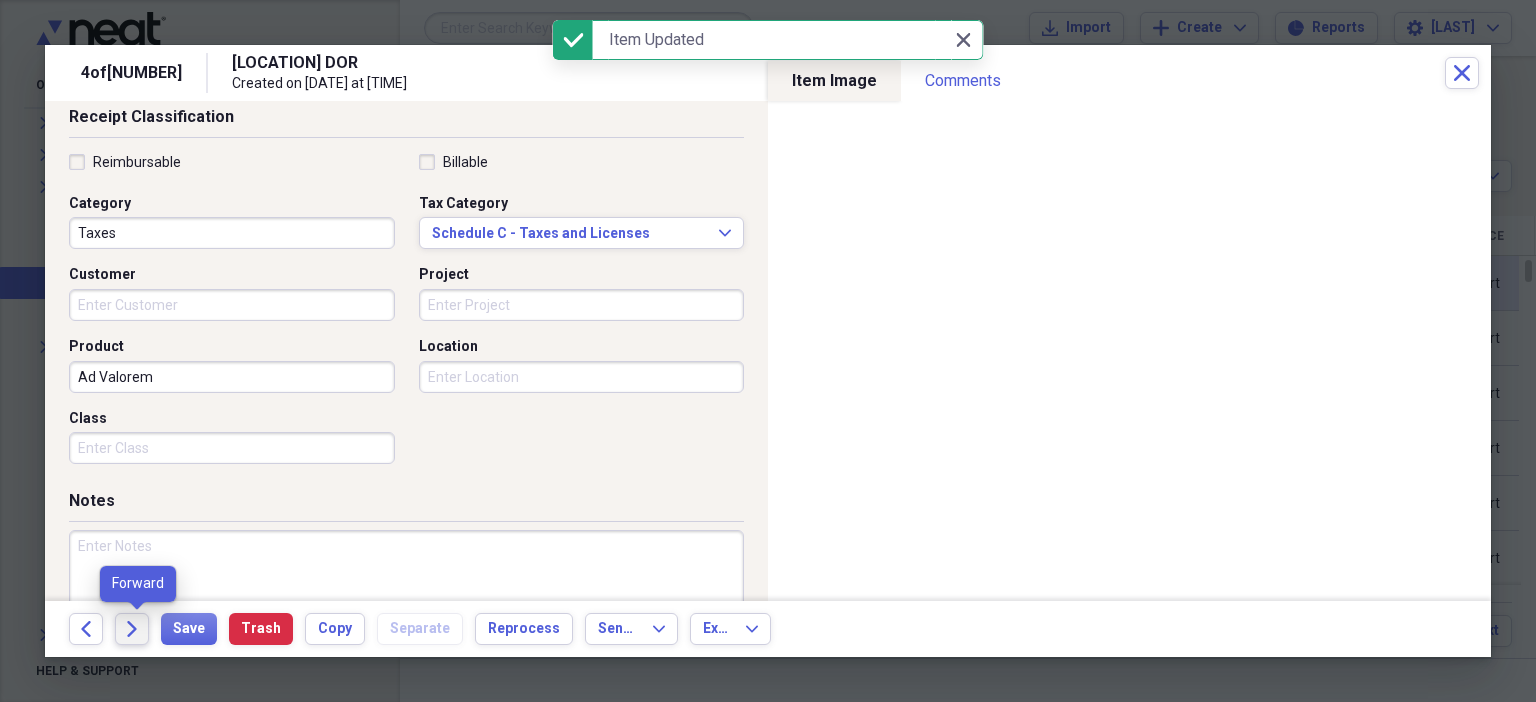 click on "Forward" at bounding box center (132, 629) 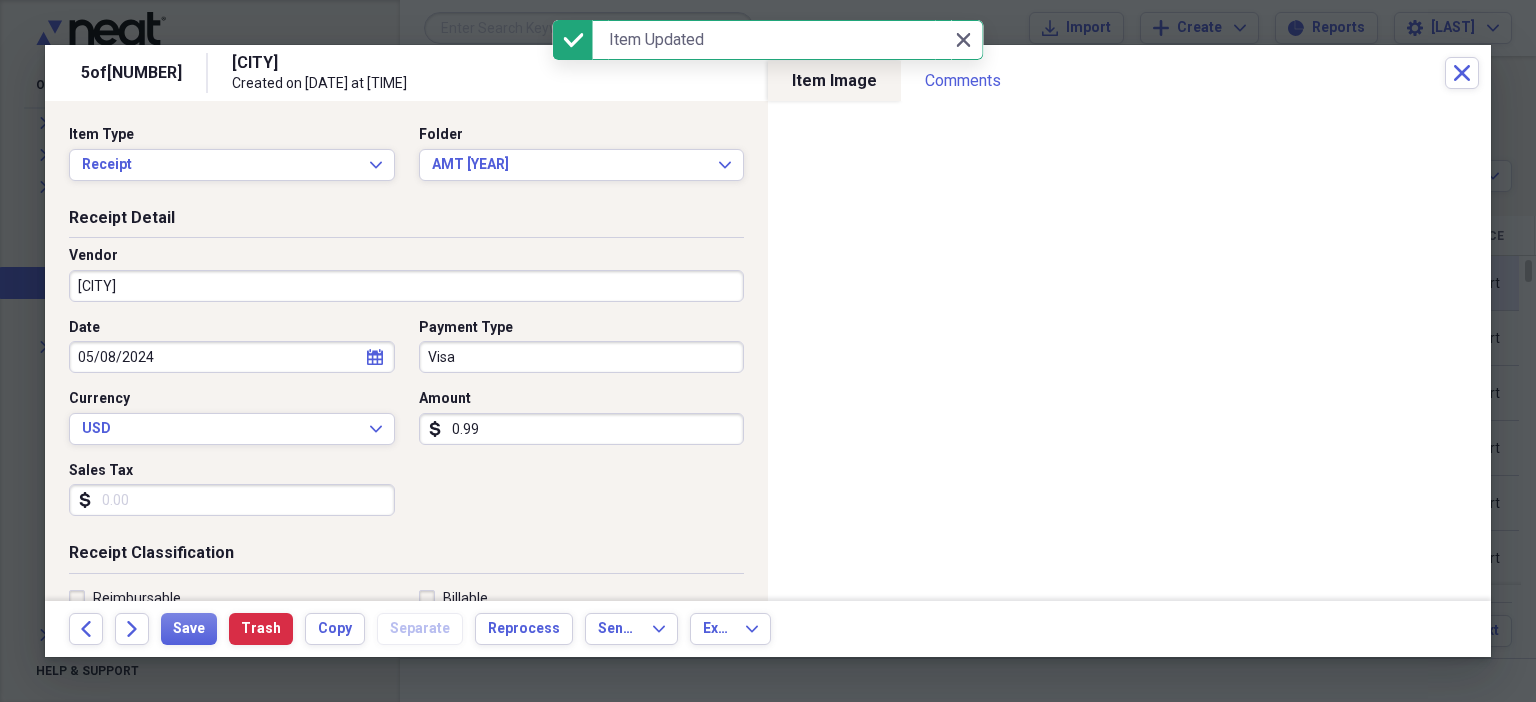 click on "[CITY]" at bounding box center [406, 286] 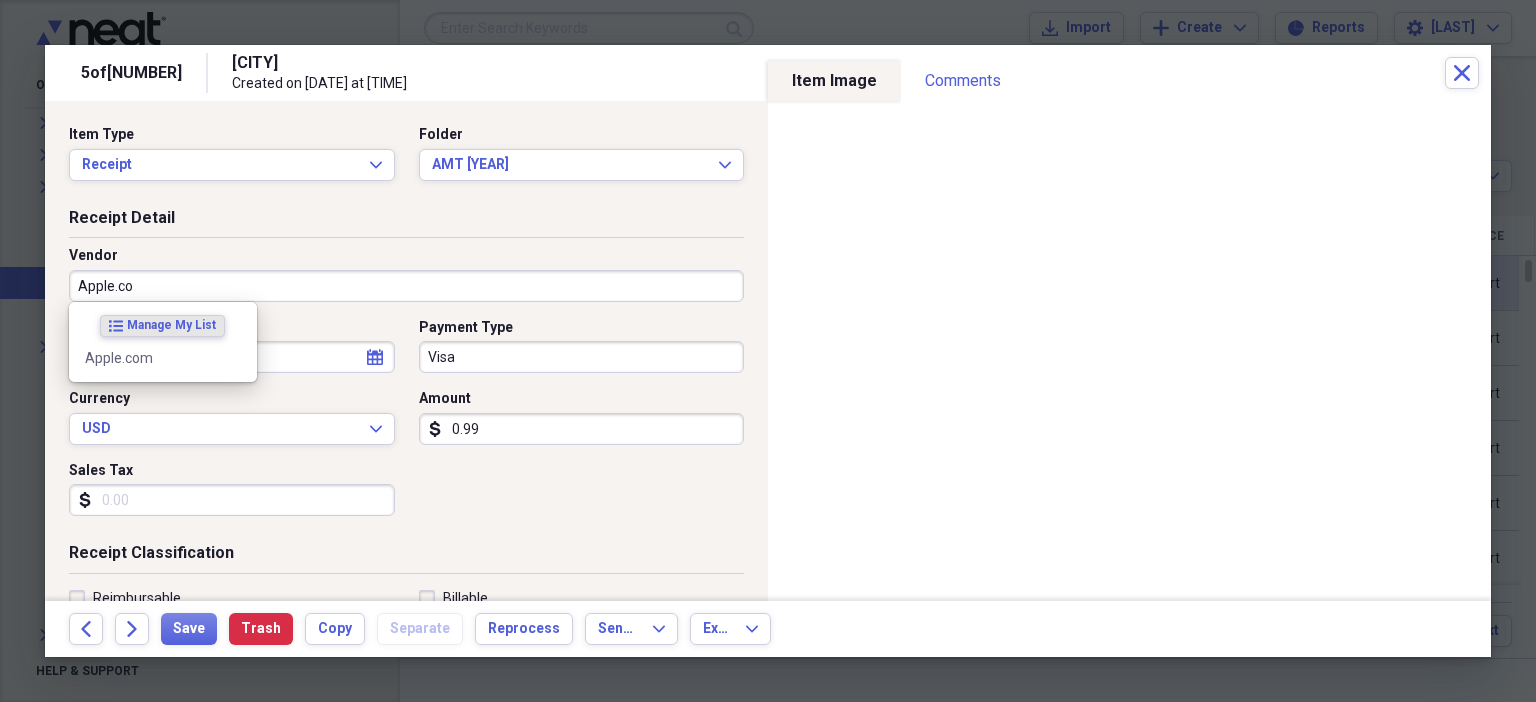 type on "Apple.com" 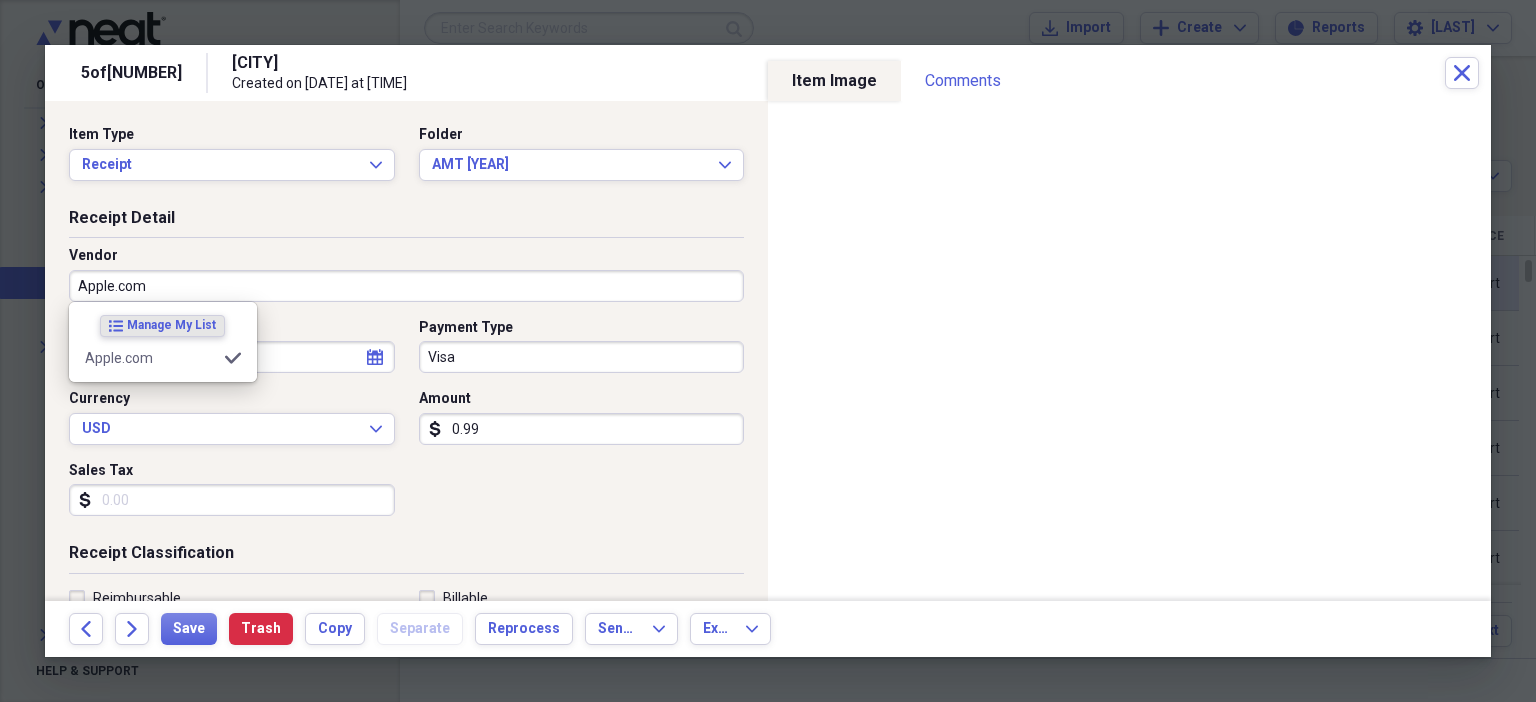 type on "Subscription" 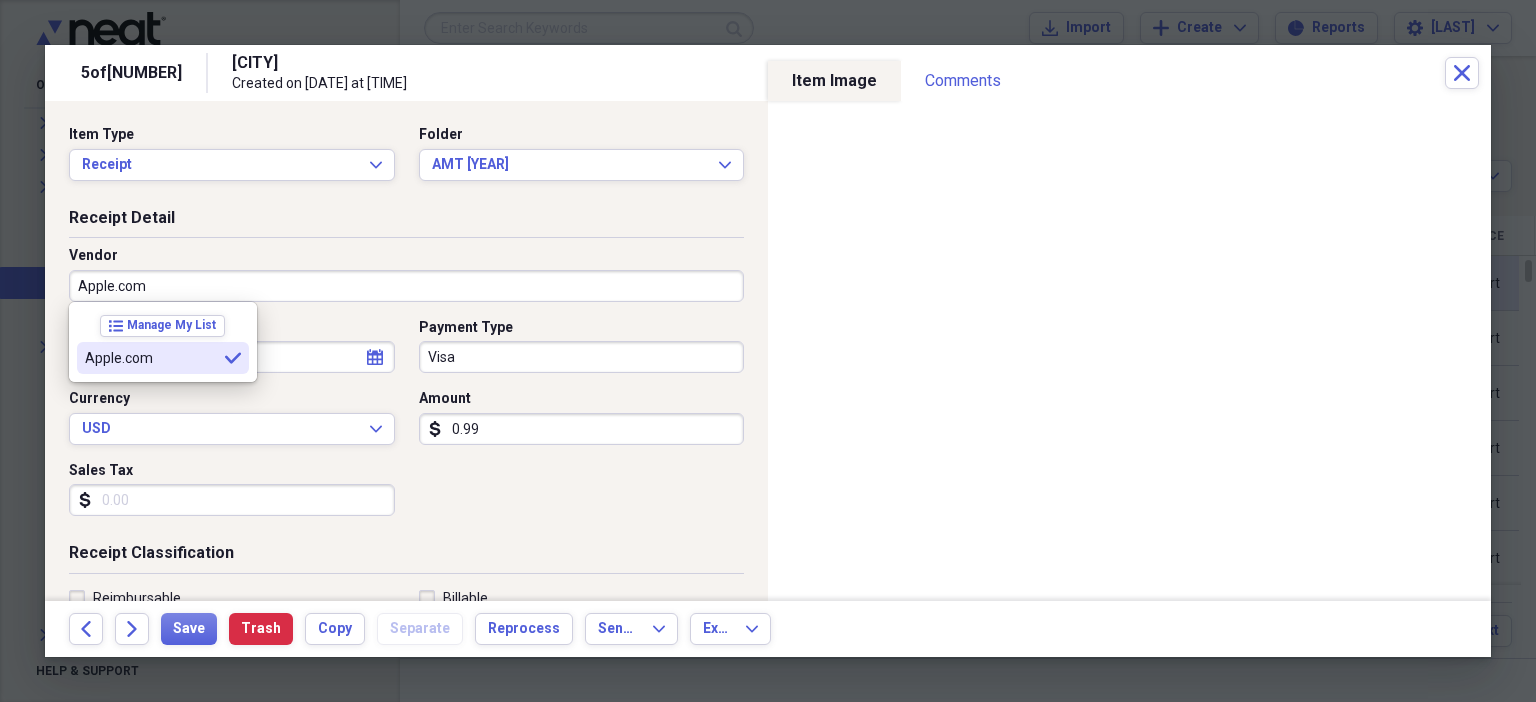 type on "Apple.com" 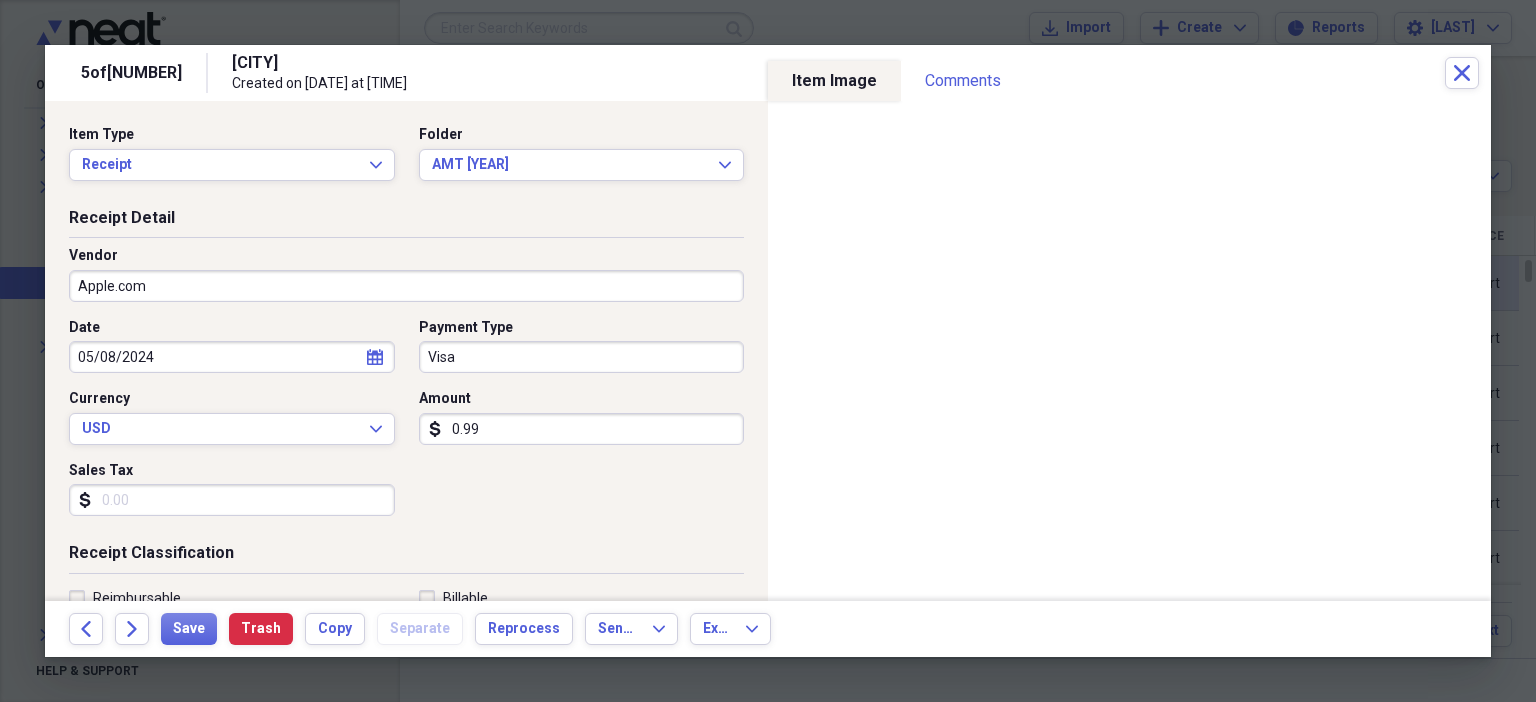 scroll, scrollTop: 436, scrollLeft: 0, axis: vertical 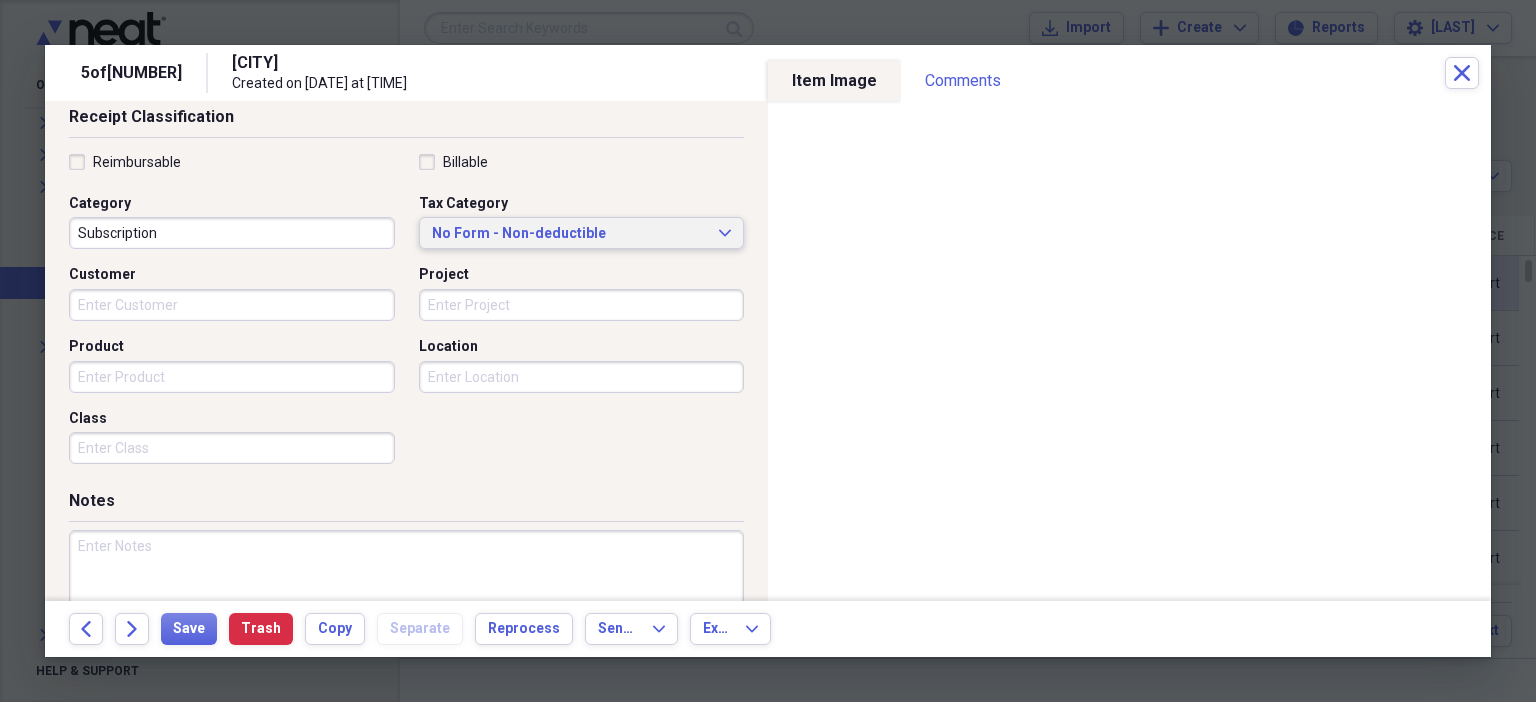 click on "No Form - Non-deductible" at bounding box center [570, 234] 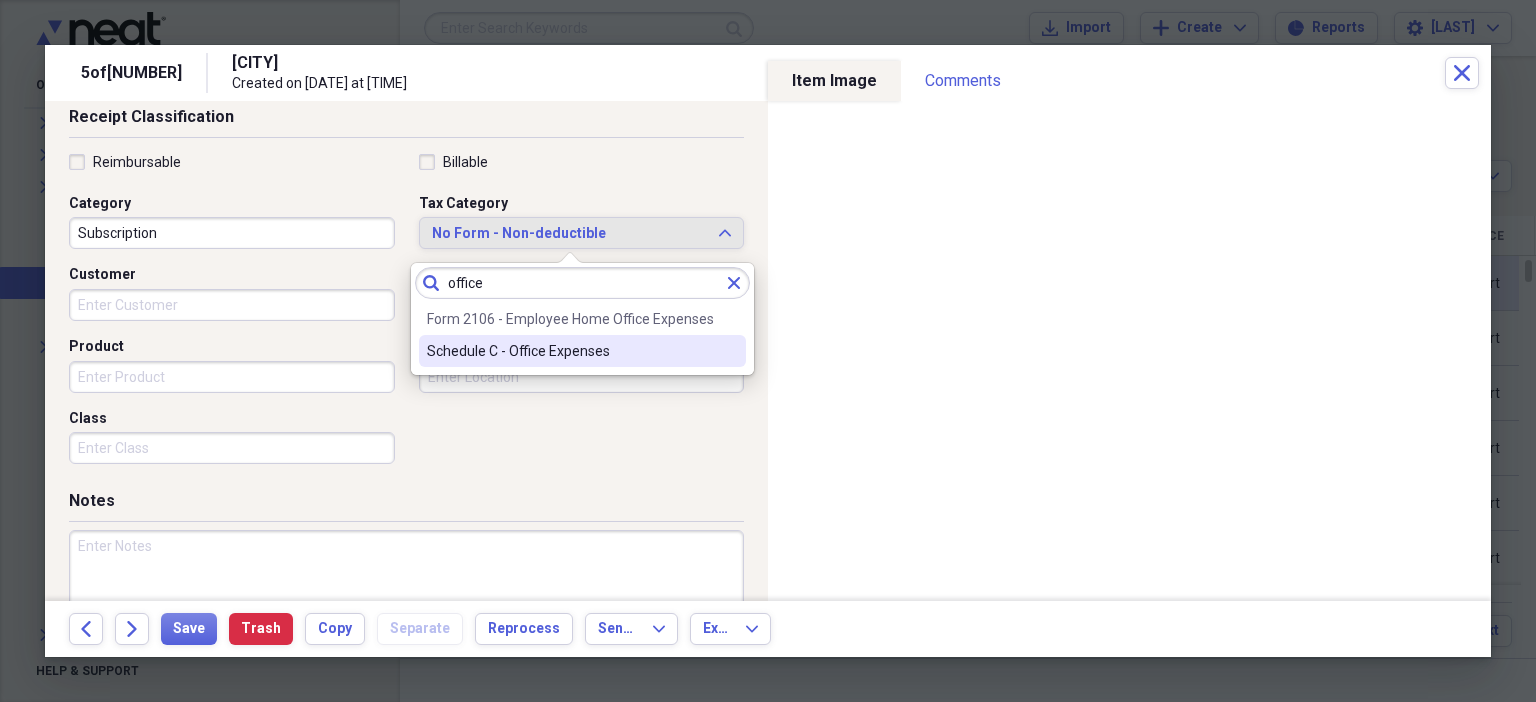 type on "office" 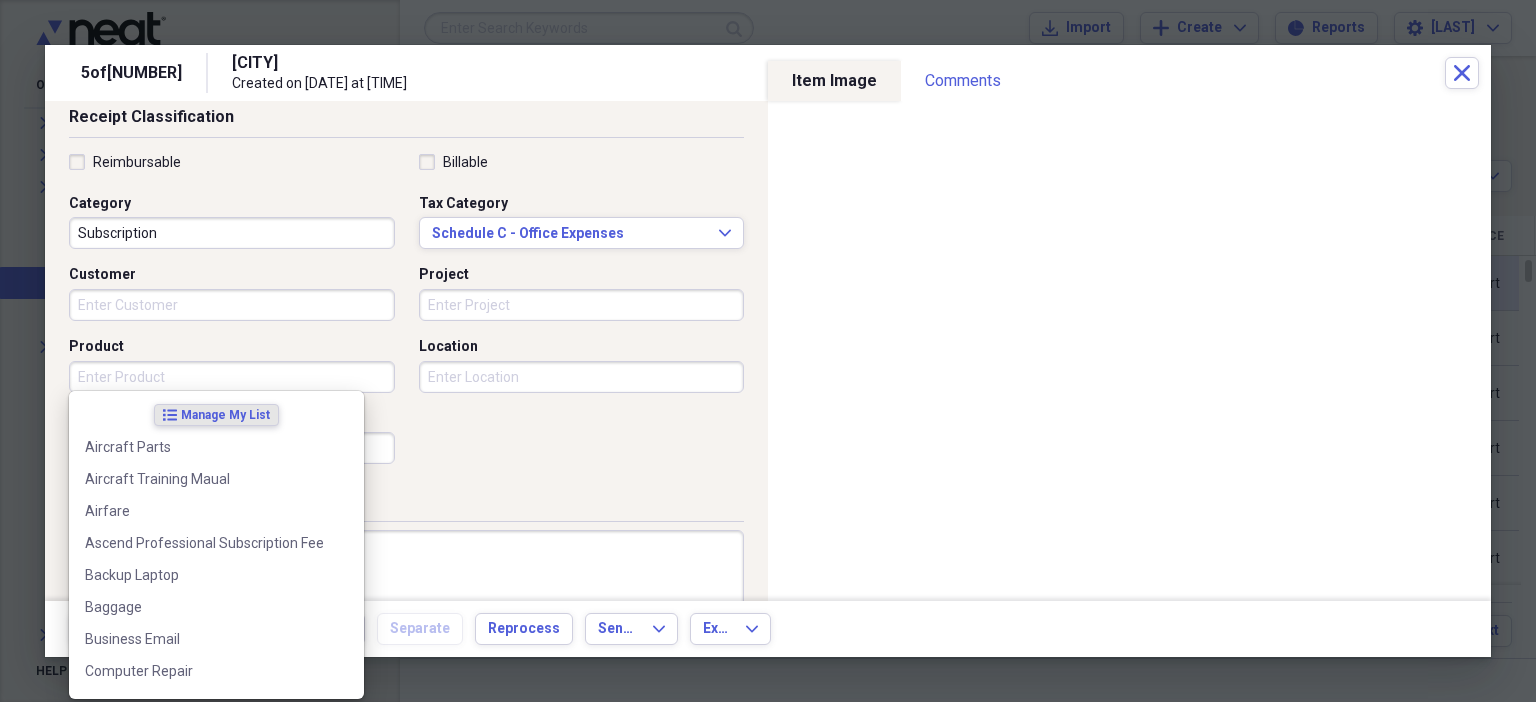 click on "Product" at bounding box center (232, 377) 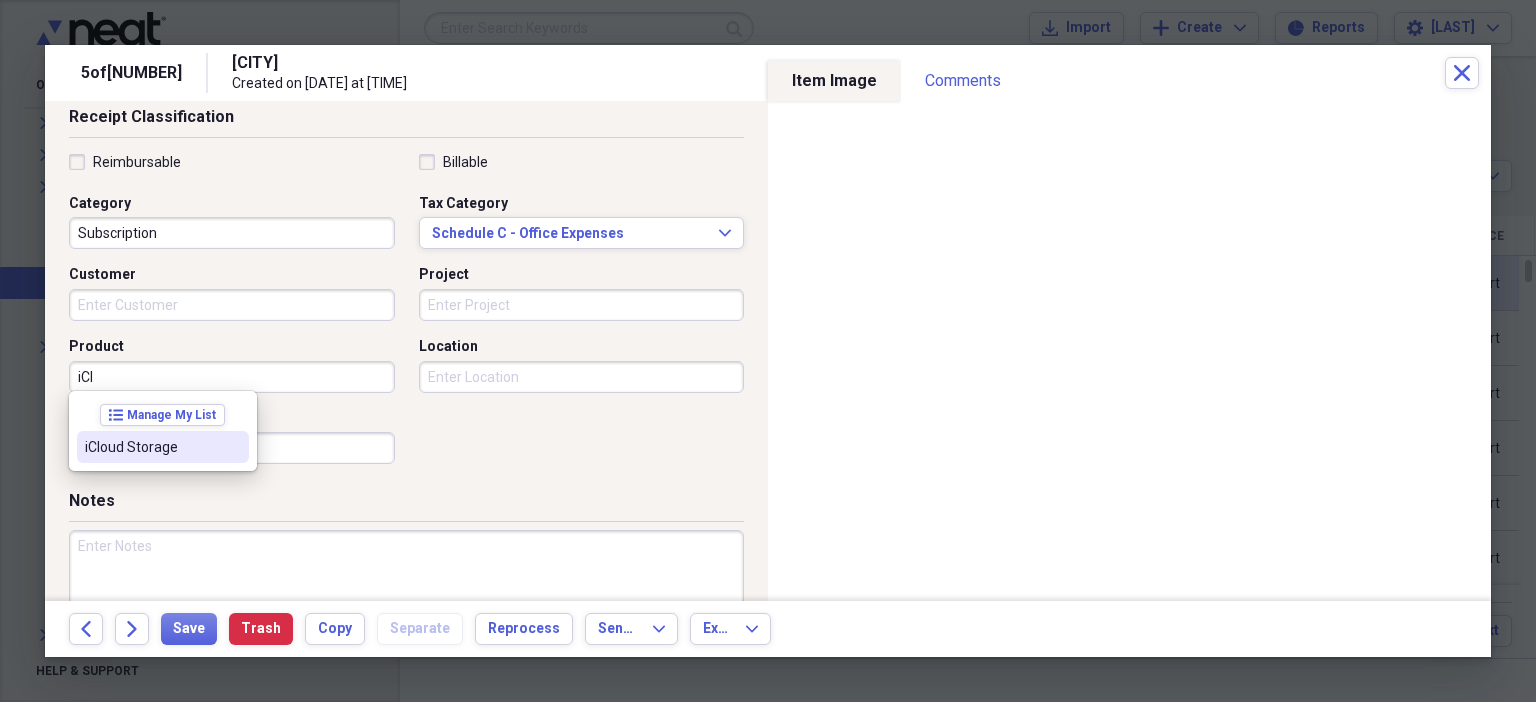 click on "iCloud Storage" at bounding box center (151, 447) 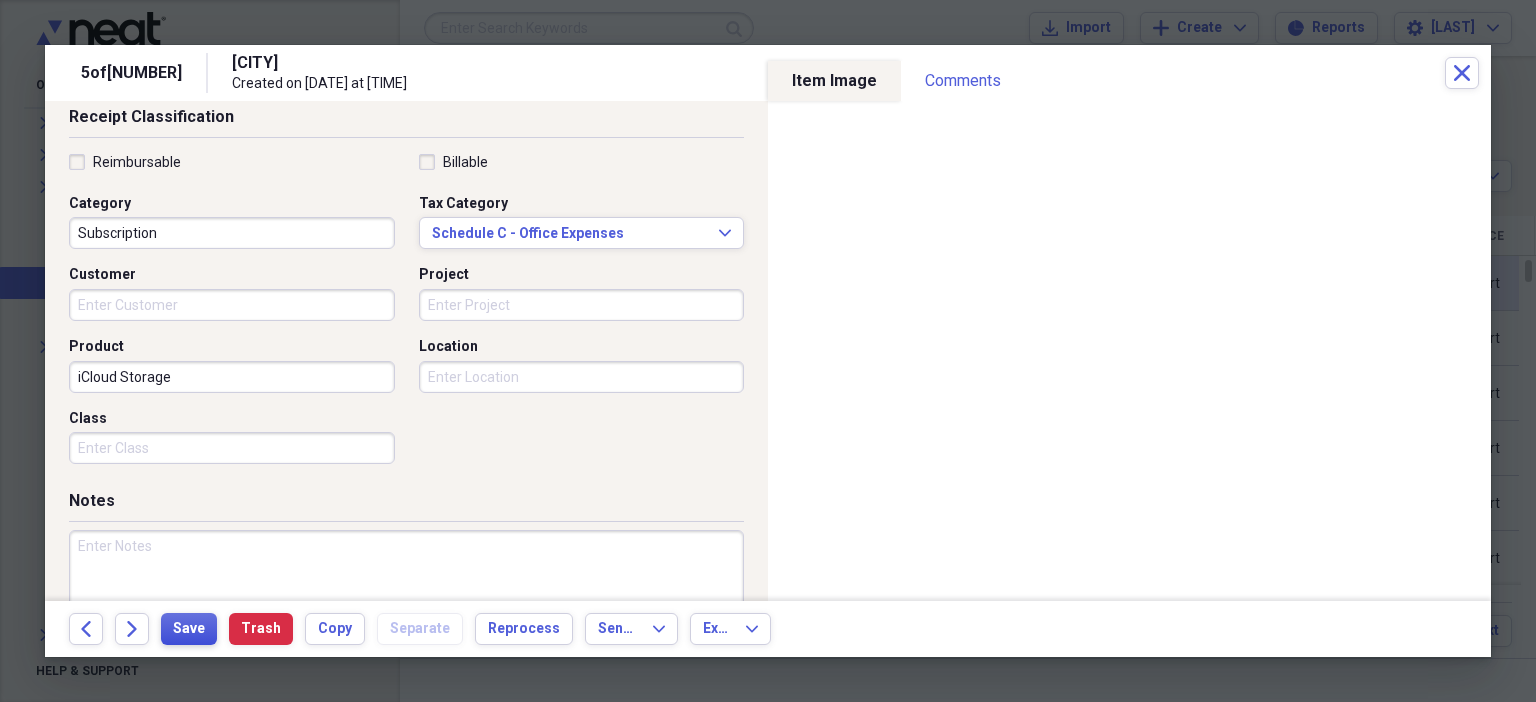 click on "Save" at bounding box center (189, 629) 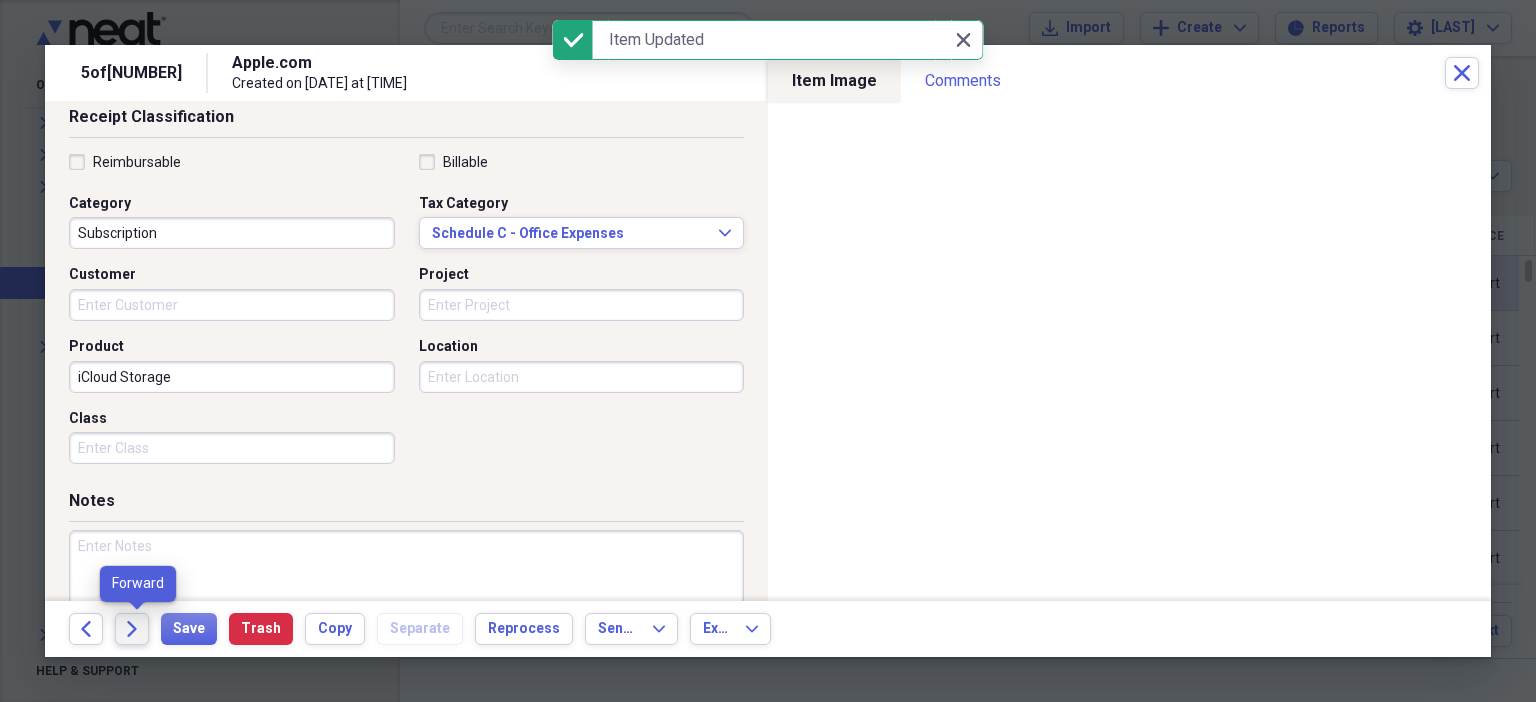 click on "Forward" 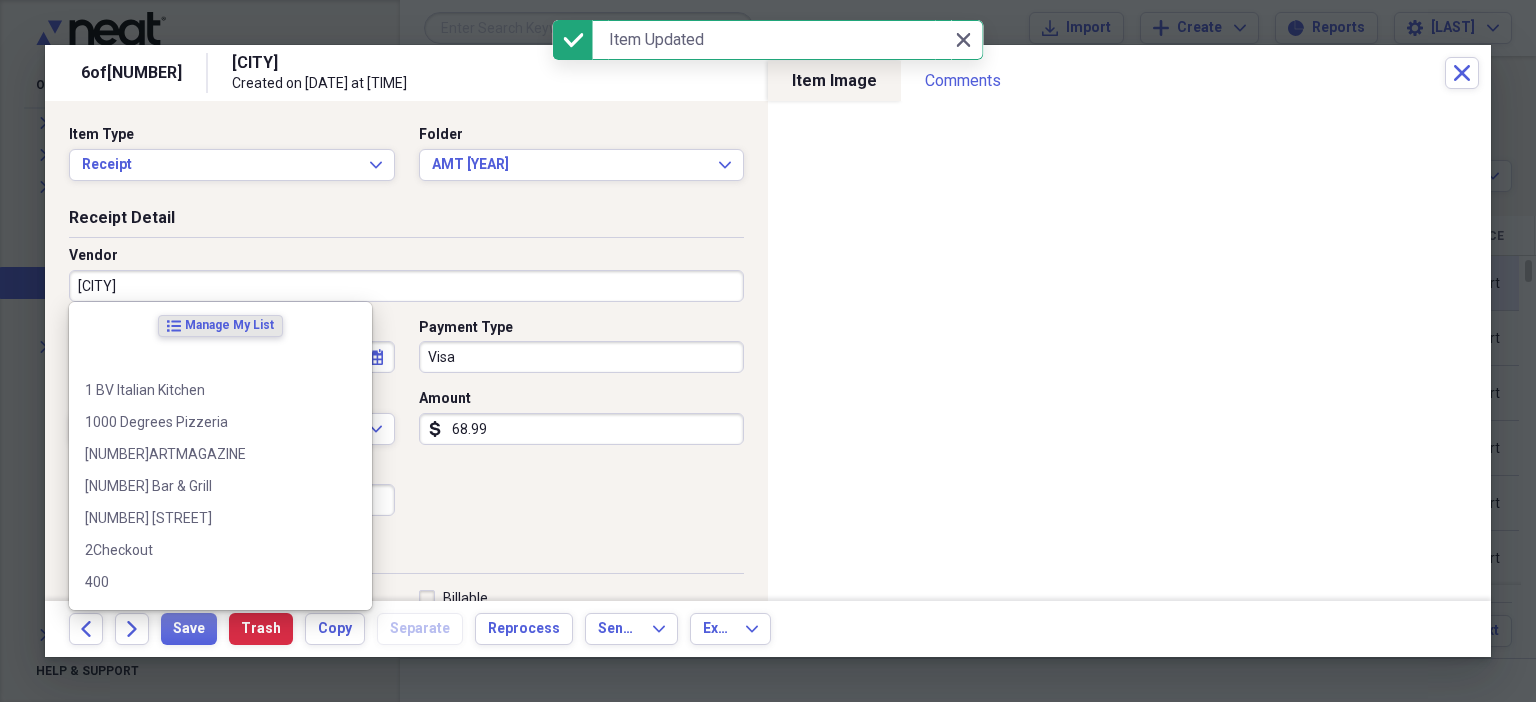 click on "[CITY]" at bounding box center (406, 286) 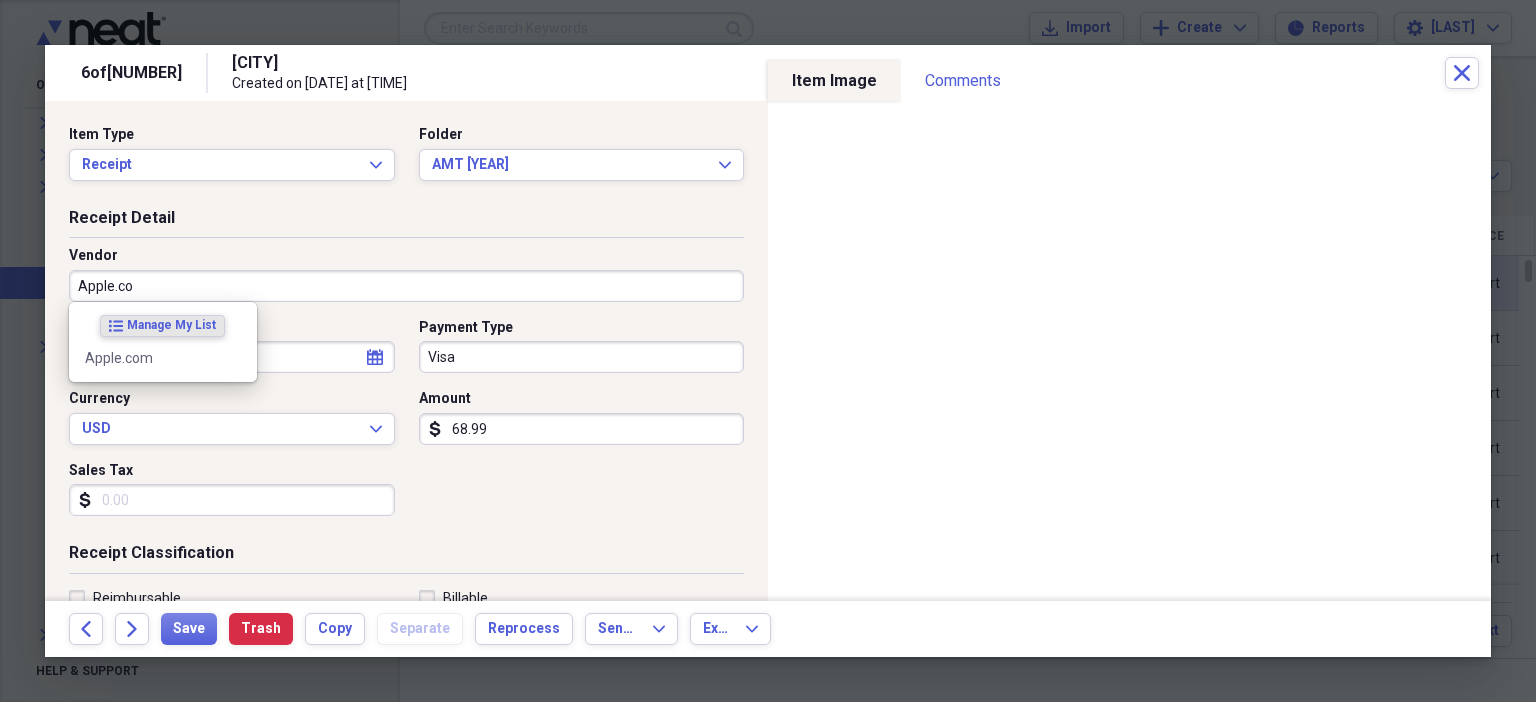 type on "Apple.com" 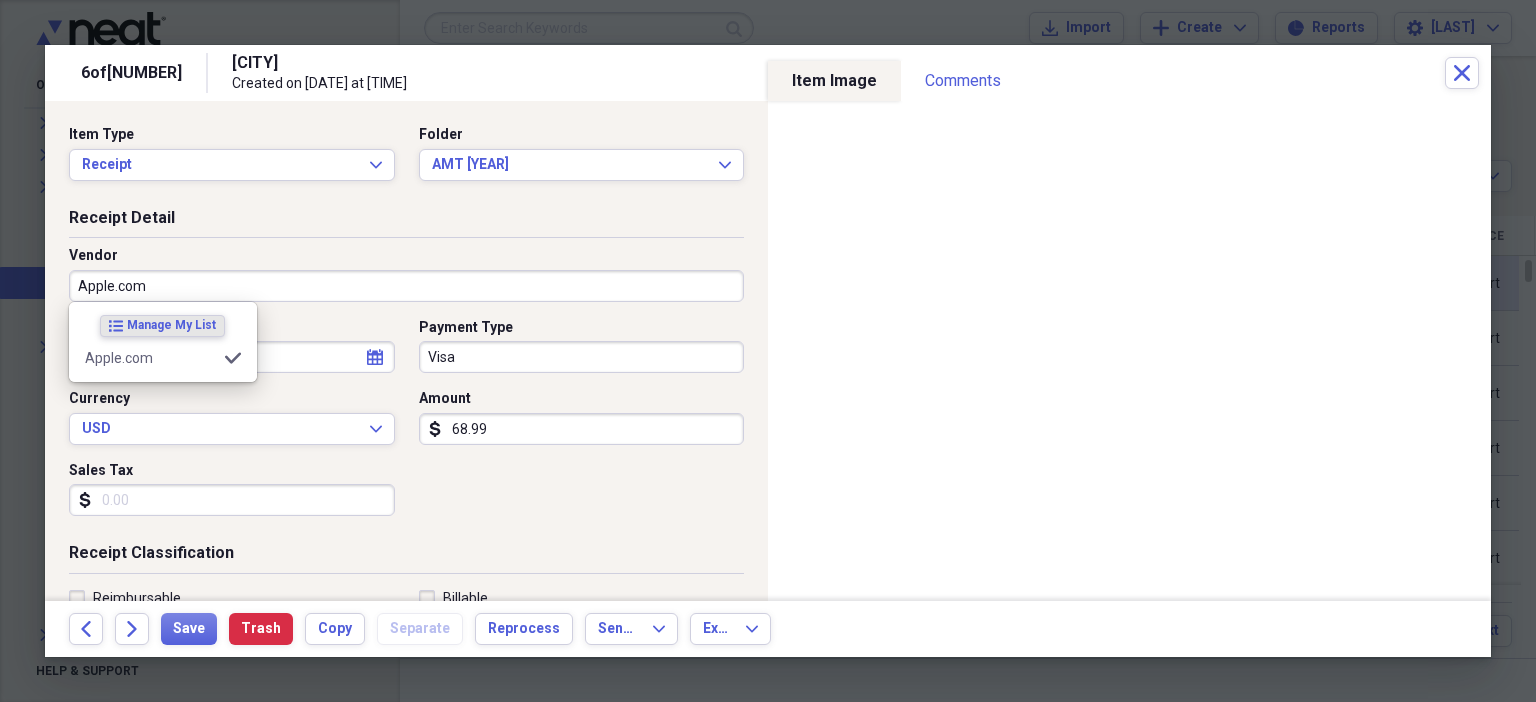 type on "Subscription" 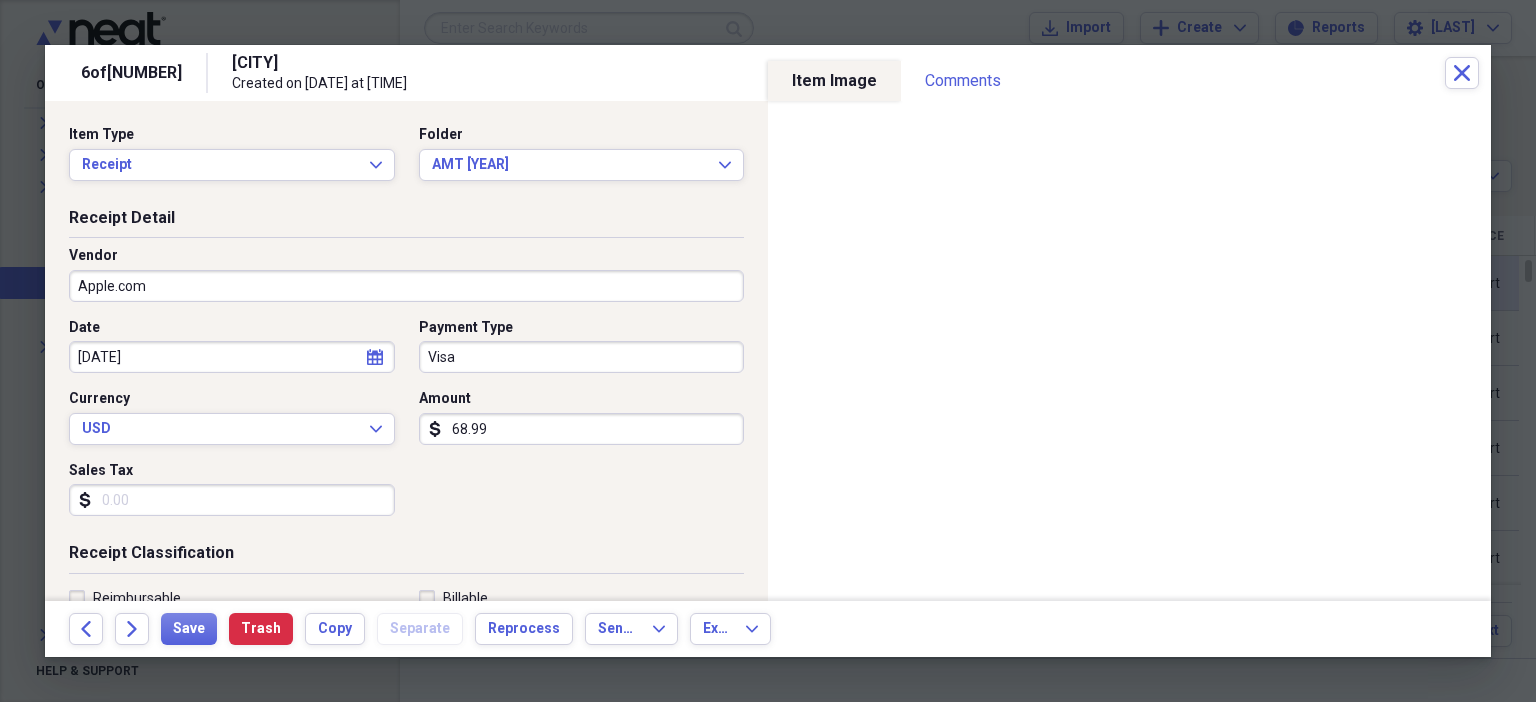 click on "Date [DATE] calendar Calendar Payment Type Visa Currency USD Expand Amount dollar-sign [AMOUNT] Sales Tax dollar-sign" at bounding box center (406, 425) 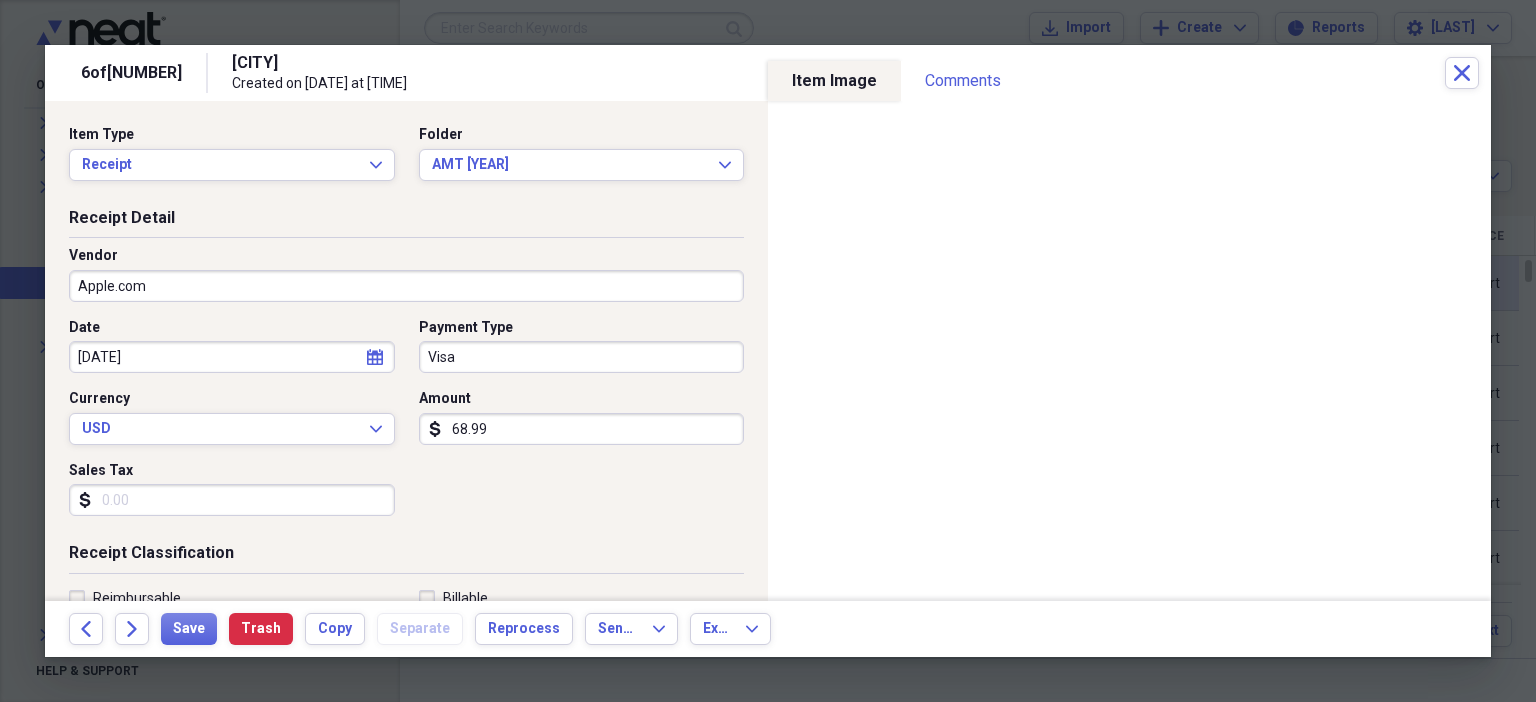 scroll, scrollTop: 436, scrollLeft: 0, axis: vertical 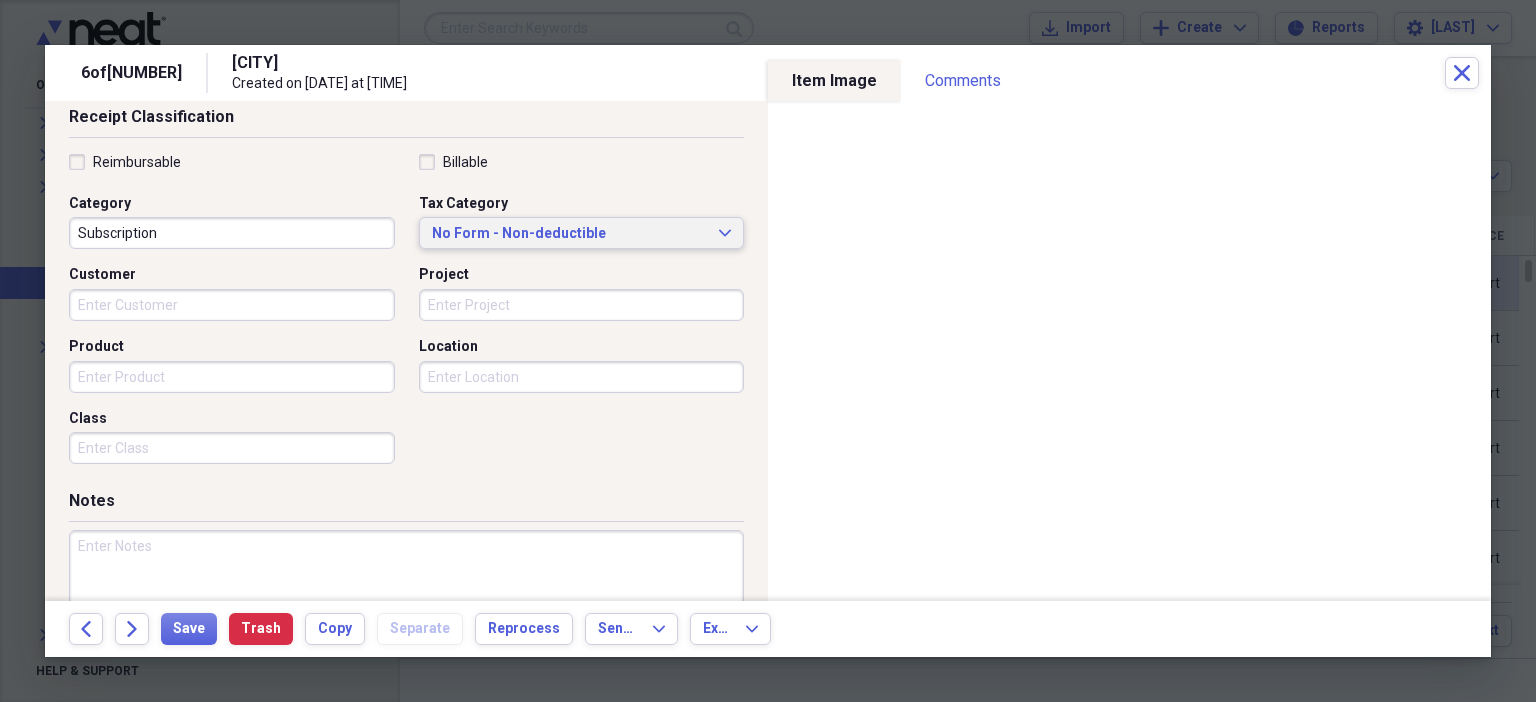 click on "No Form - Non-deductible" at bounding box center [570, 234] 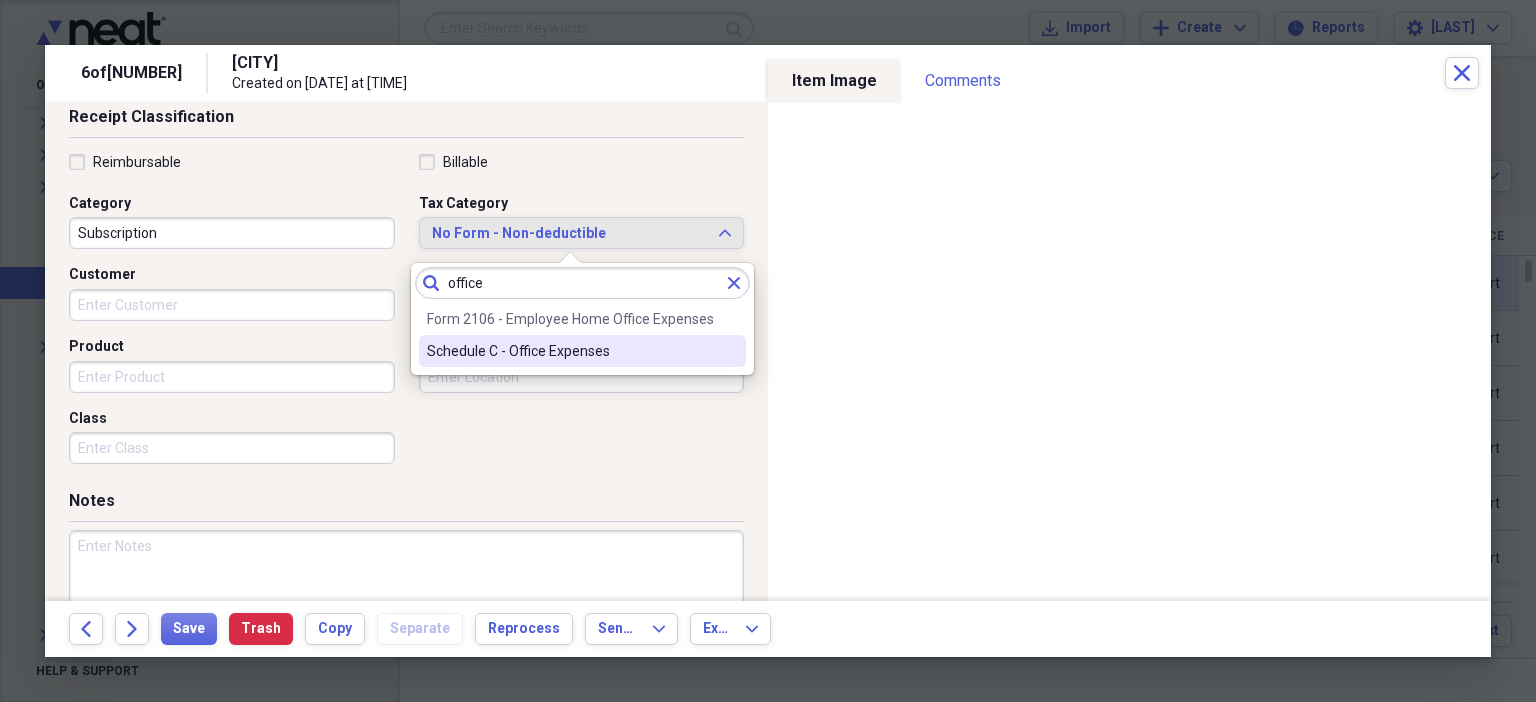 type on "office" 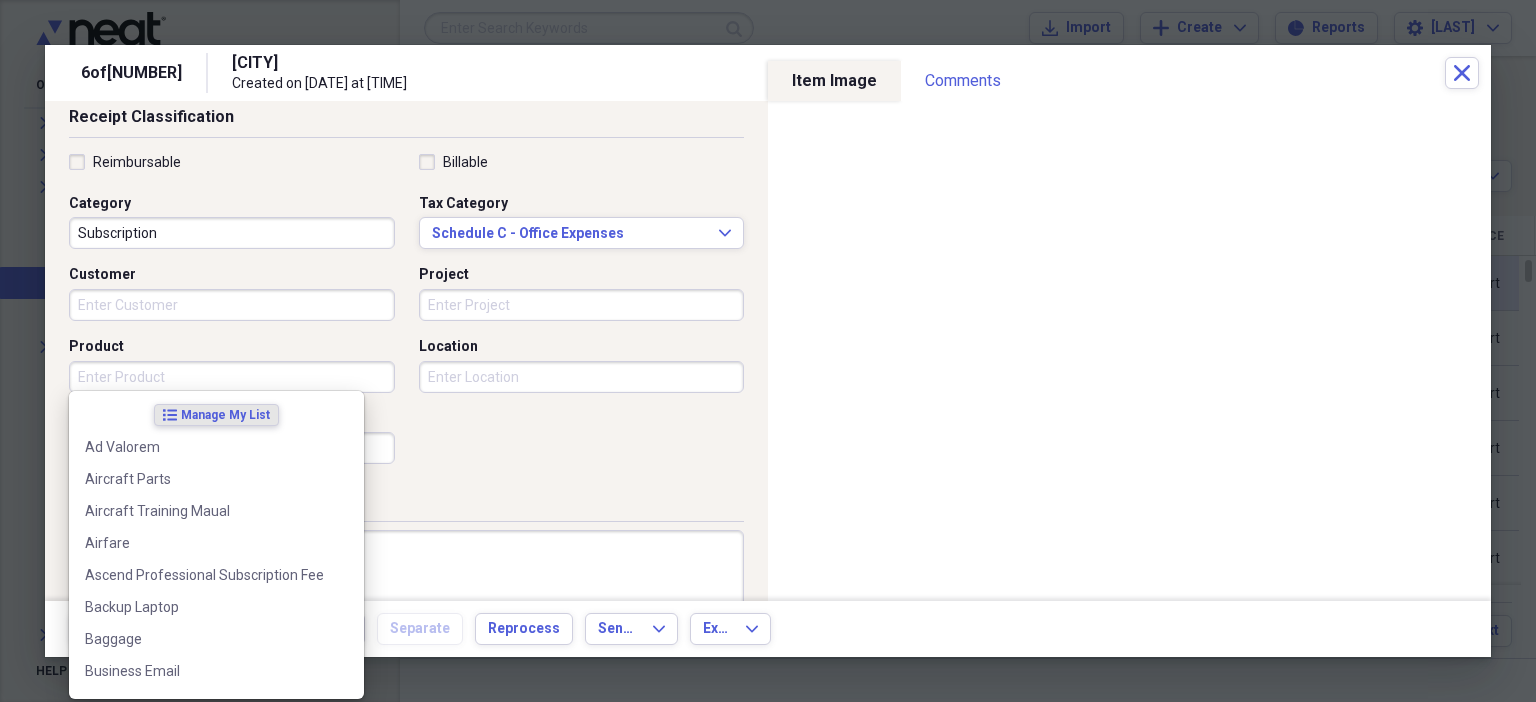 click on "Product" at bounding box center (232, 377) 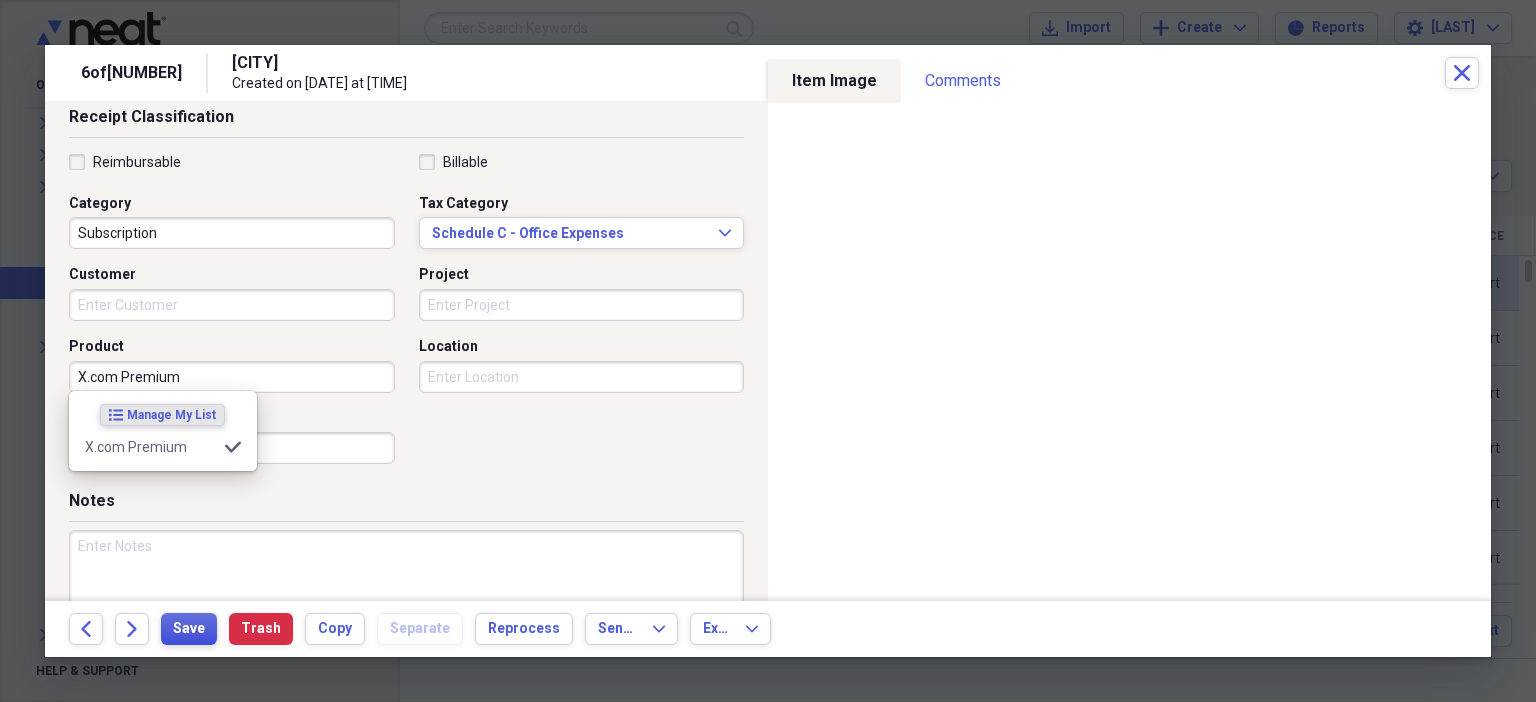 type on "X.com Premium" 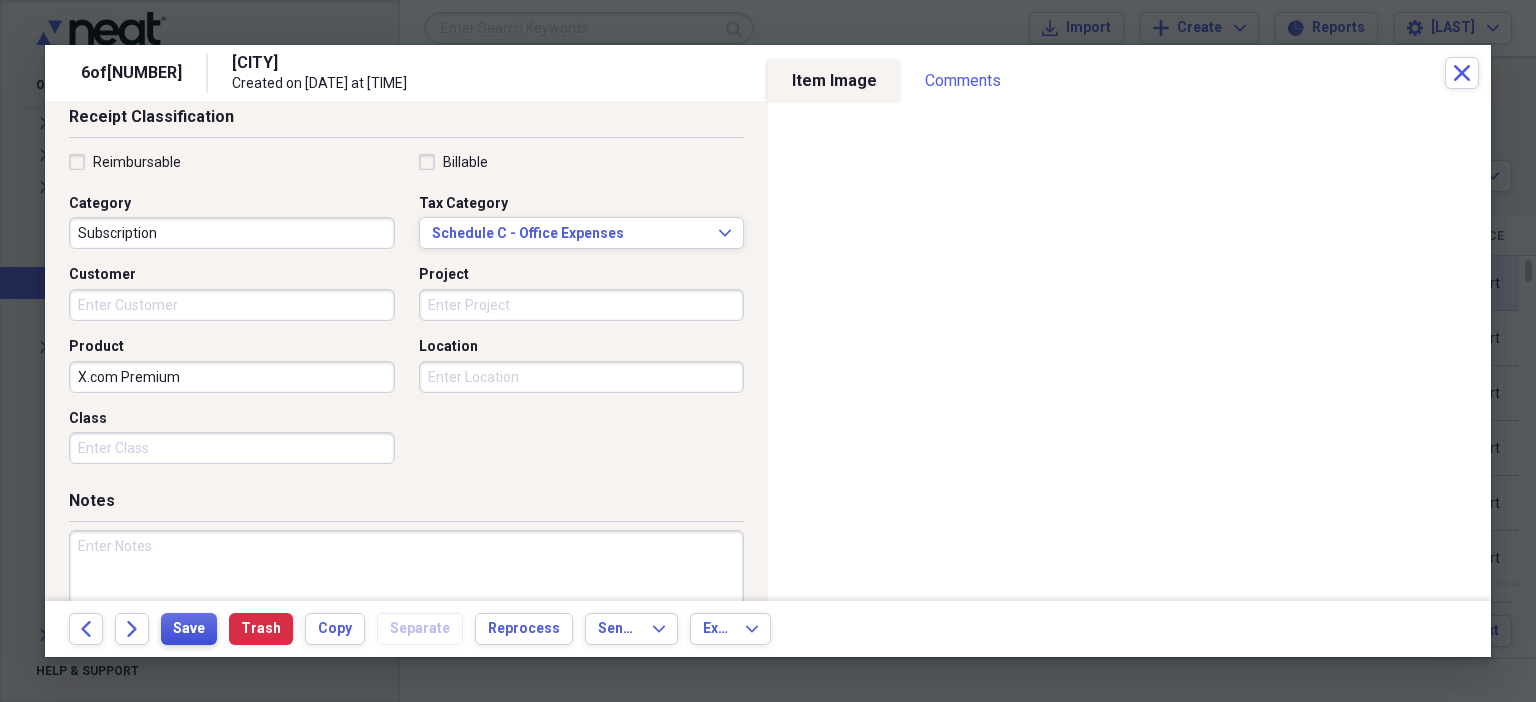 click on "Save" at bounding box center [189, 629] 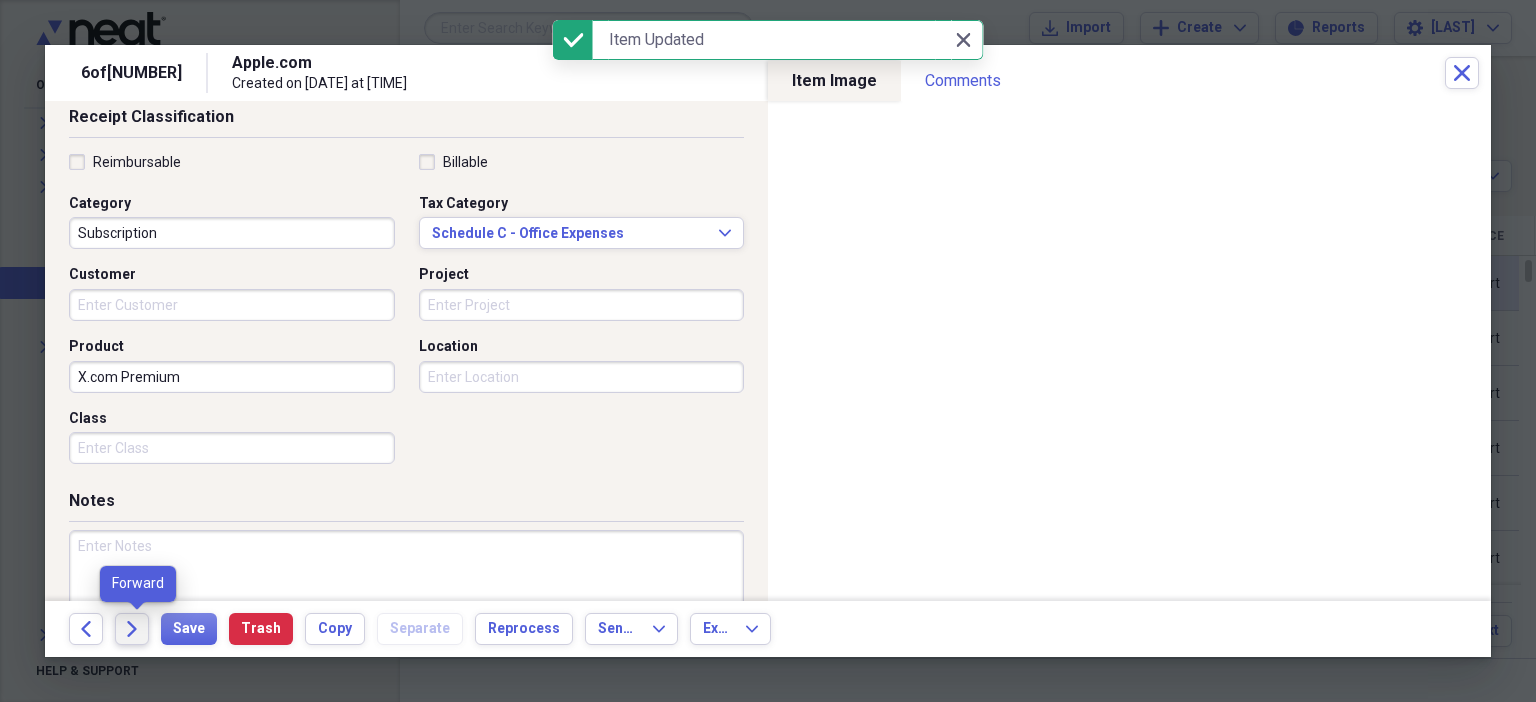 click on "Forward" at bounding box center [132, 629] 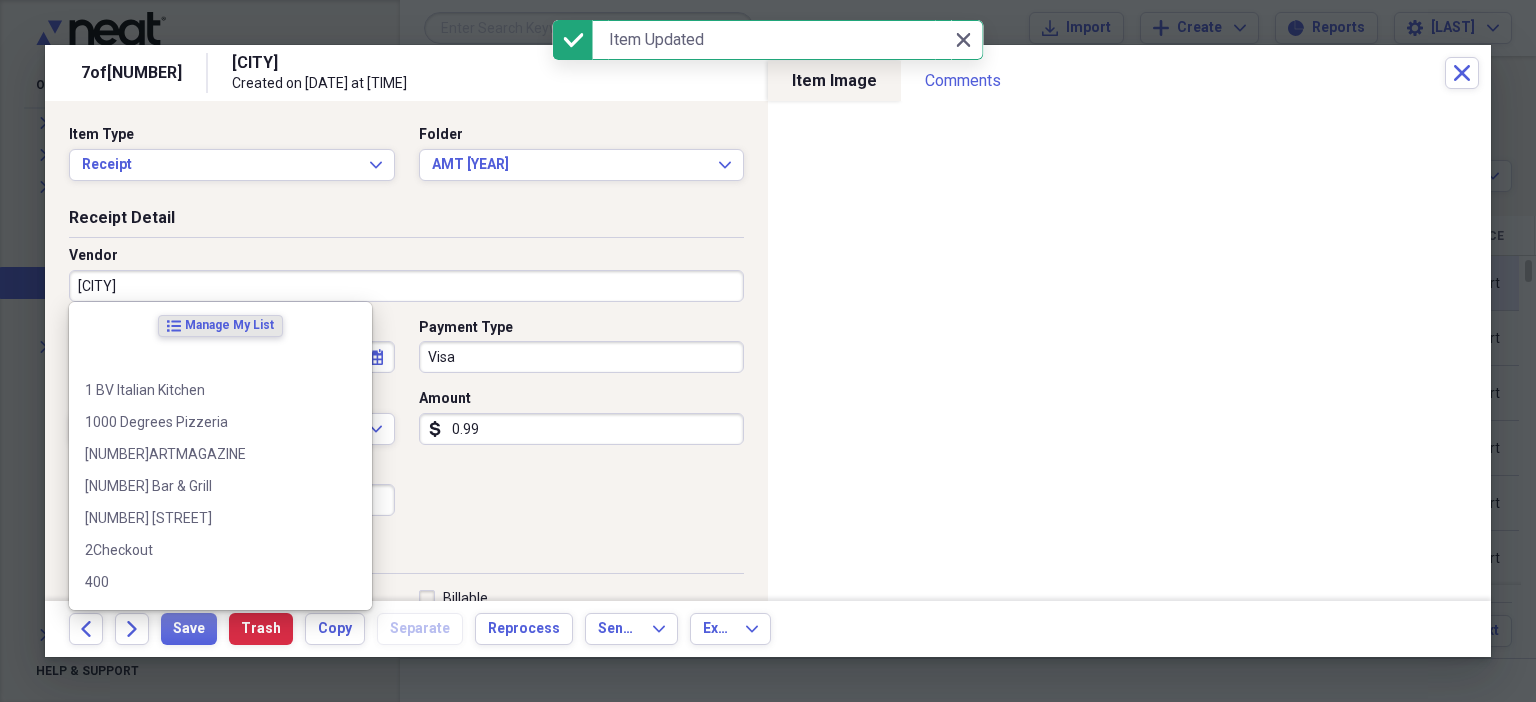 click on "[CITY]" at bounding box center (406, 286) 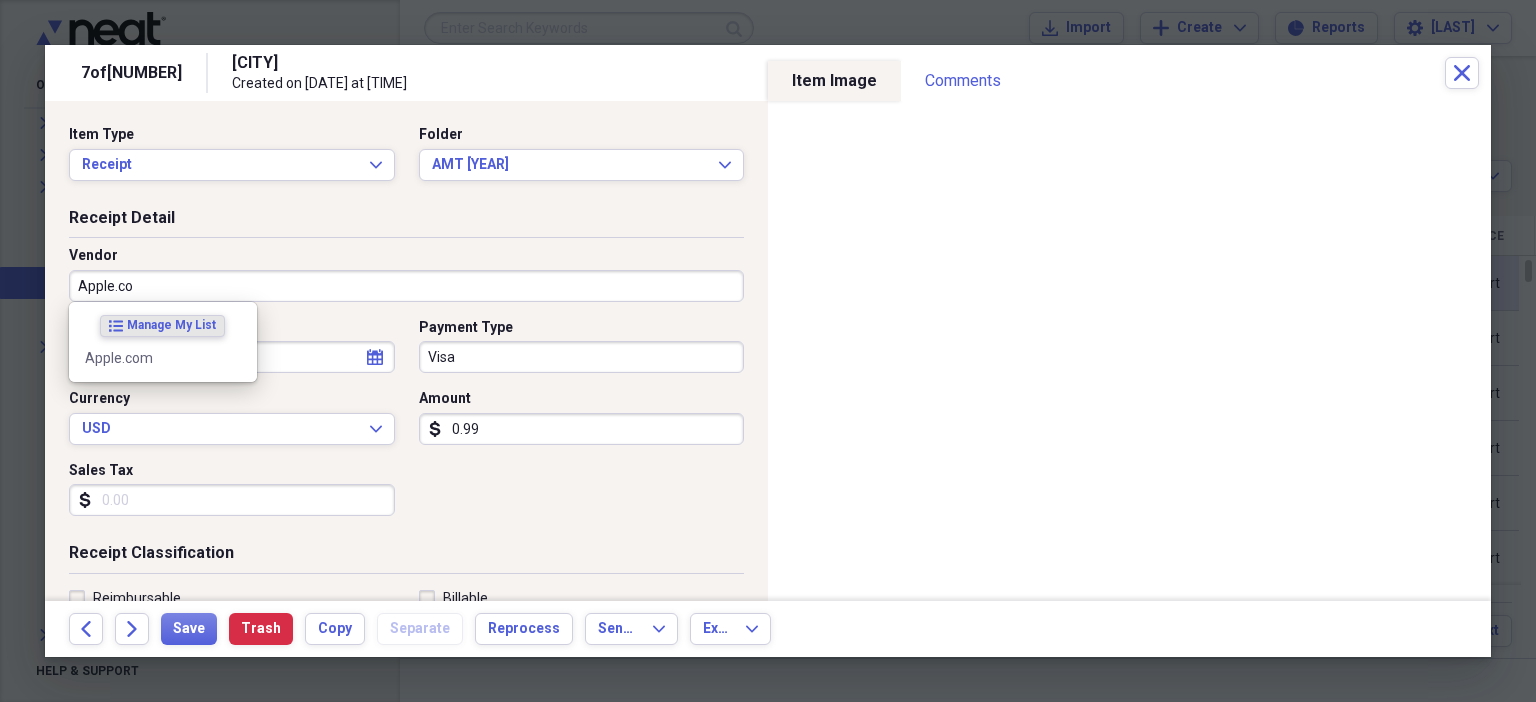 type on "Apple.com" 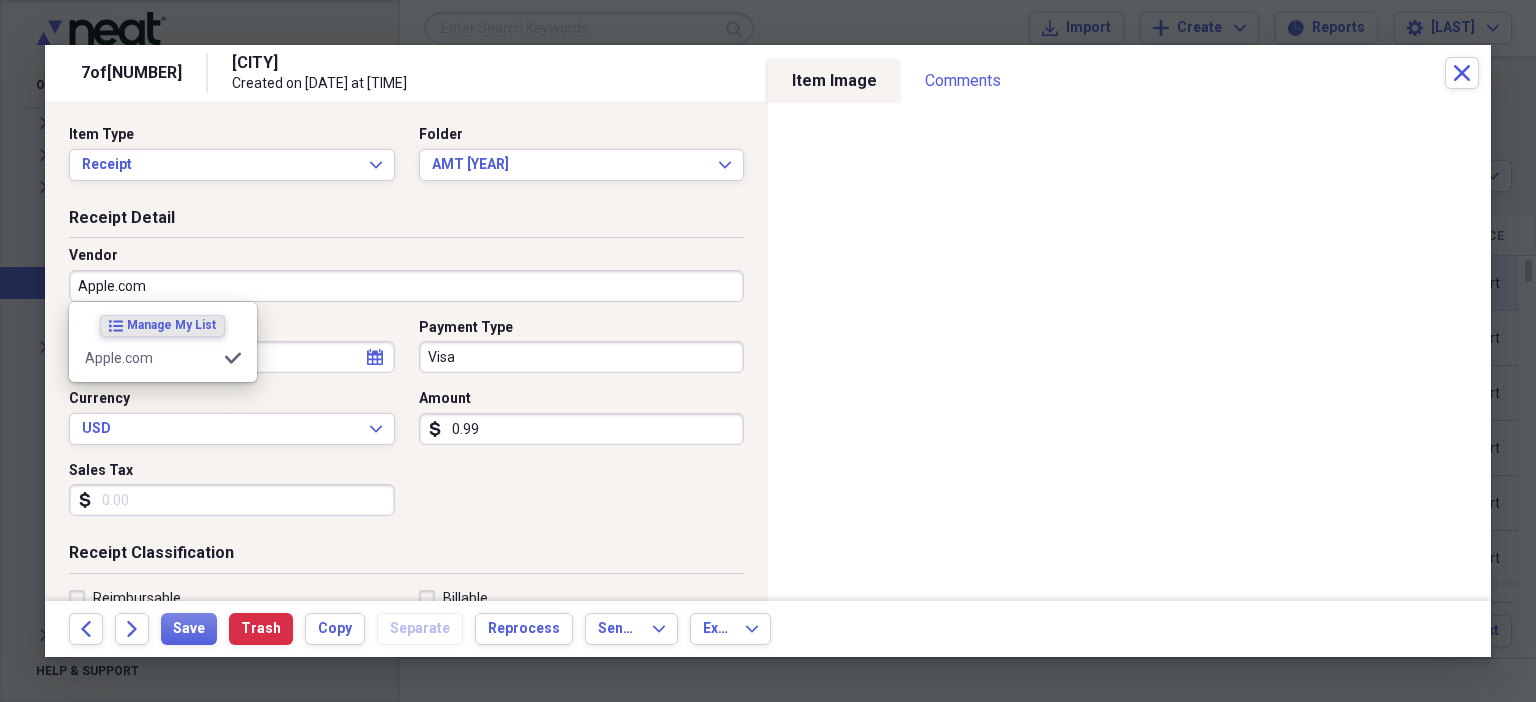 type on "Subscription" 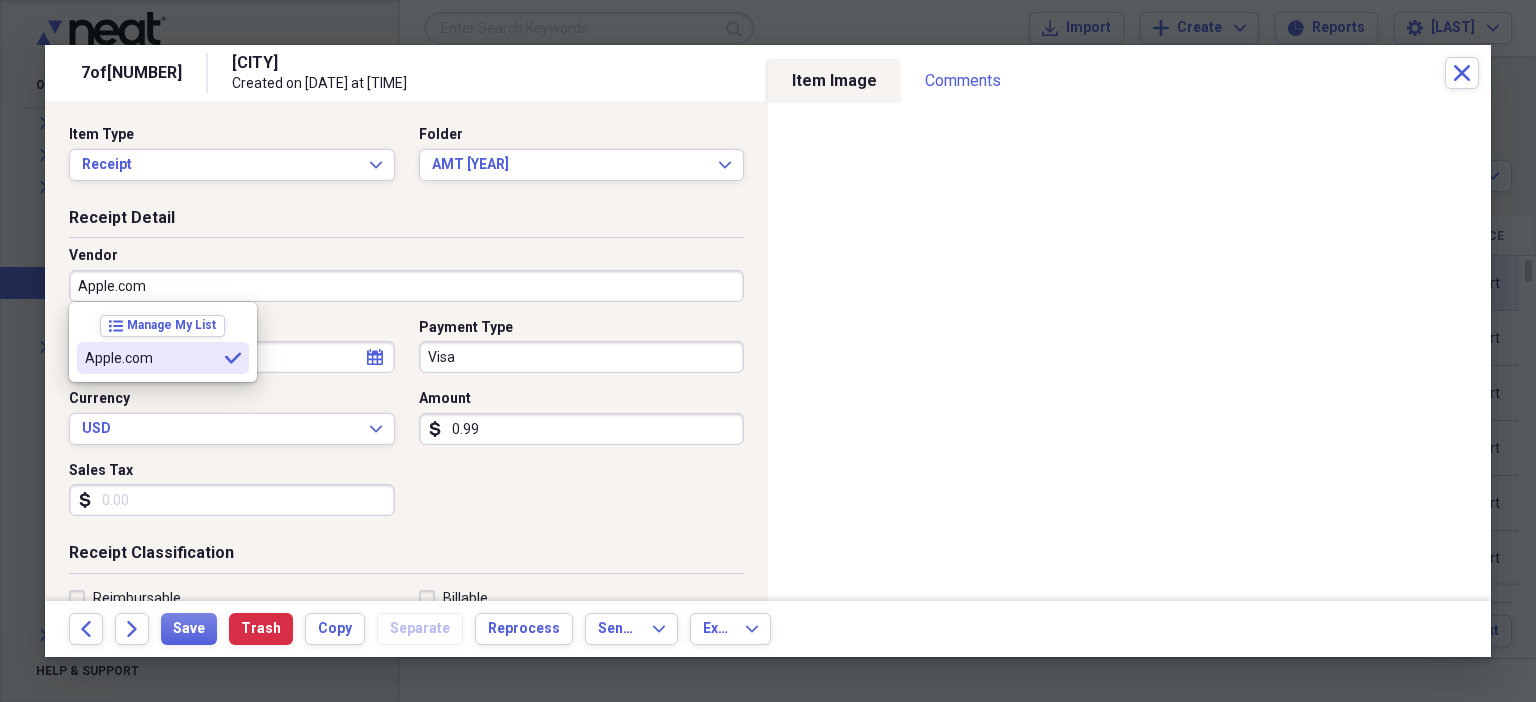 type on "Apple.com" 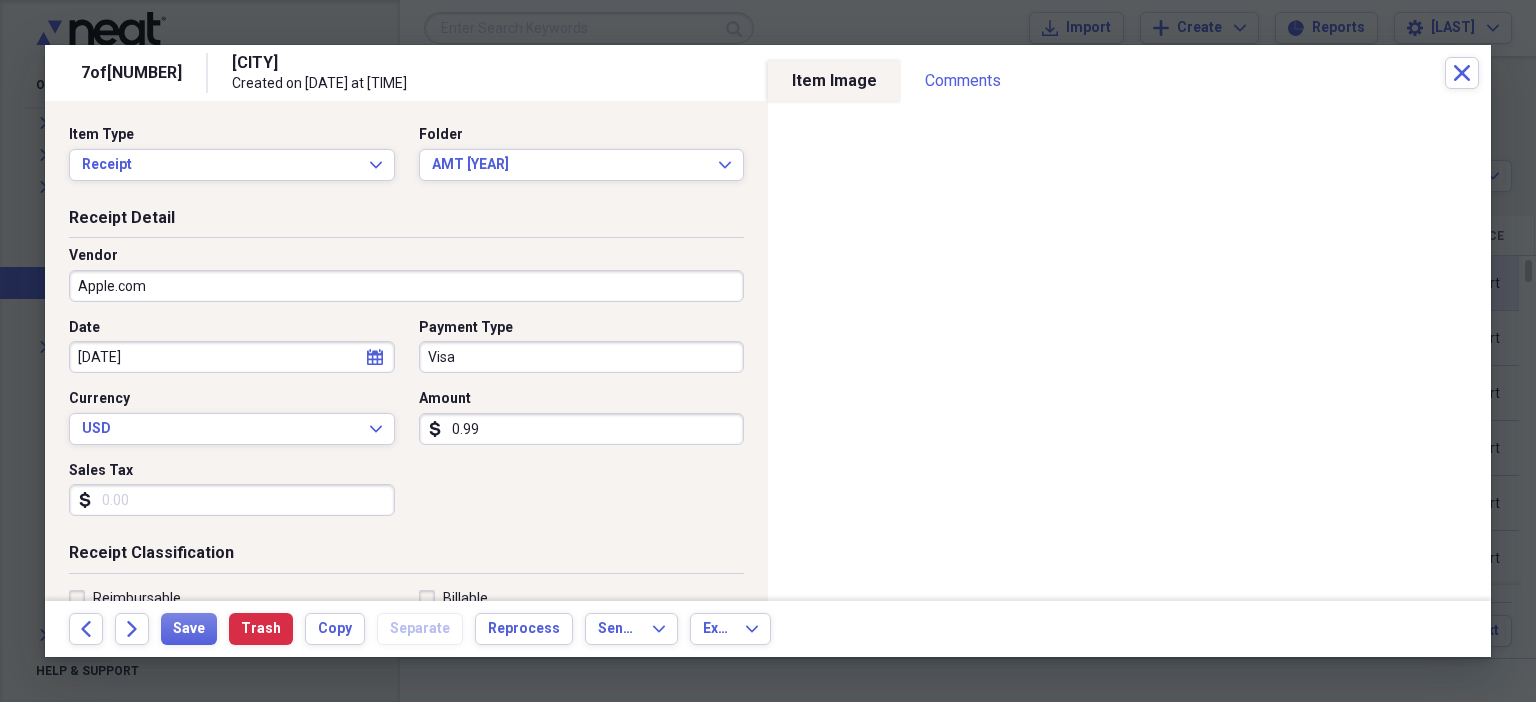 scroll, scrollTop: 436, scrollLeft: 0, axis: vertical 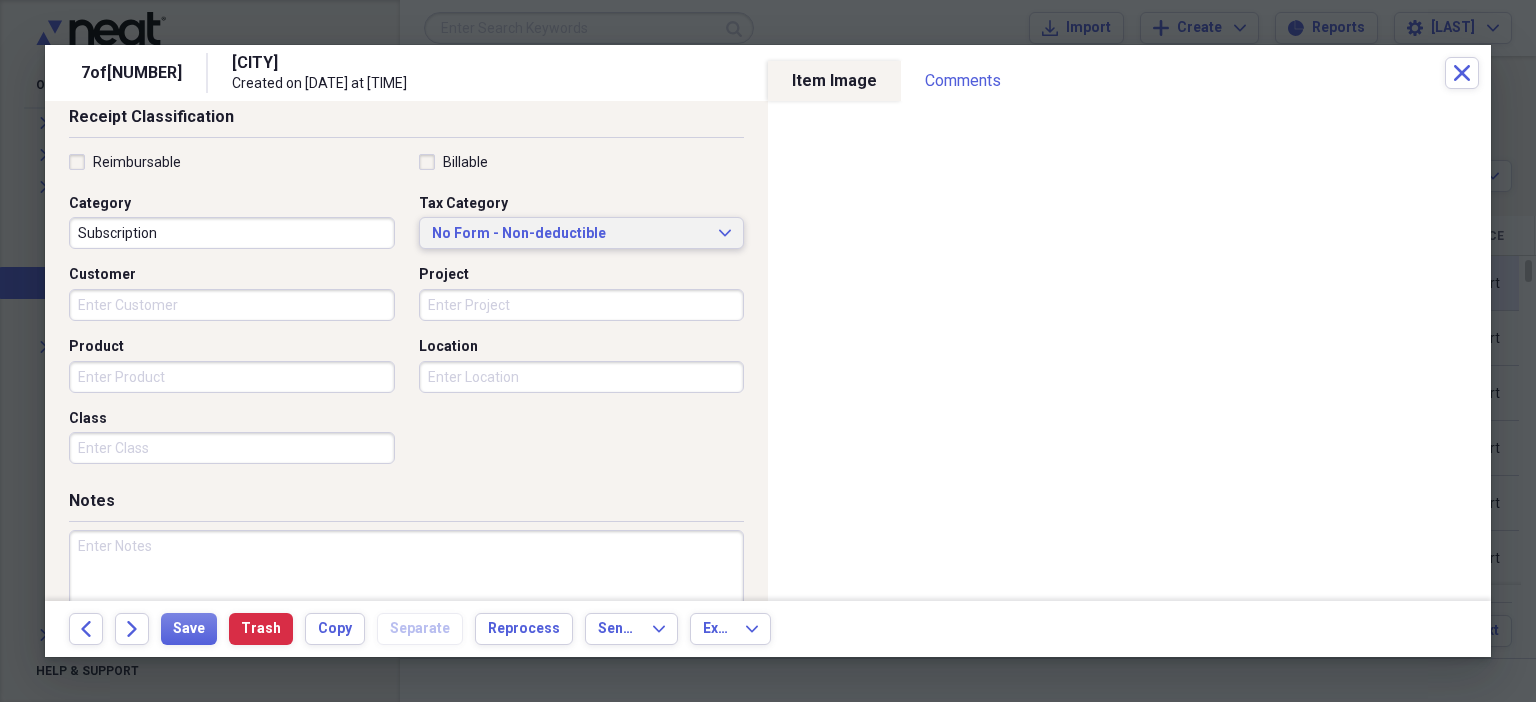 click on "No Form - Non-deductible" at bounding box center [570, 234] 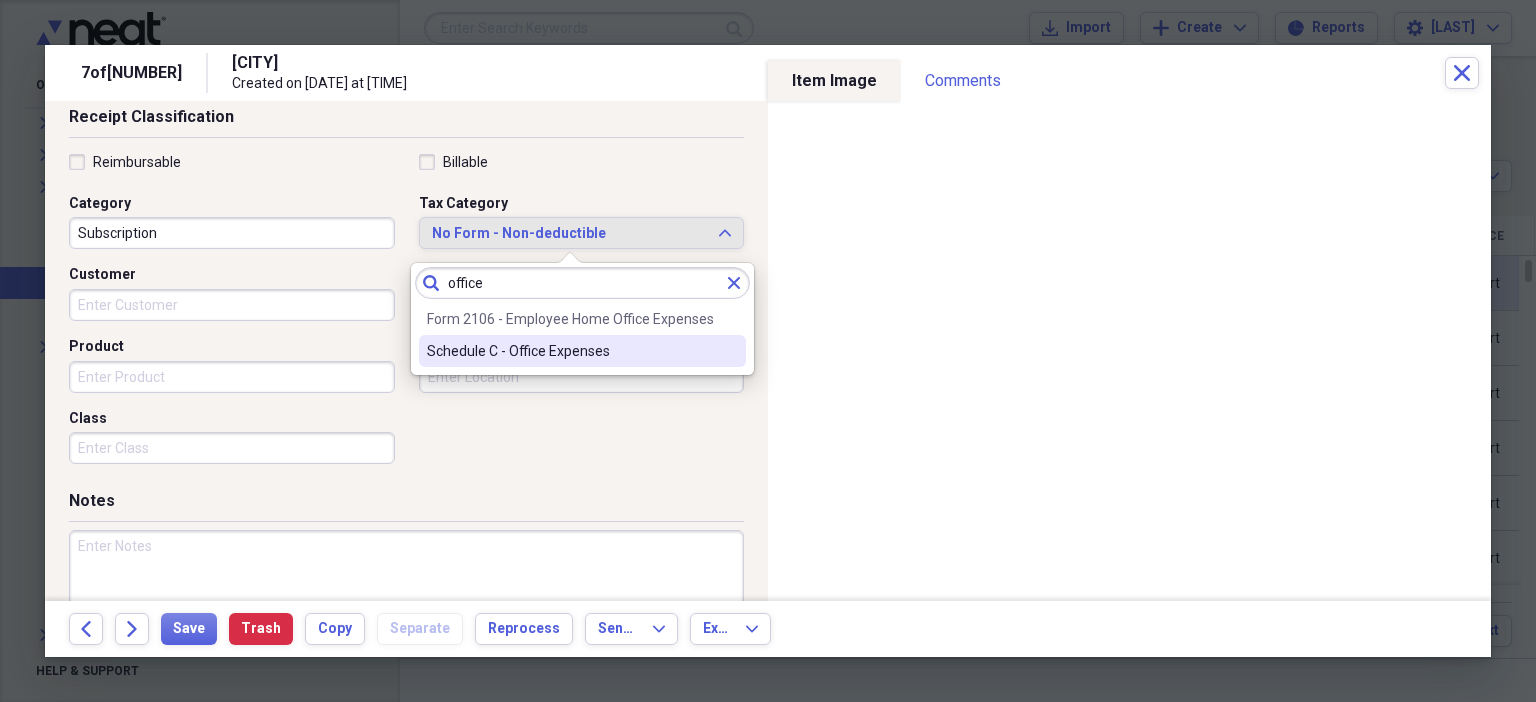 type on "office" 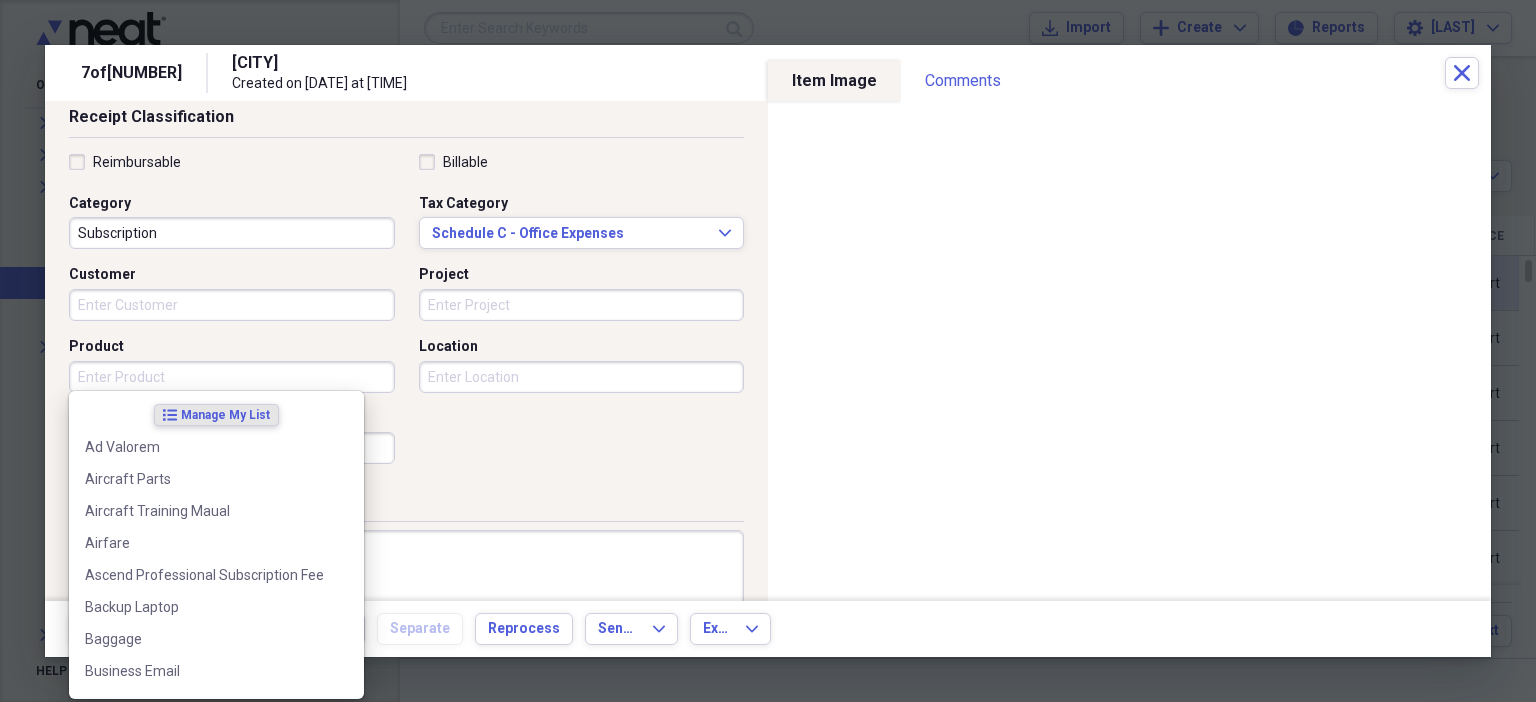 click on "Product" at bounding box center (232, 377) 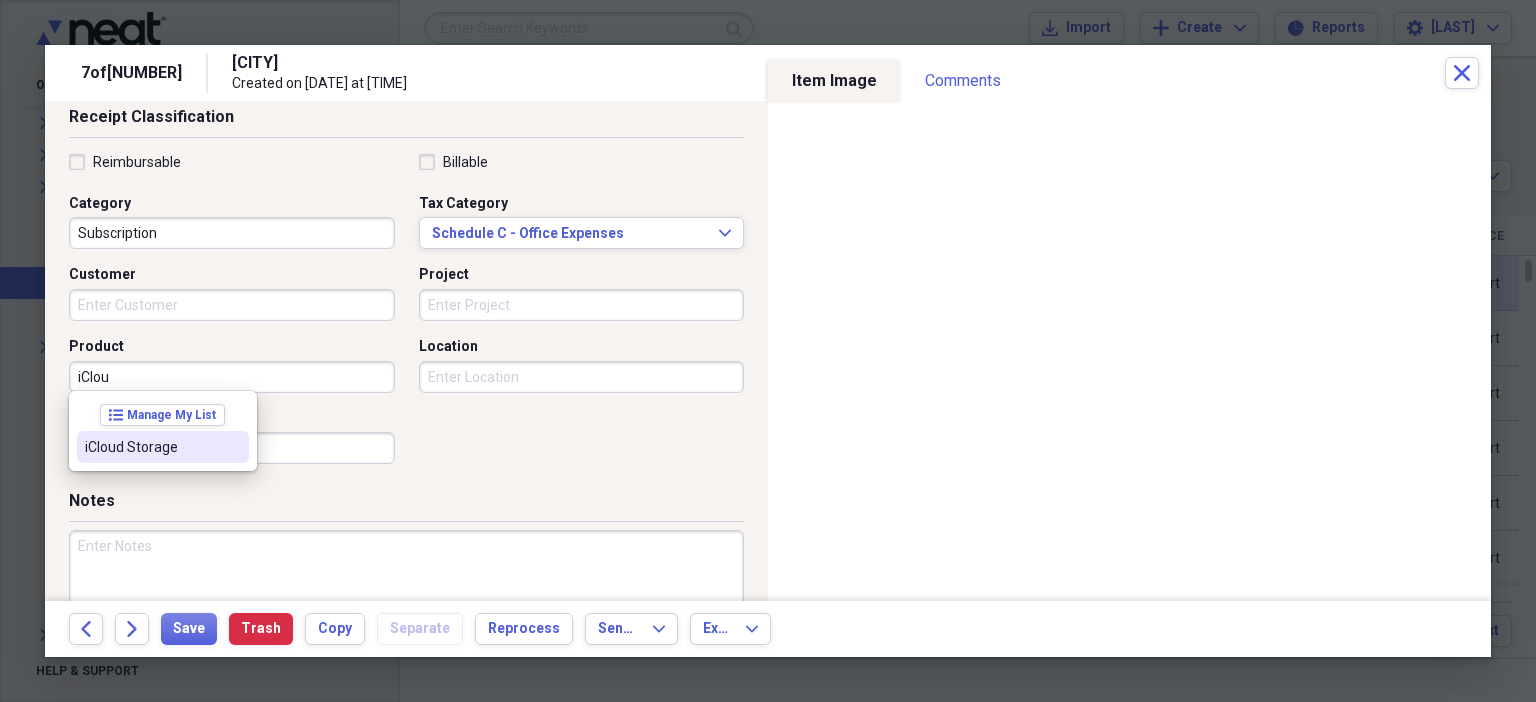 click on "iCloud Storage" at bounding box center [163, 447] 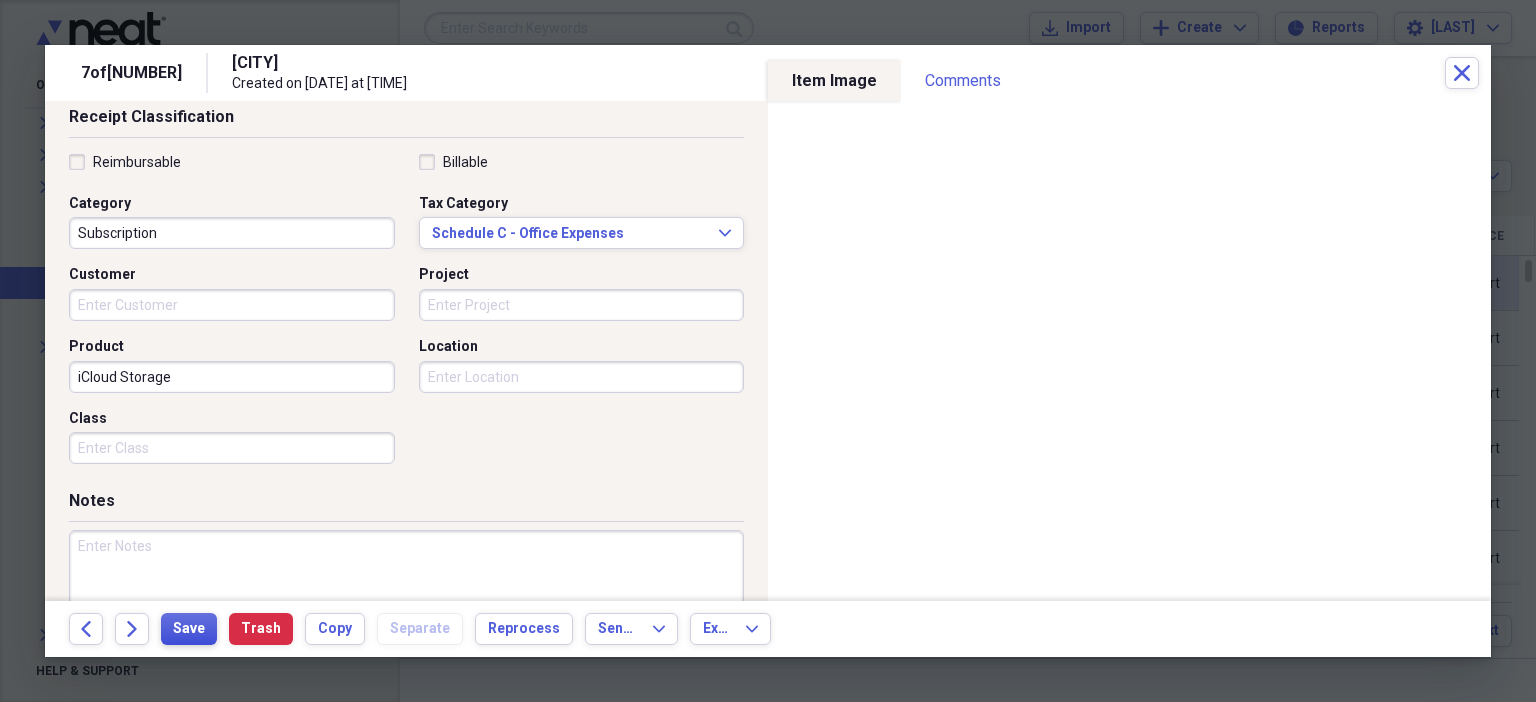 click on "Save" at bounding box center (189, 629) 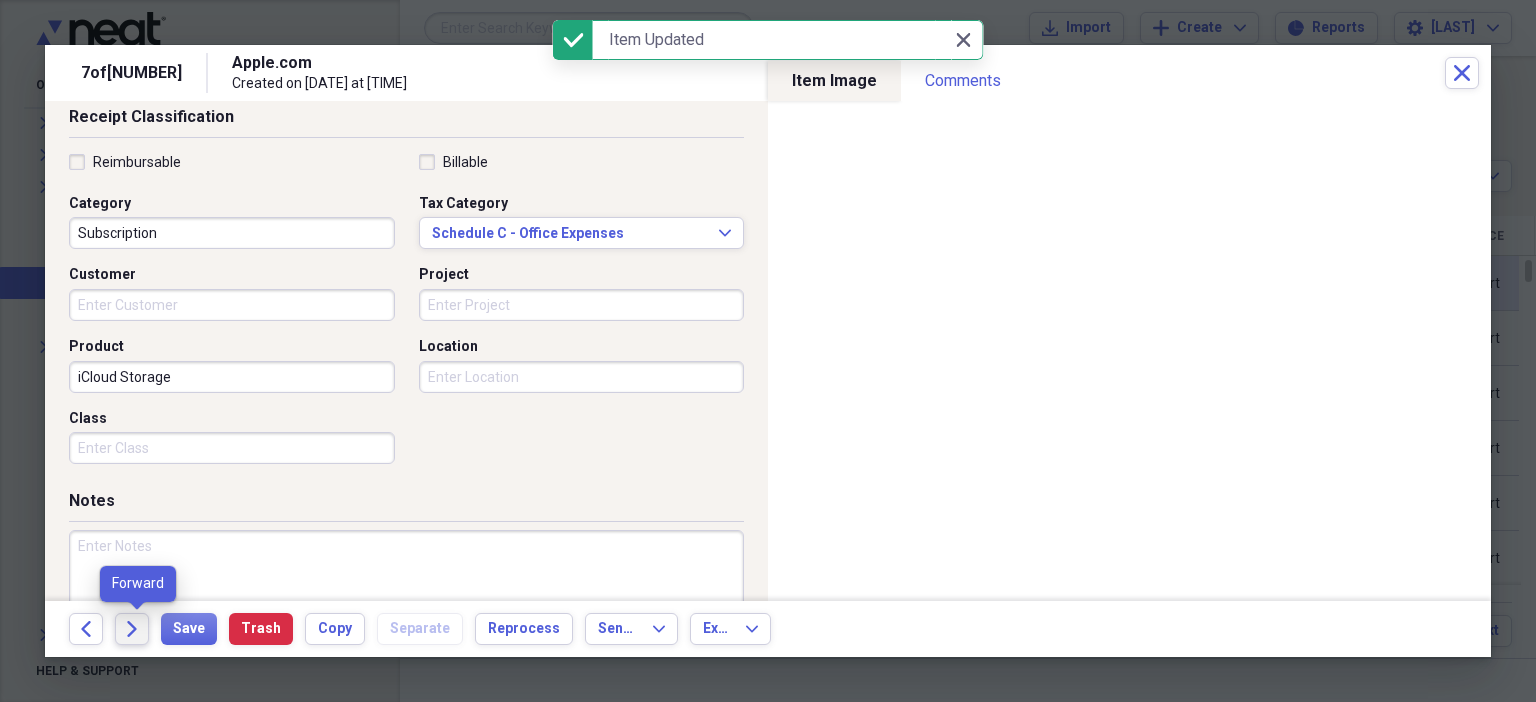 click on "Forward" 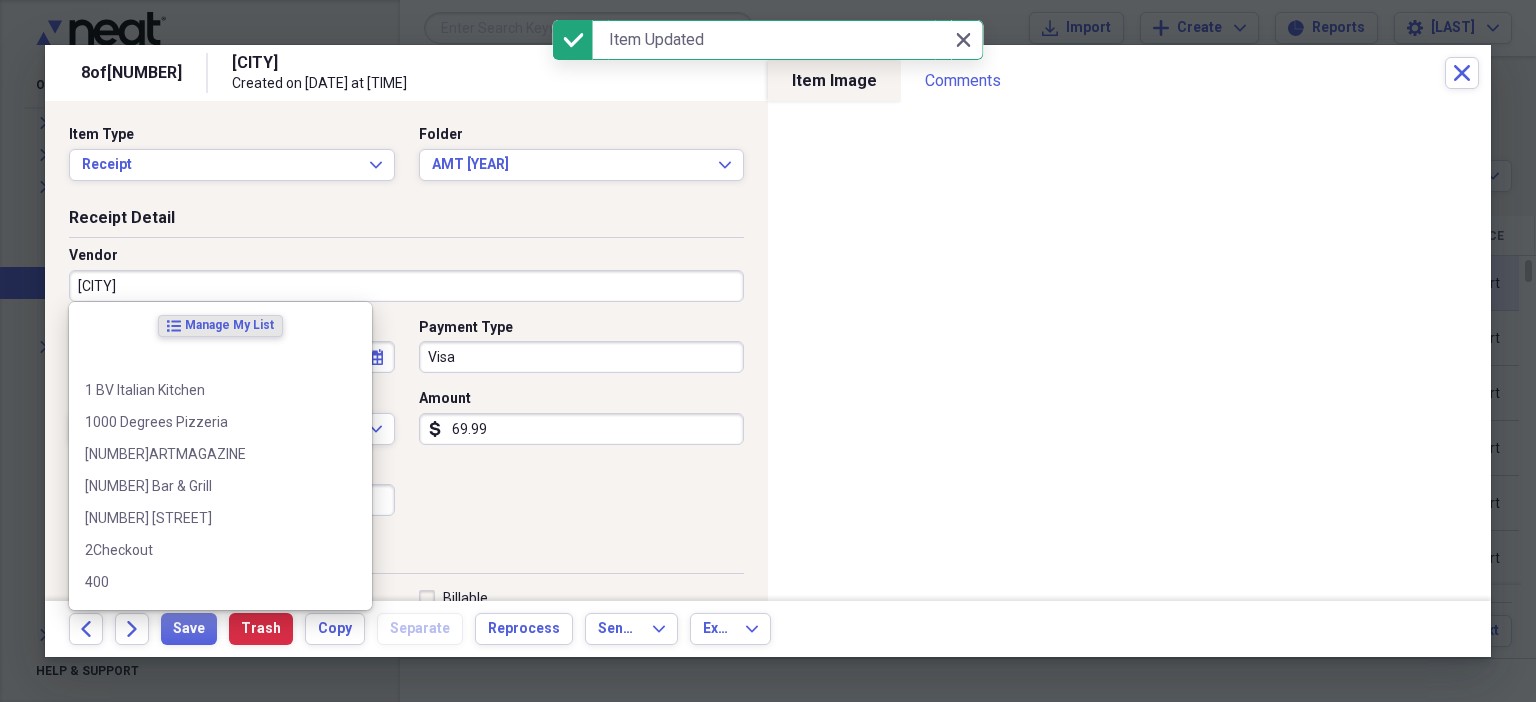 click on "[CITY]" at bounding box center [406, 286] 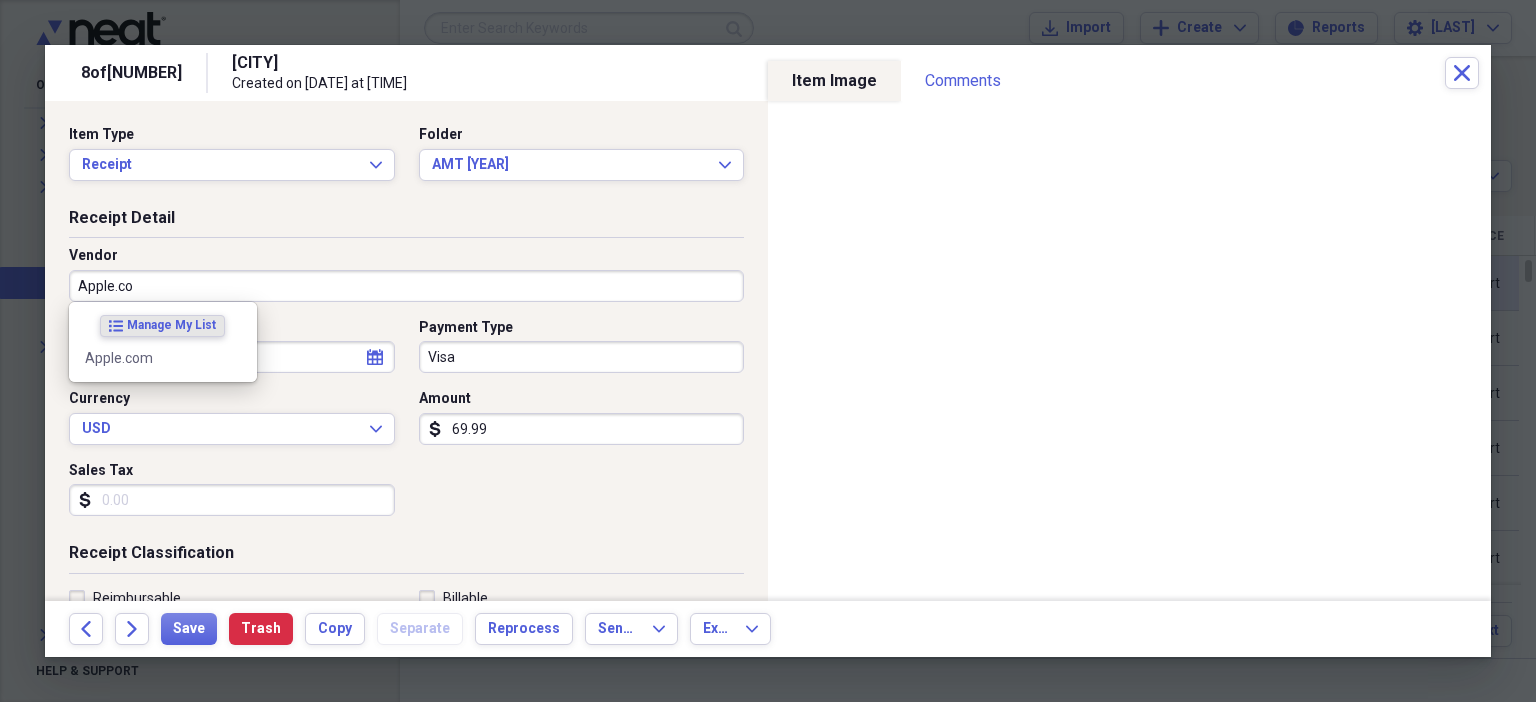 type on "Apple.com" 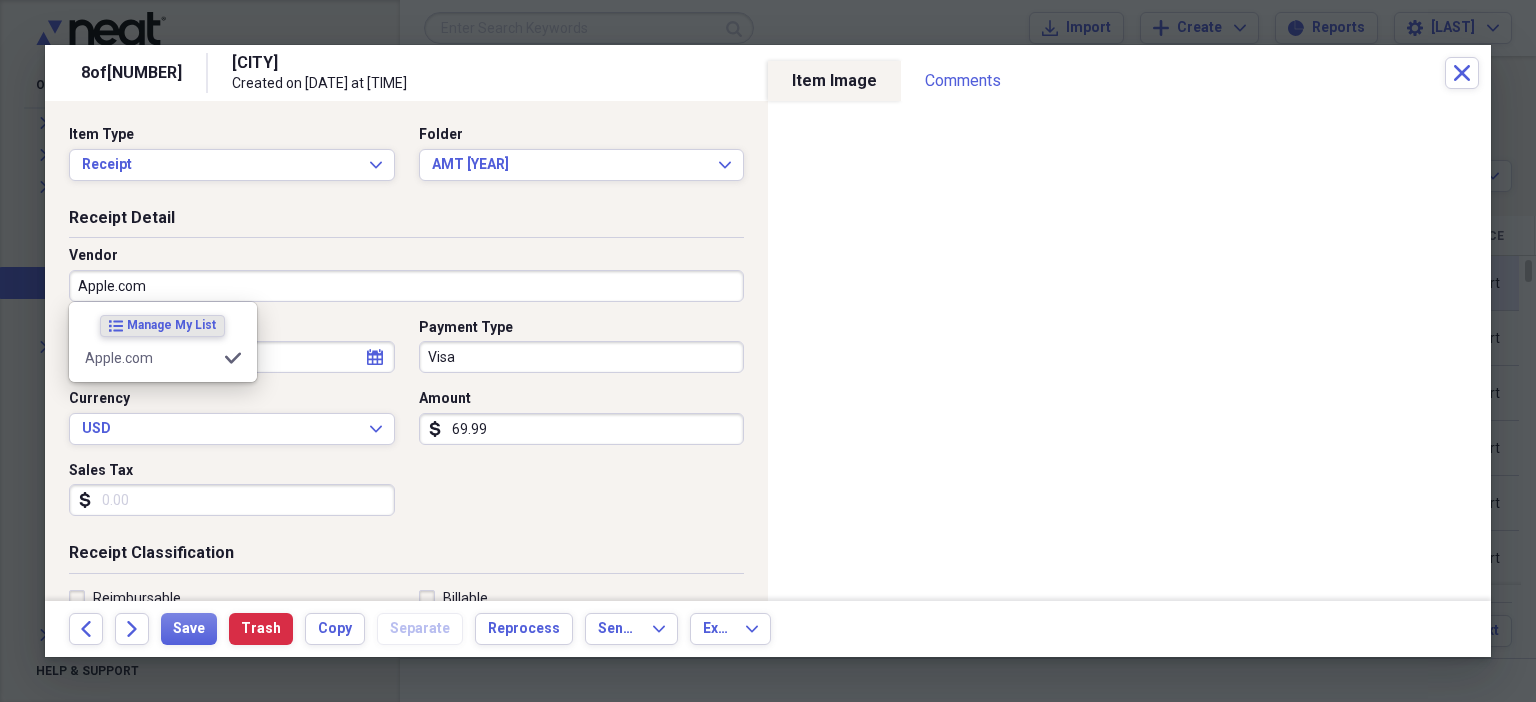 type on "Subscription" 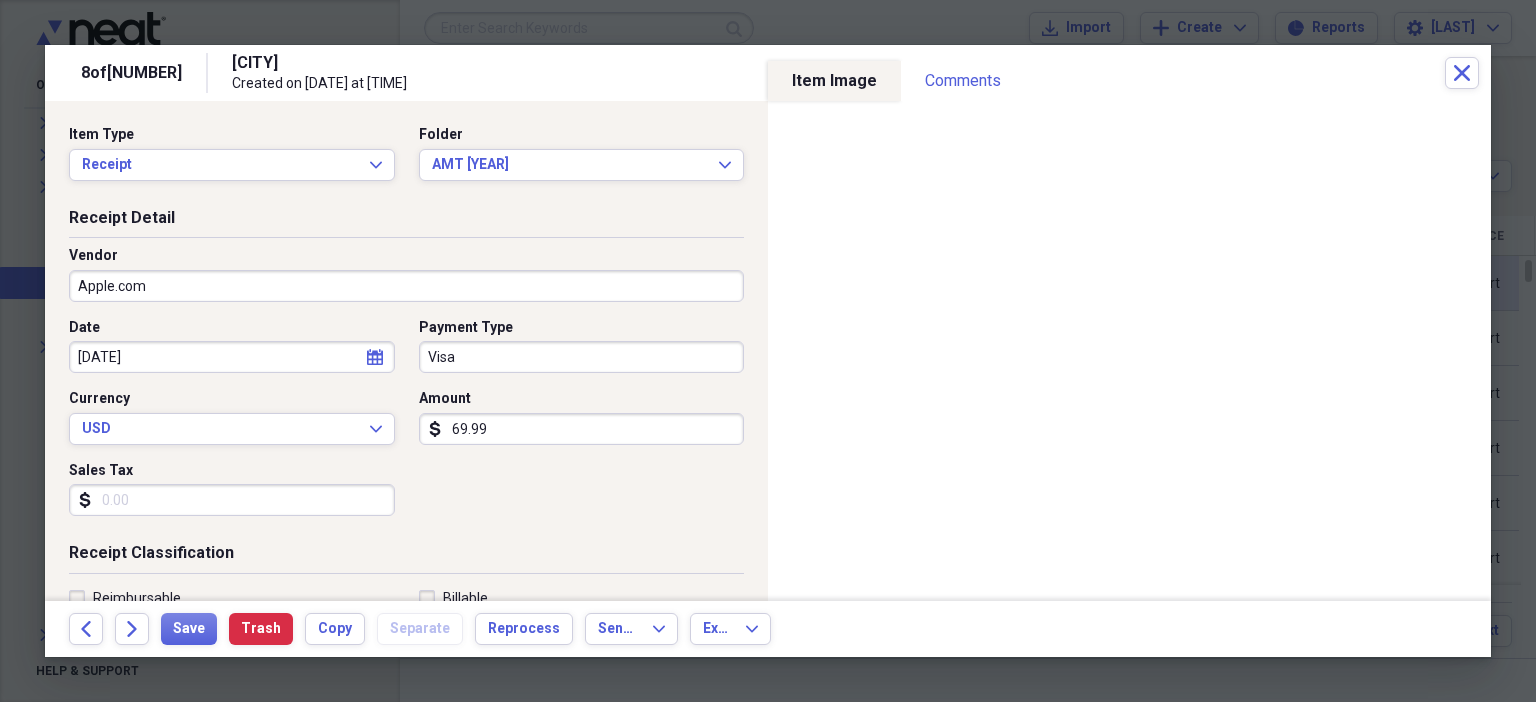 click on "Date [DATE] calendar Calendar Payment Type Visa Currency USD Expand Amount [CURRENCY][AMOUNT] Sales Tax [CURRENCY][AMOUNT]" at bounding box center (406, 425) 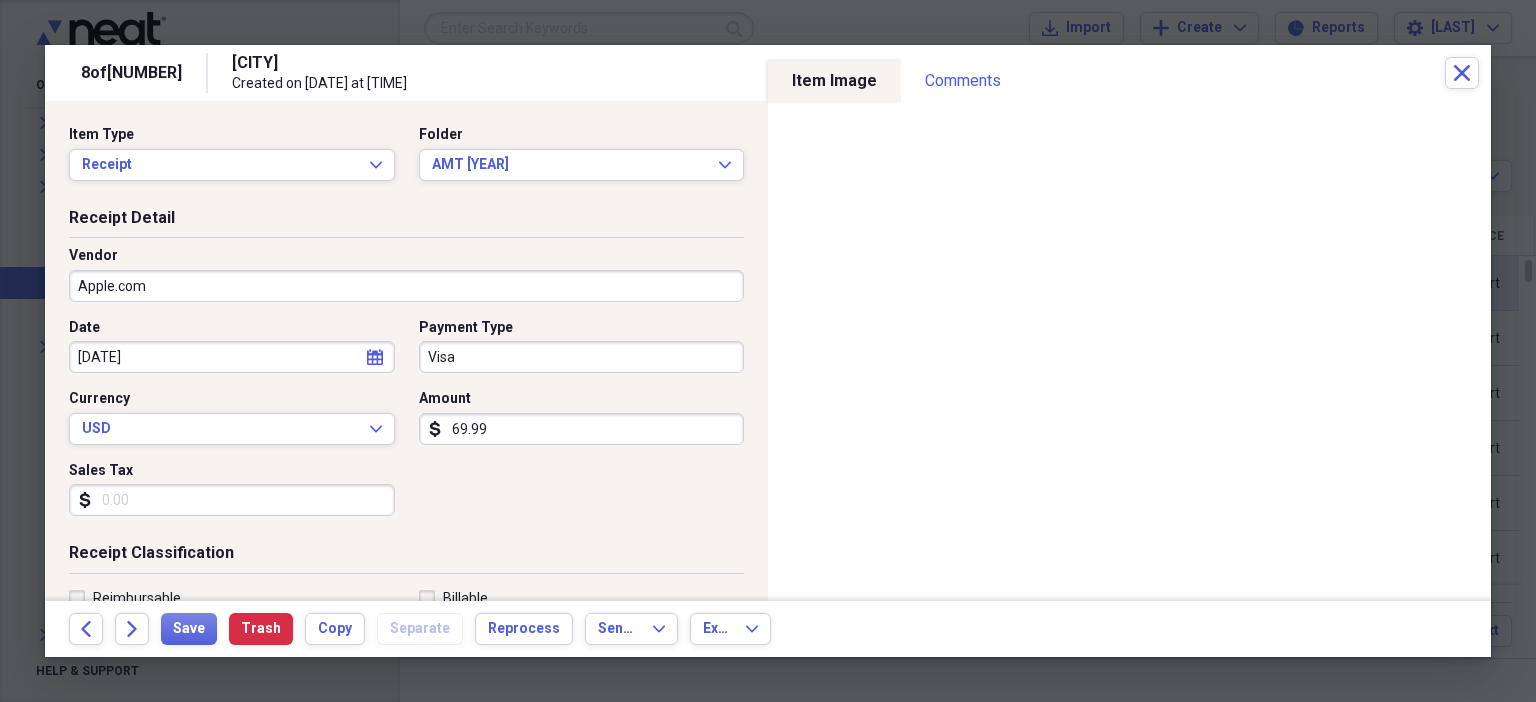 scroll, scrollTop: 436, scrollLeft: 0, axis: vertical 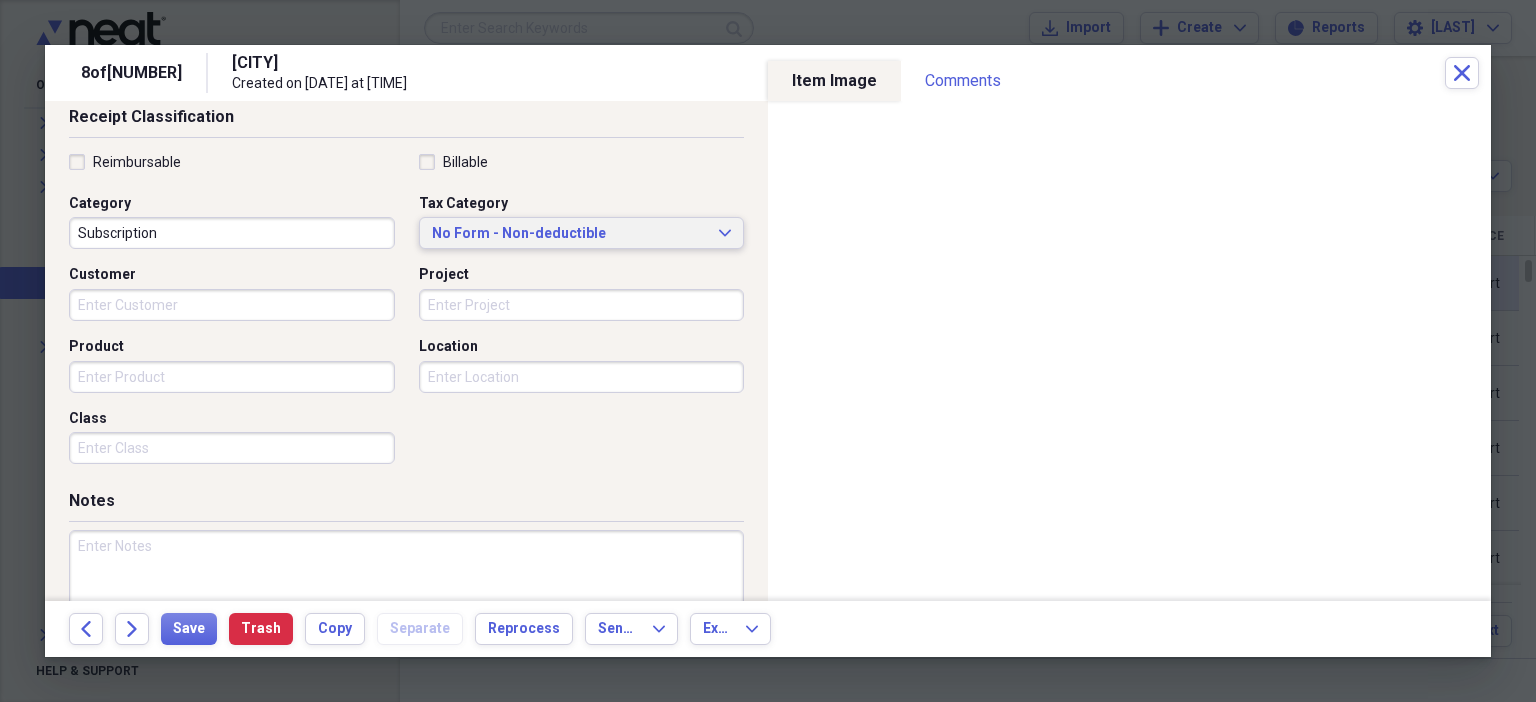 click on "No Form - Non-deductible" at bounding box center [570, 234] 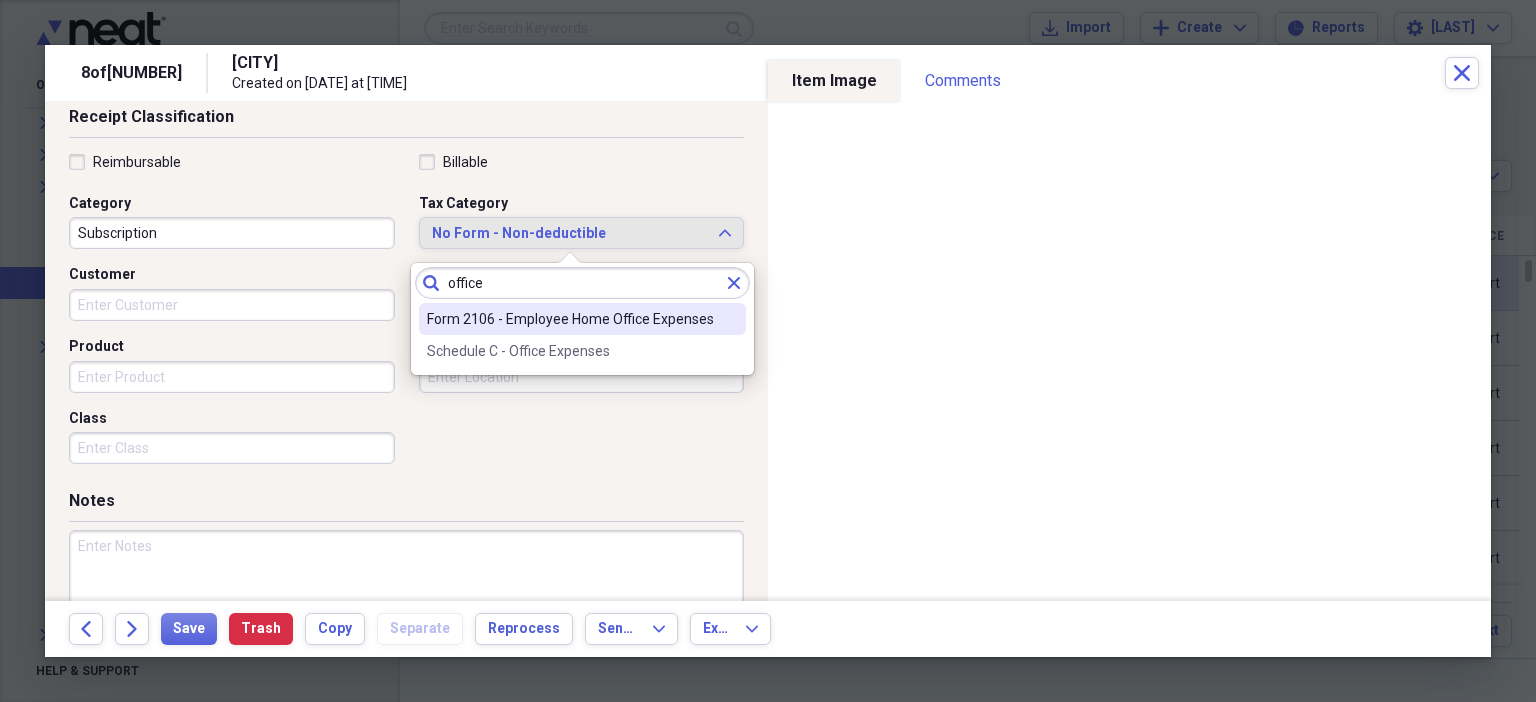 type on "office" 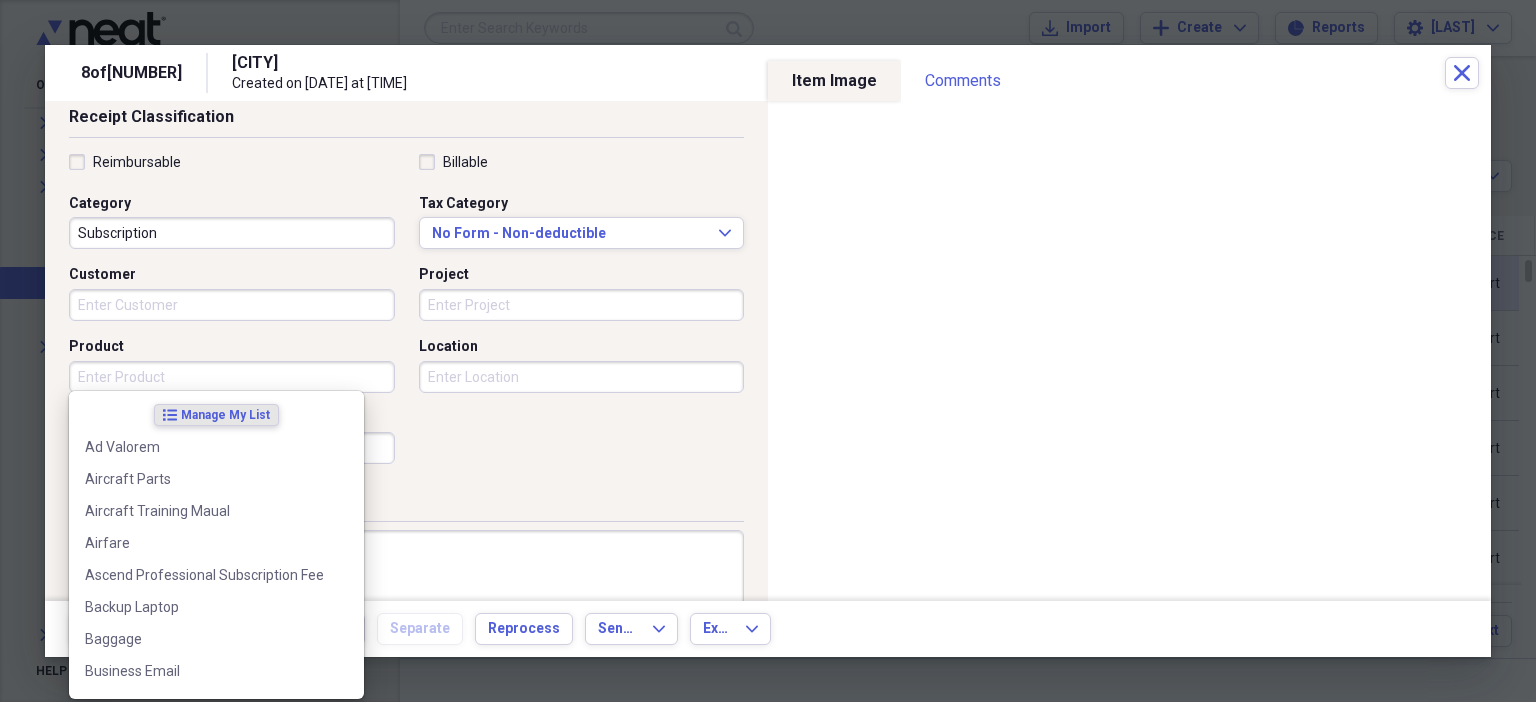 click on "Product" at bounding box center (232, 377) 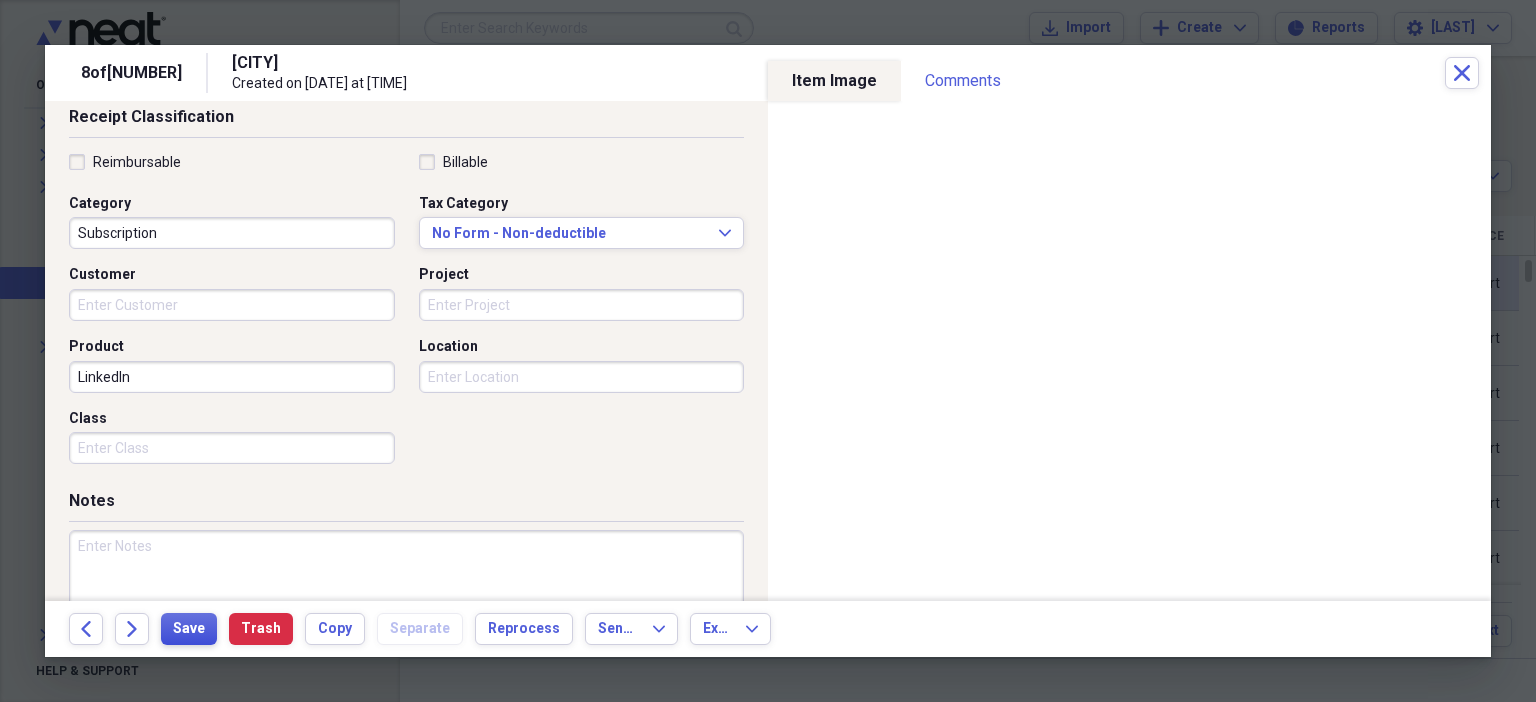 type on "LinkedIn" 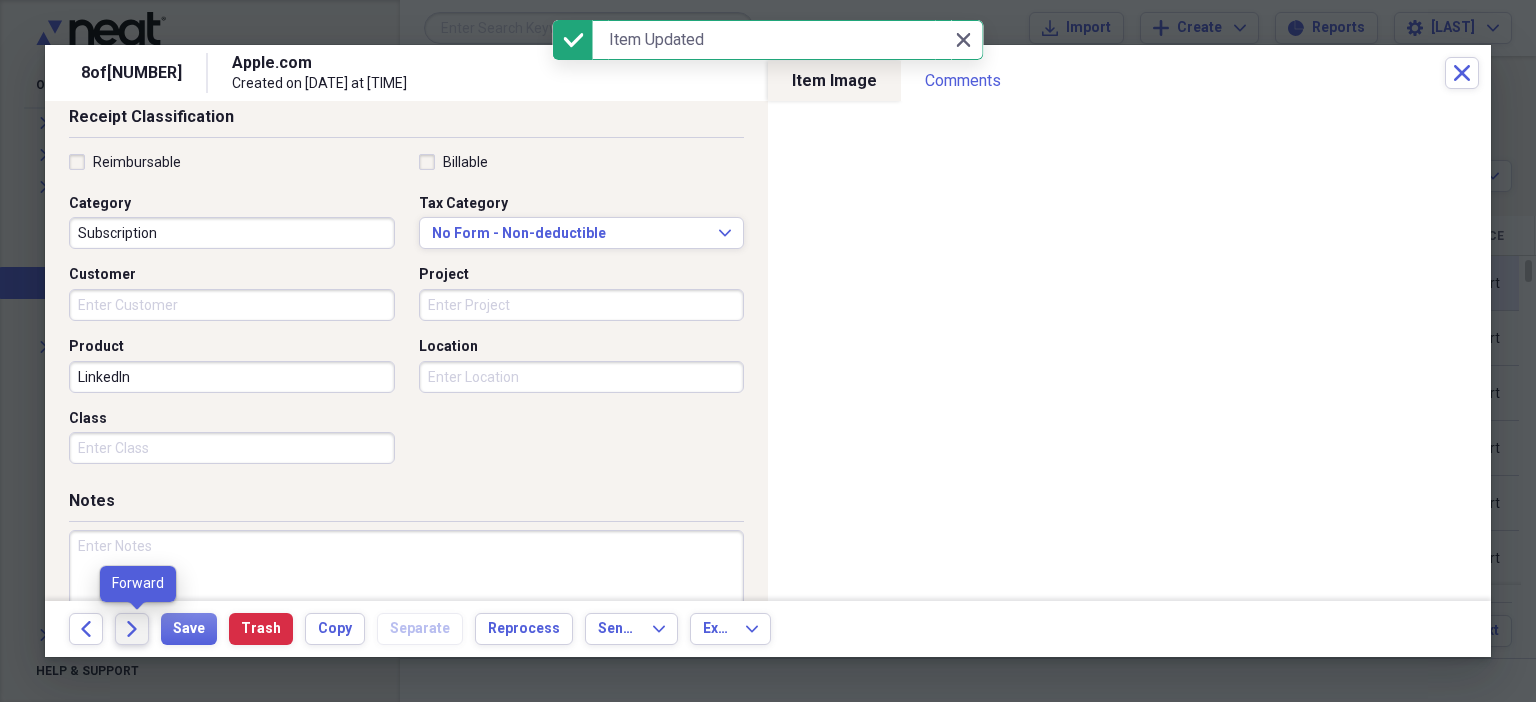 click on "Forward" 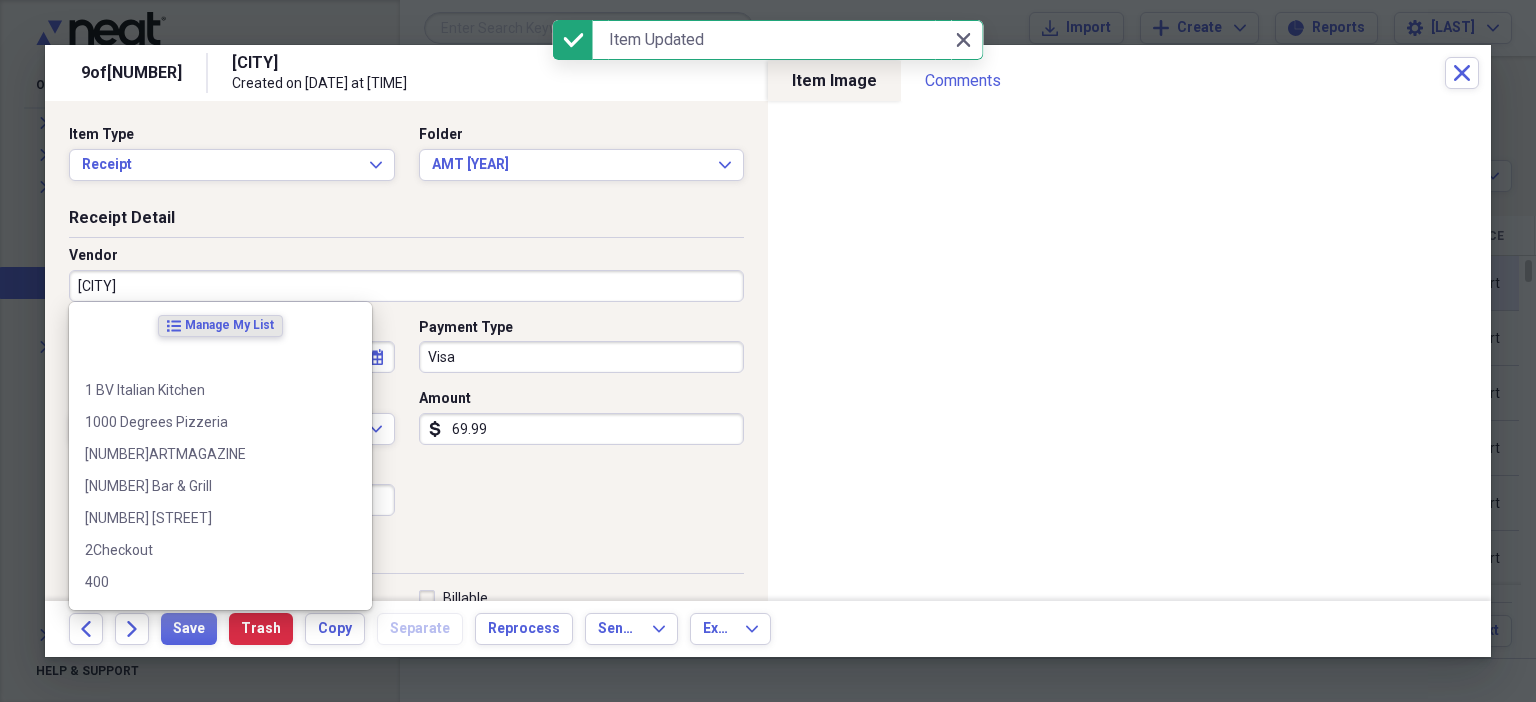 click on "[CITY]" at bounding box center (406, 286) 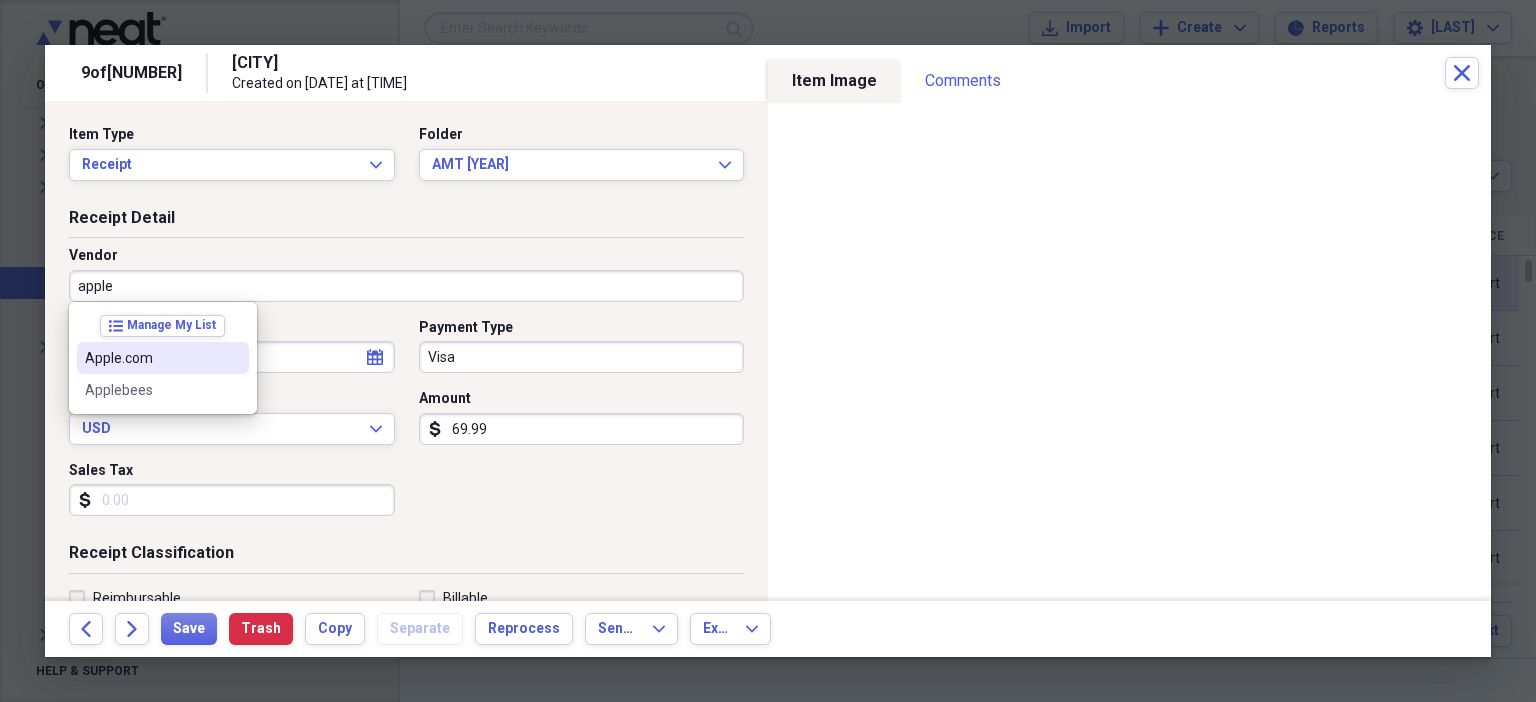 click on "Apple.com" at bounding box center (163, 358) 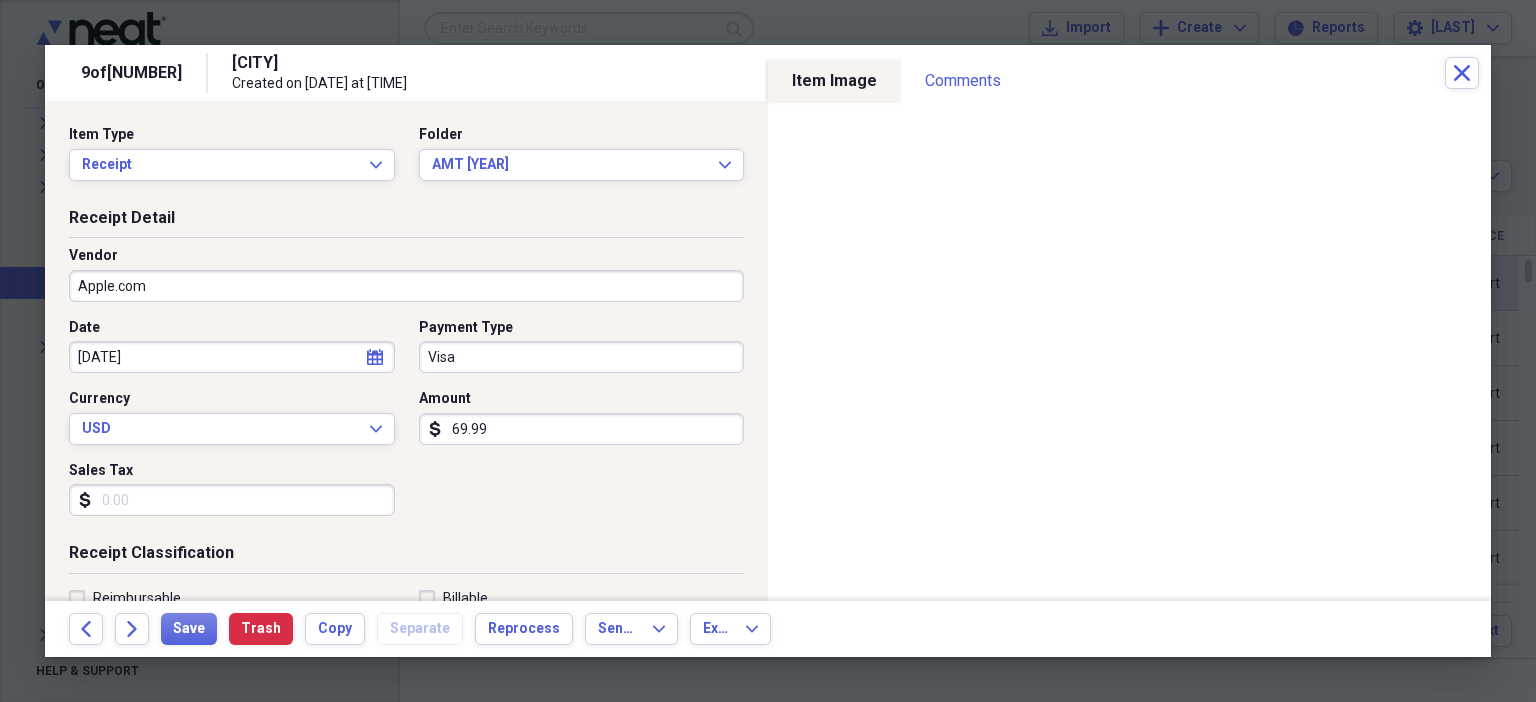 type on "Subscription" 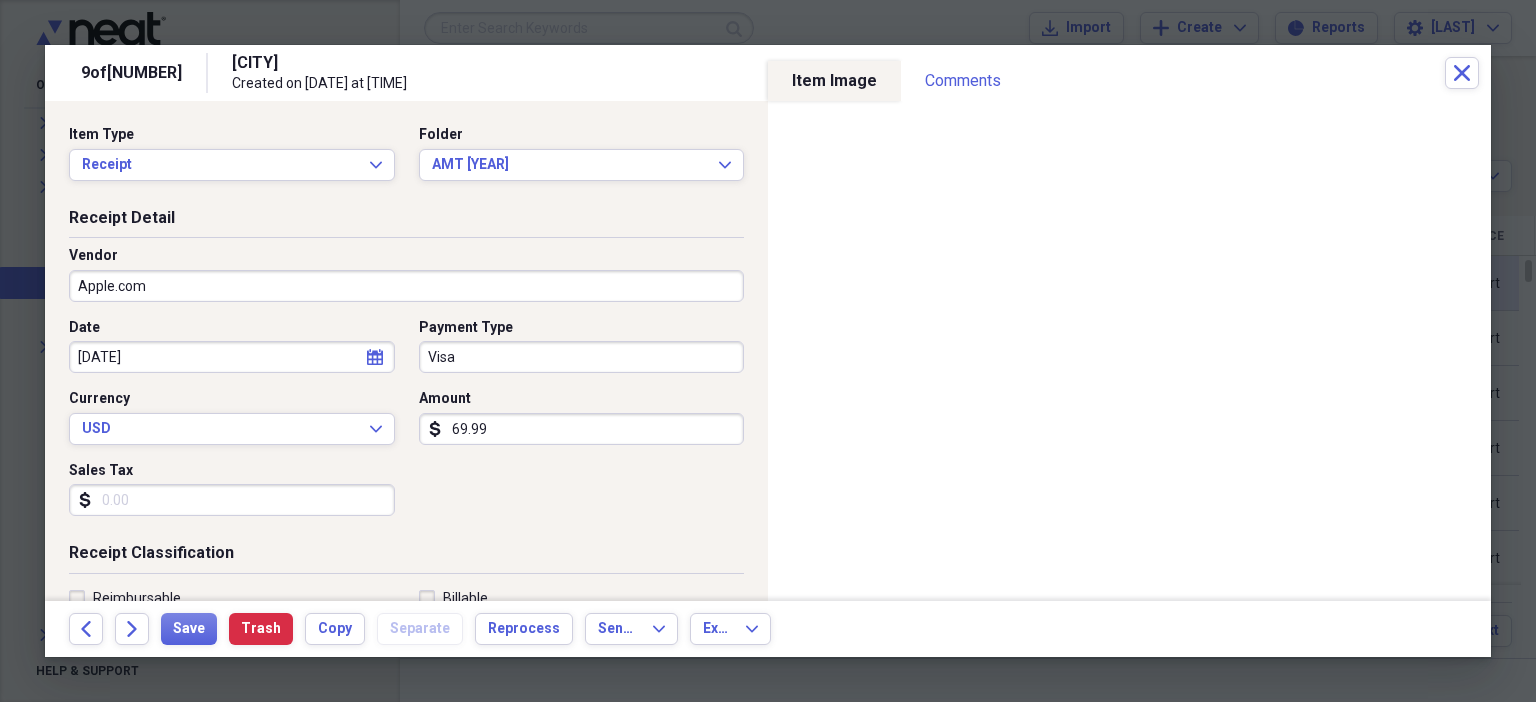 scroll, scrollTop: 436, scrollLeft: 0, axis: vertical 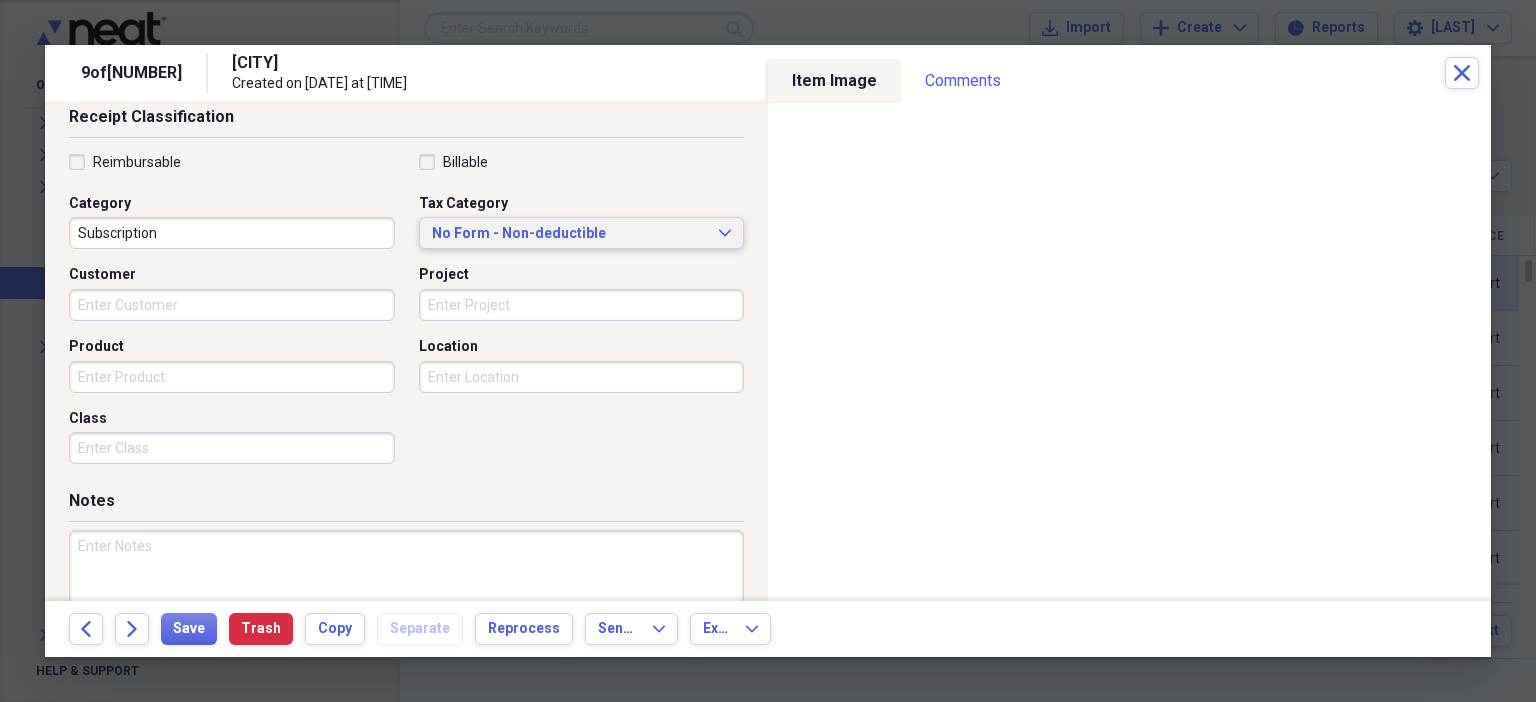 click on "No Form - Non-deductible" at bounding box center (570, 234) 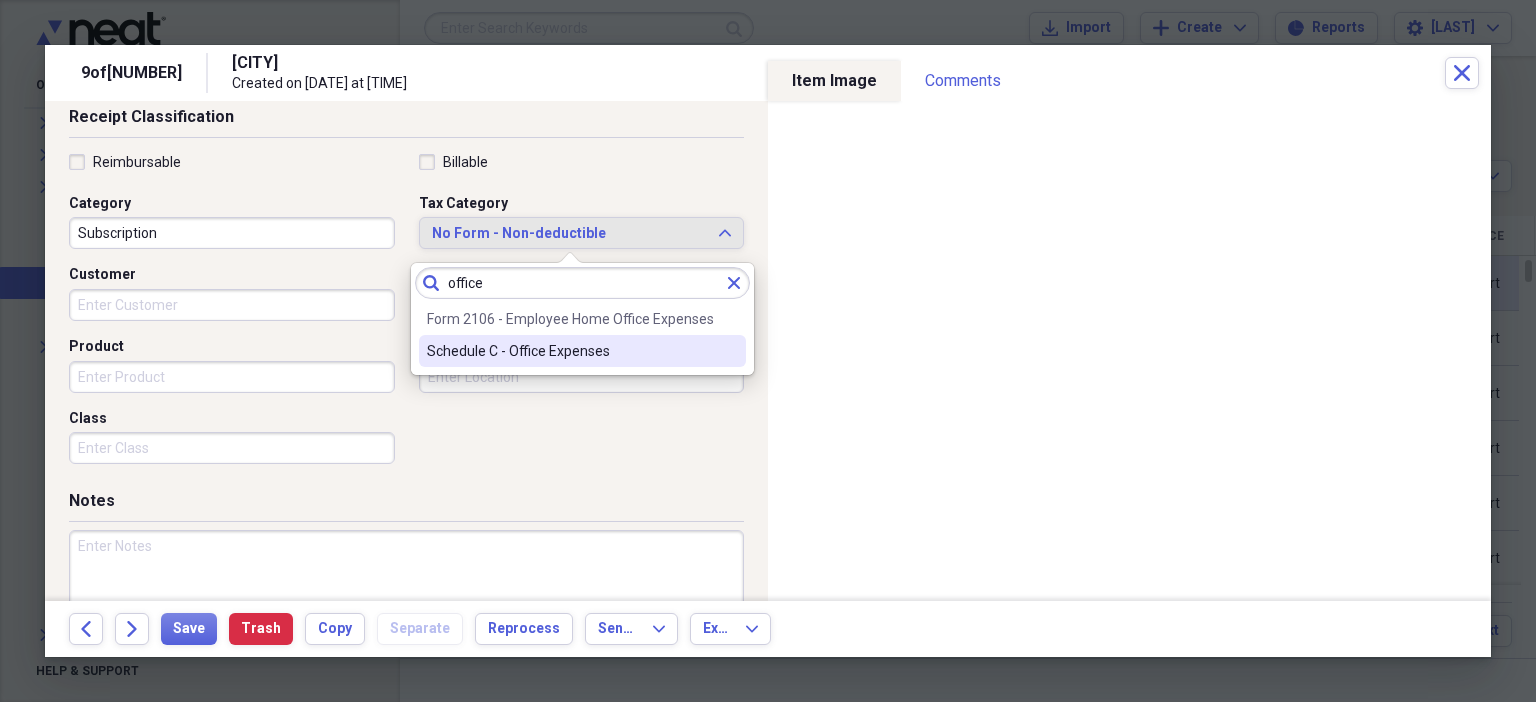 type on "office" 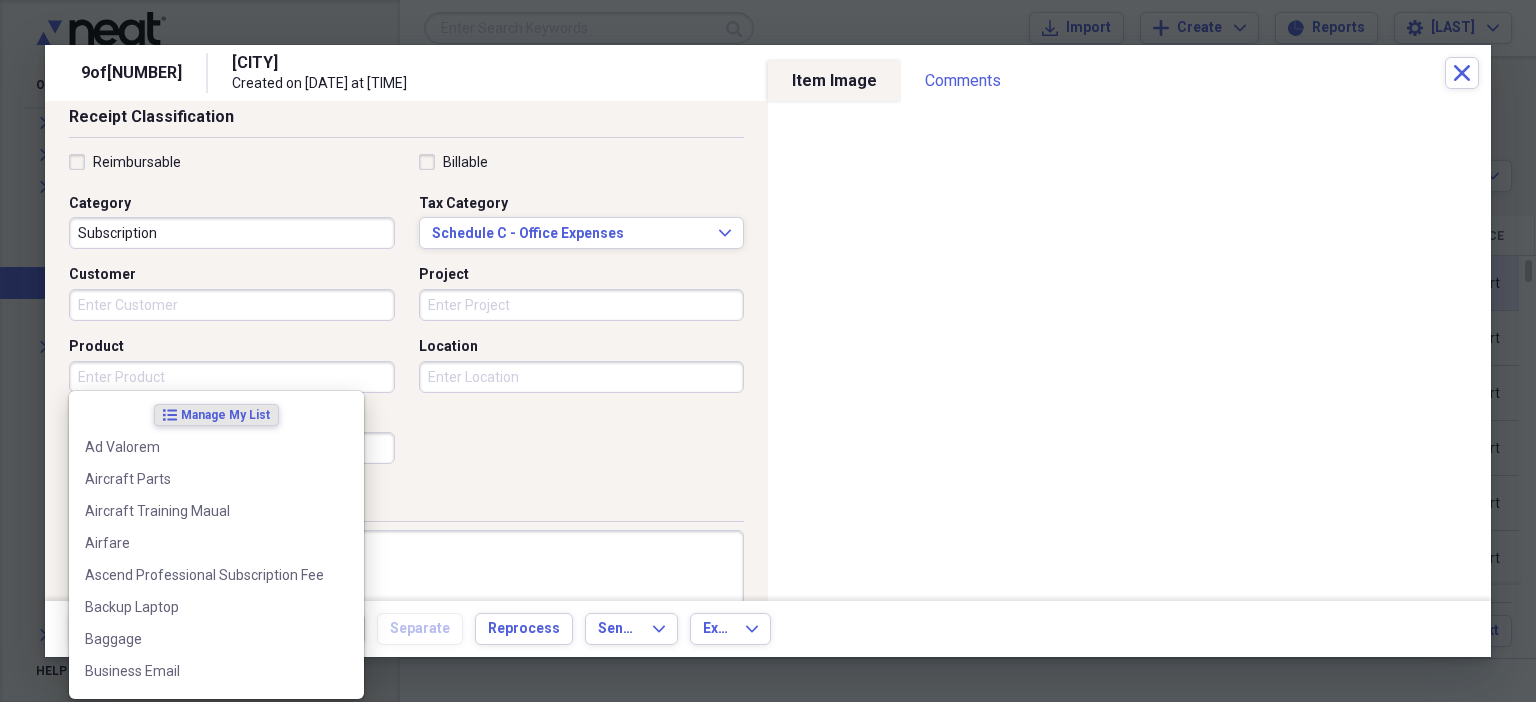 click on "Product" at bounding box center [232, 377] 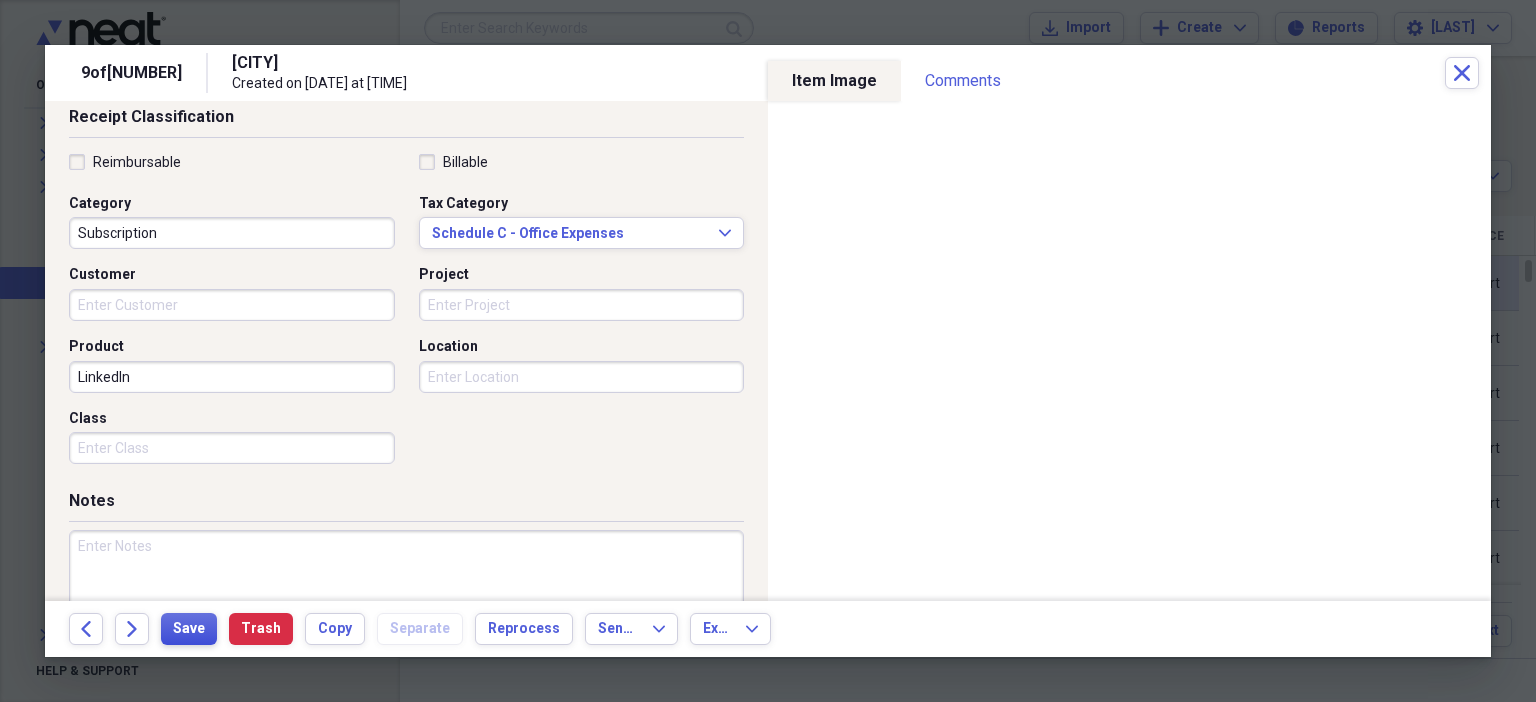 type on "LinkedIn" 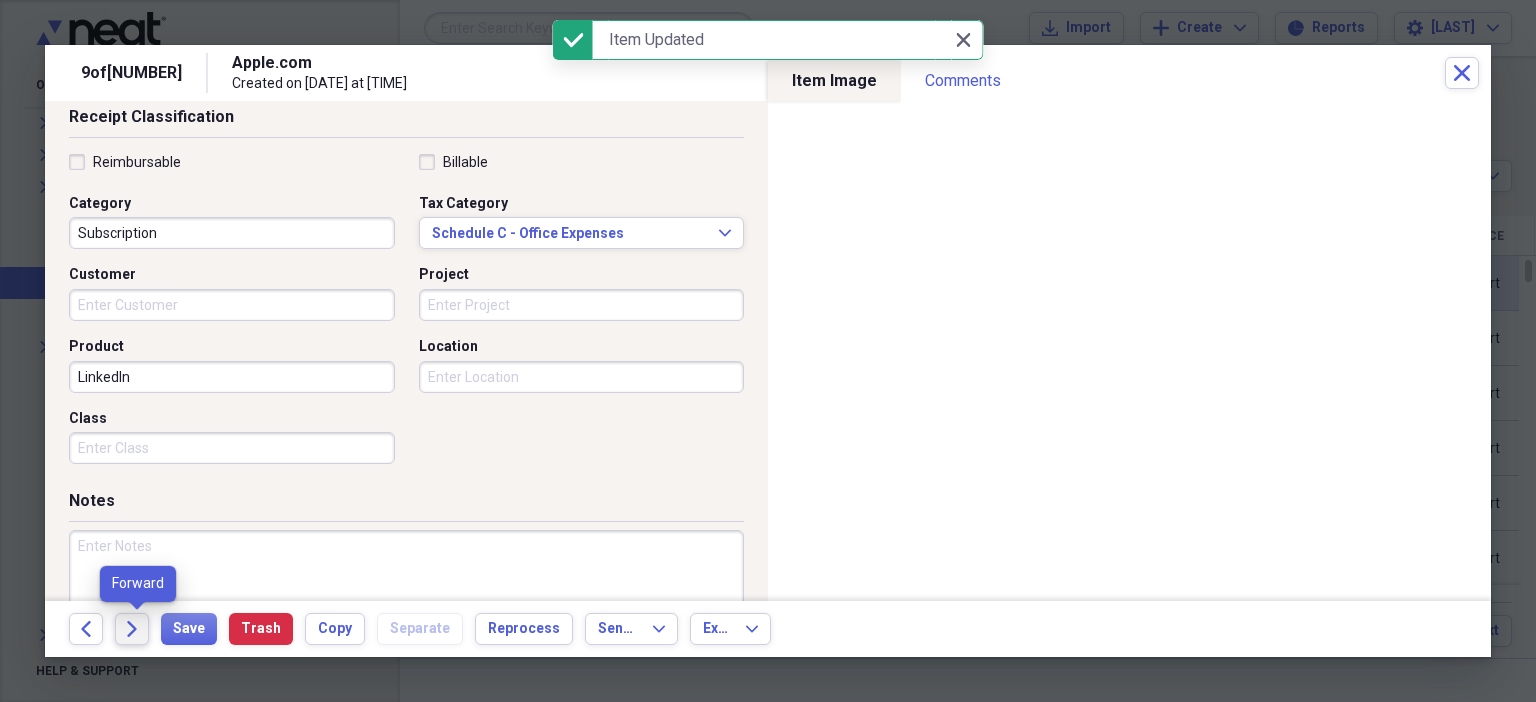 click 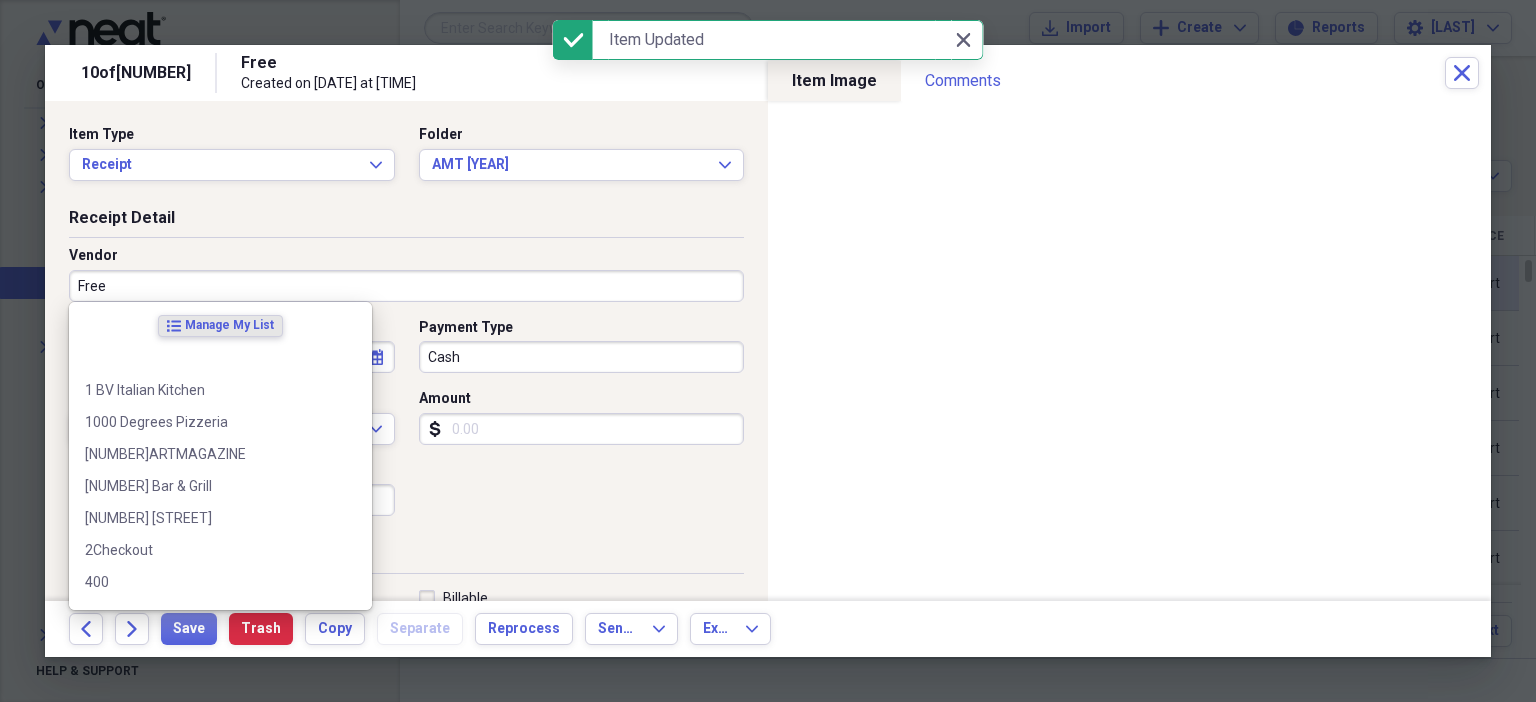 click on "Free" at bounding box center [406, 286] 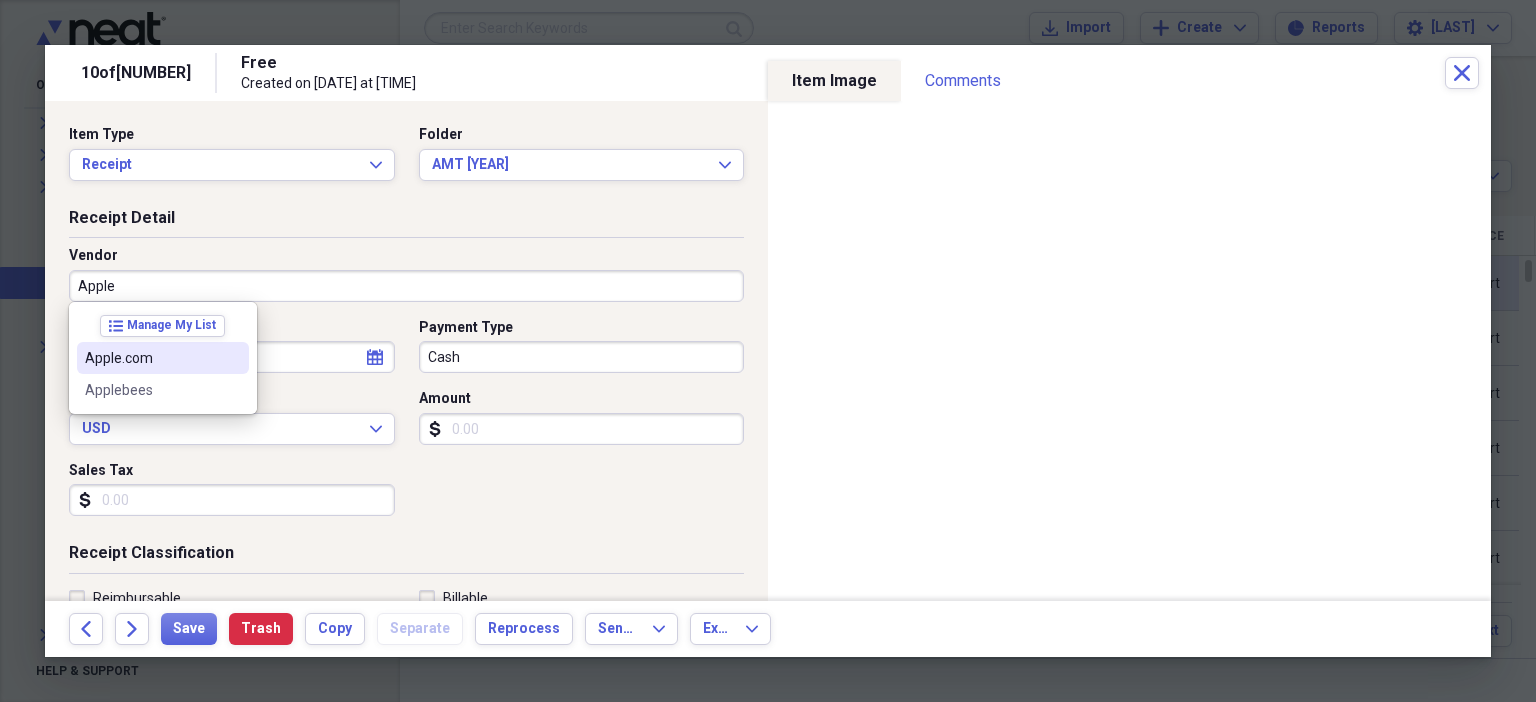 click at bounding box center [233, 358] 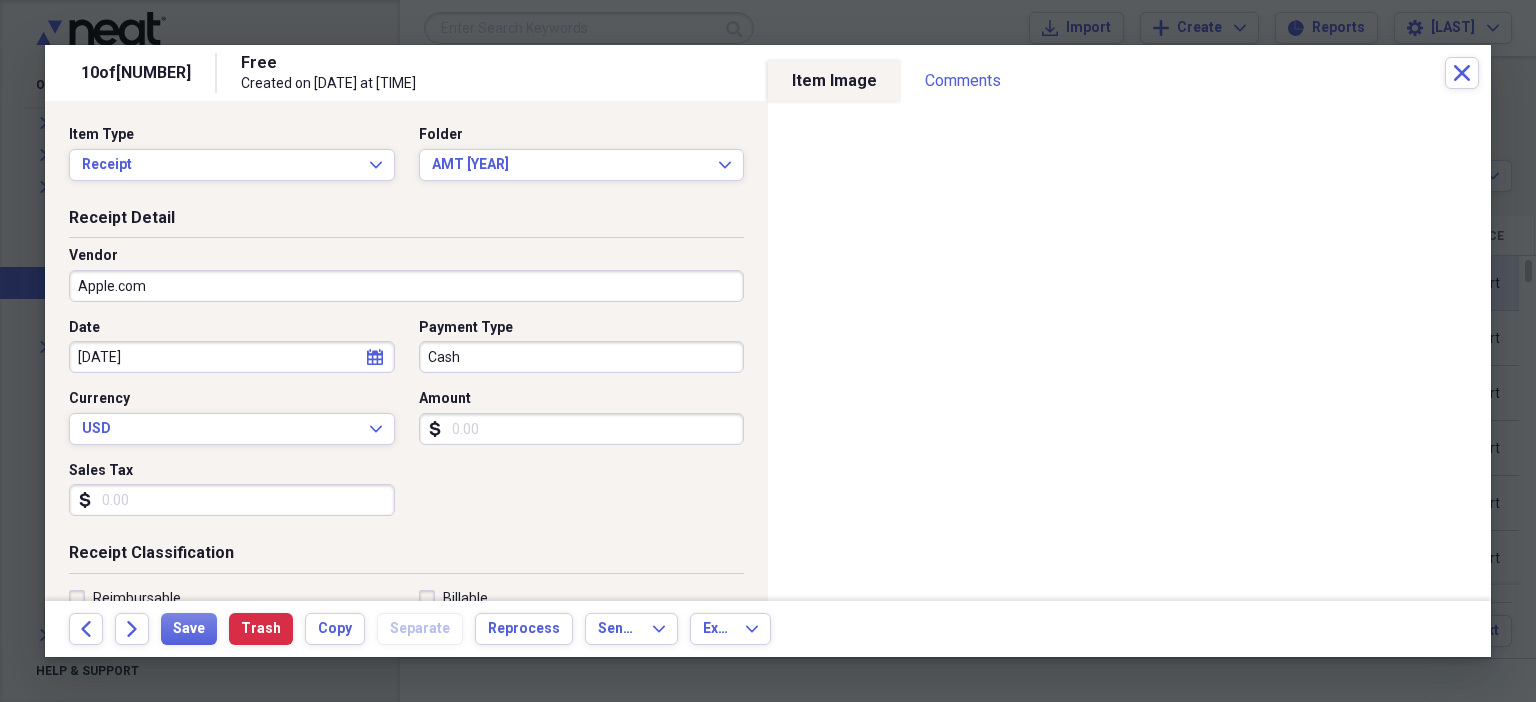 type on "Subscription" 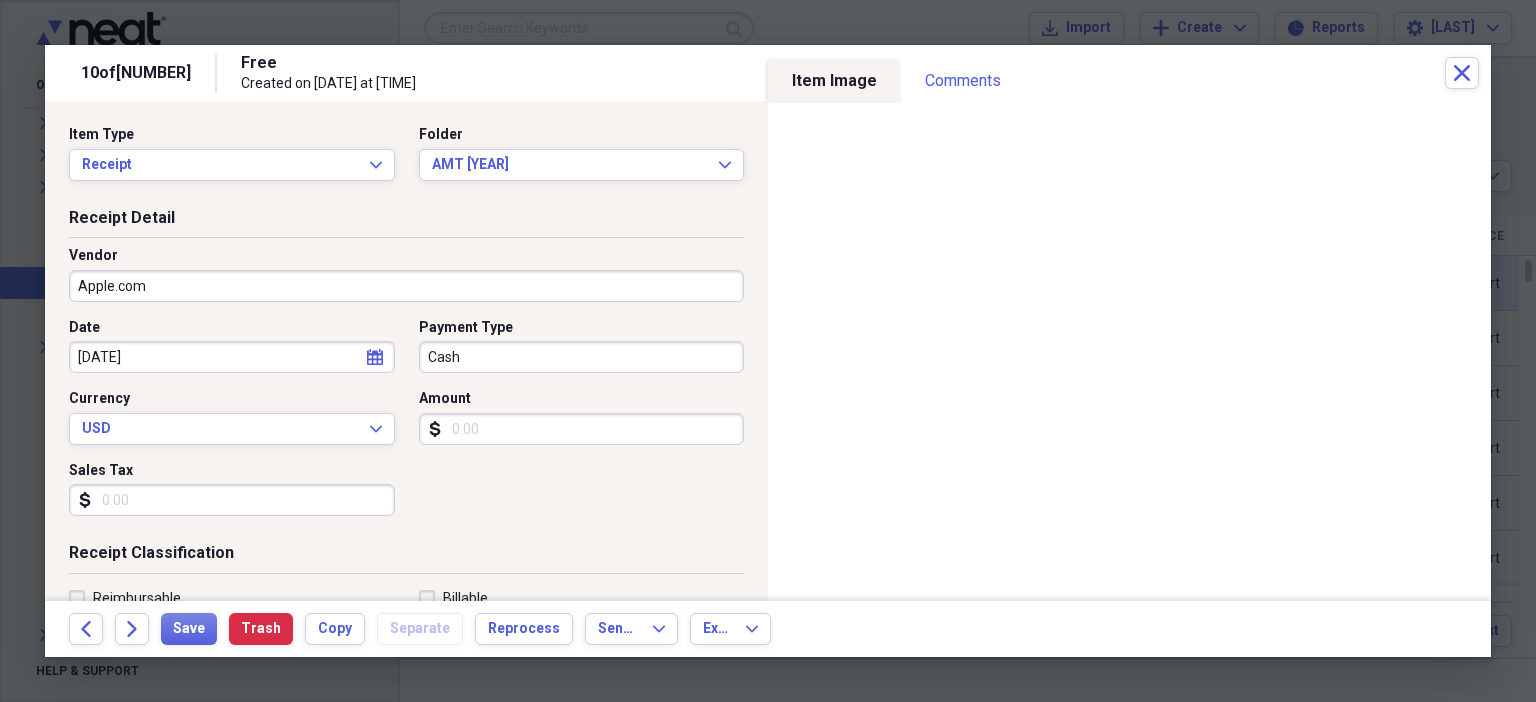 click on "Amount" at bounding box center (582, 429) 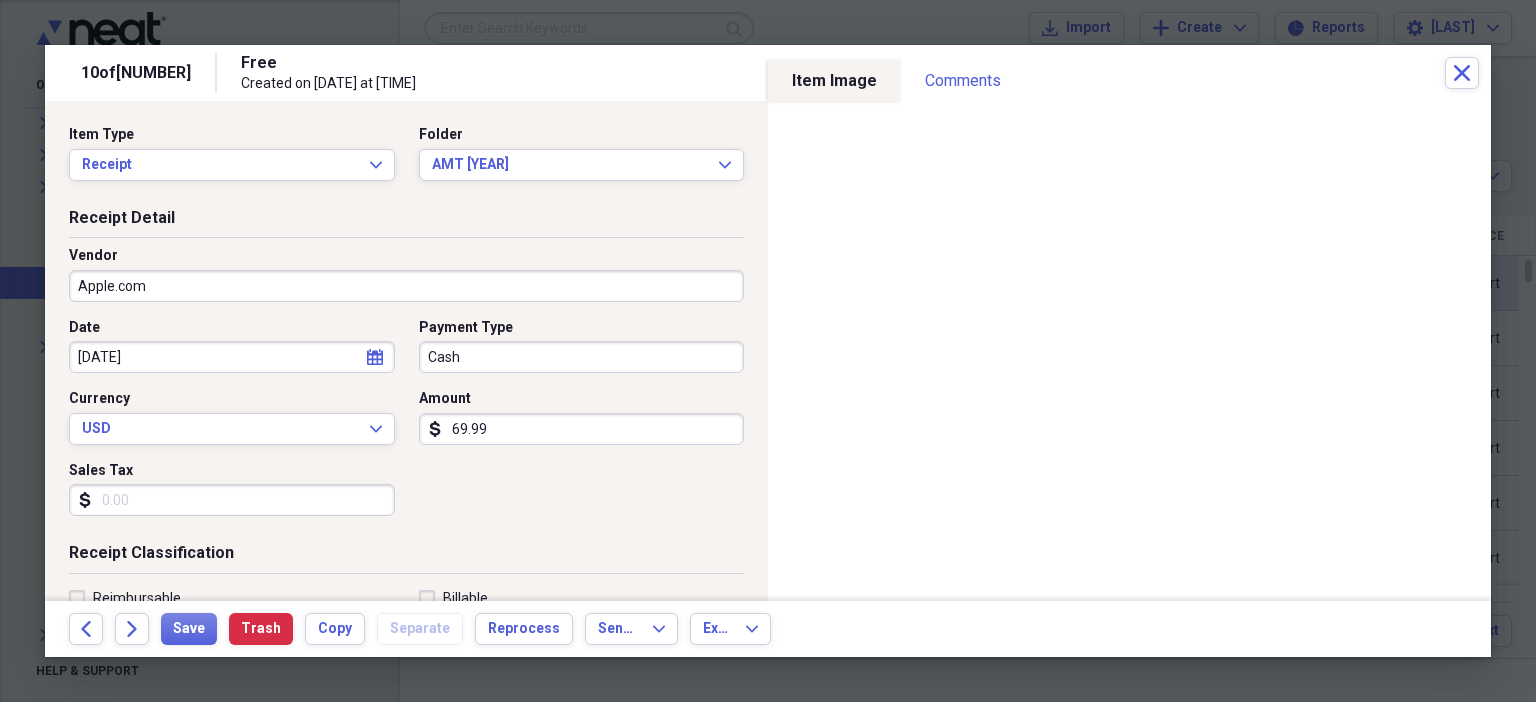 scroll, scrollTop: 436, scrollLeft: 0, axis: vertical 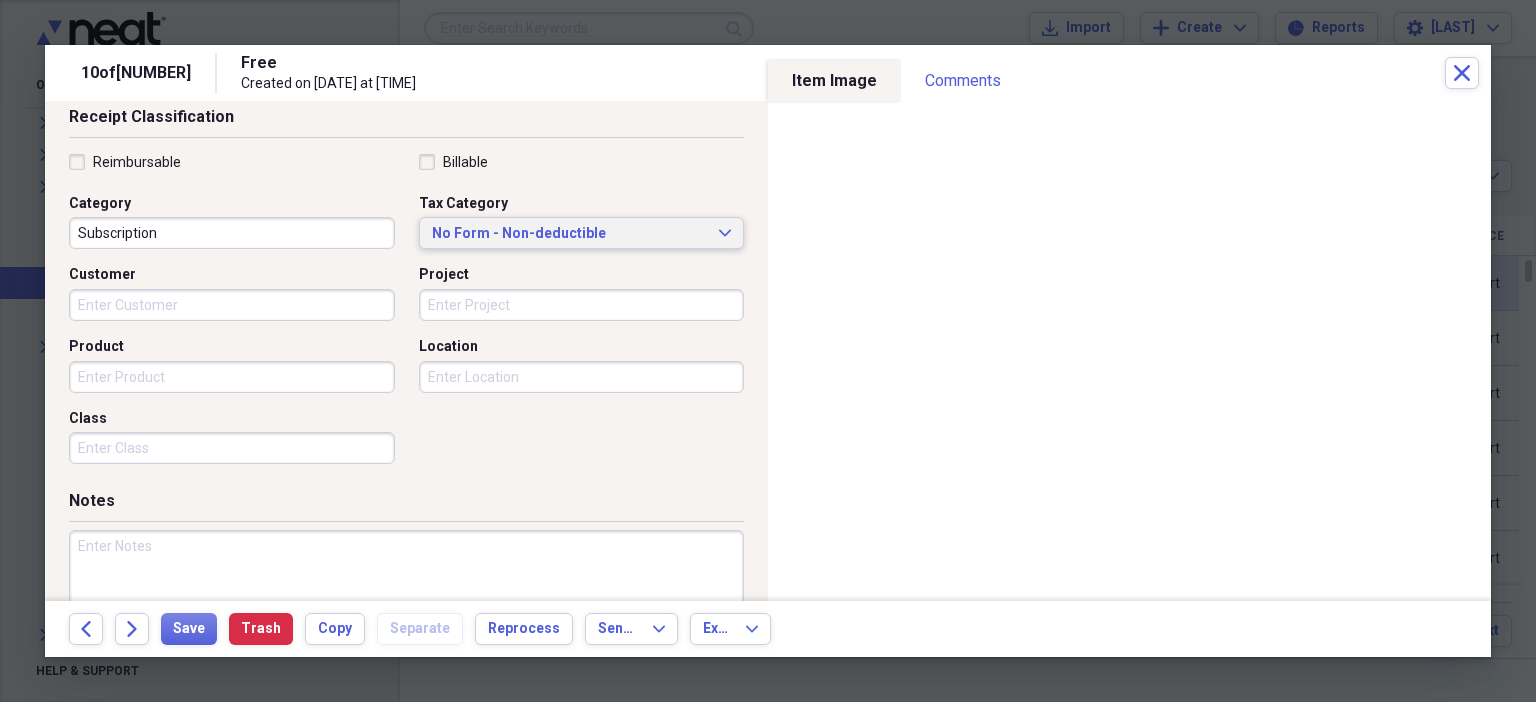 type on "69.99" 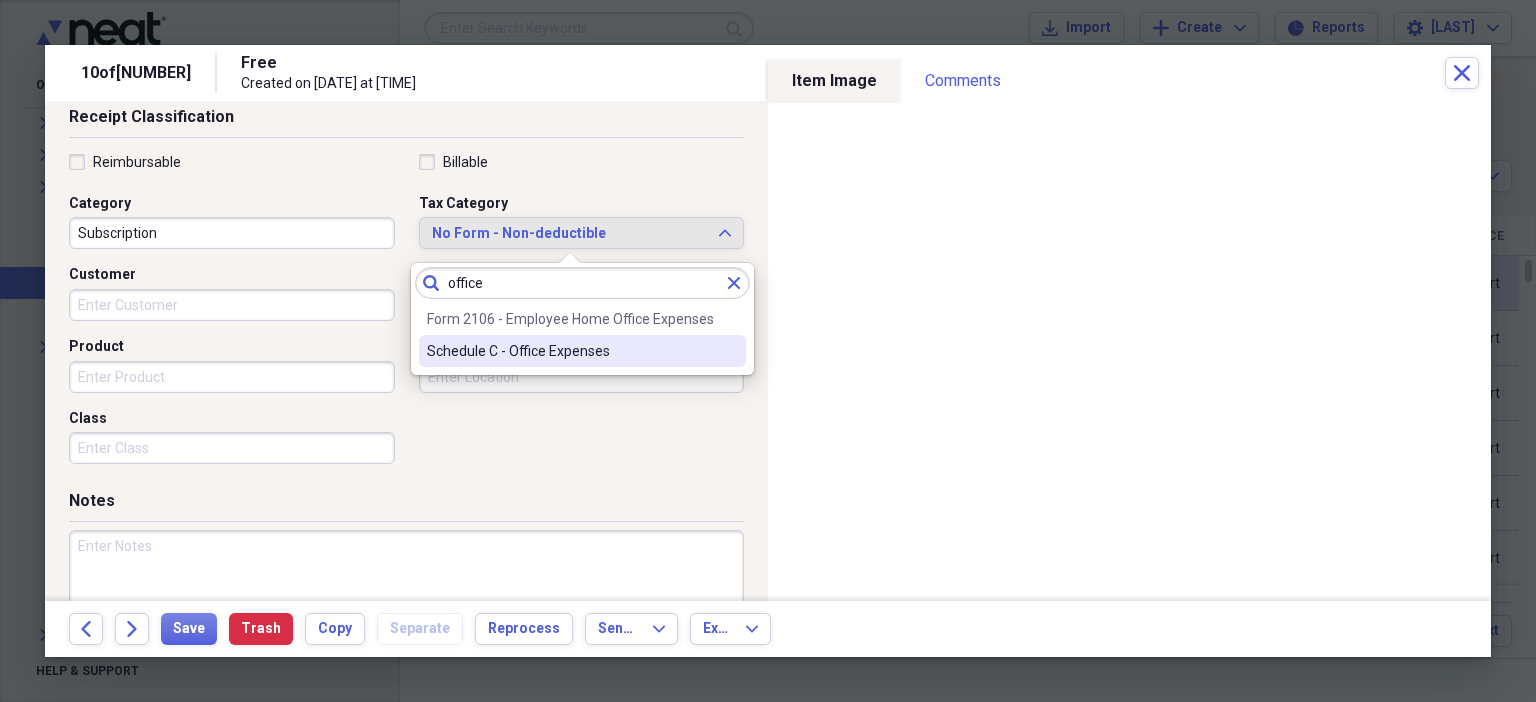 type on "office" 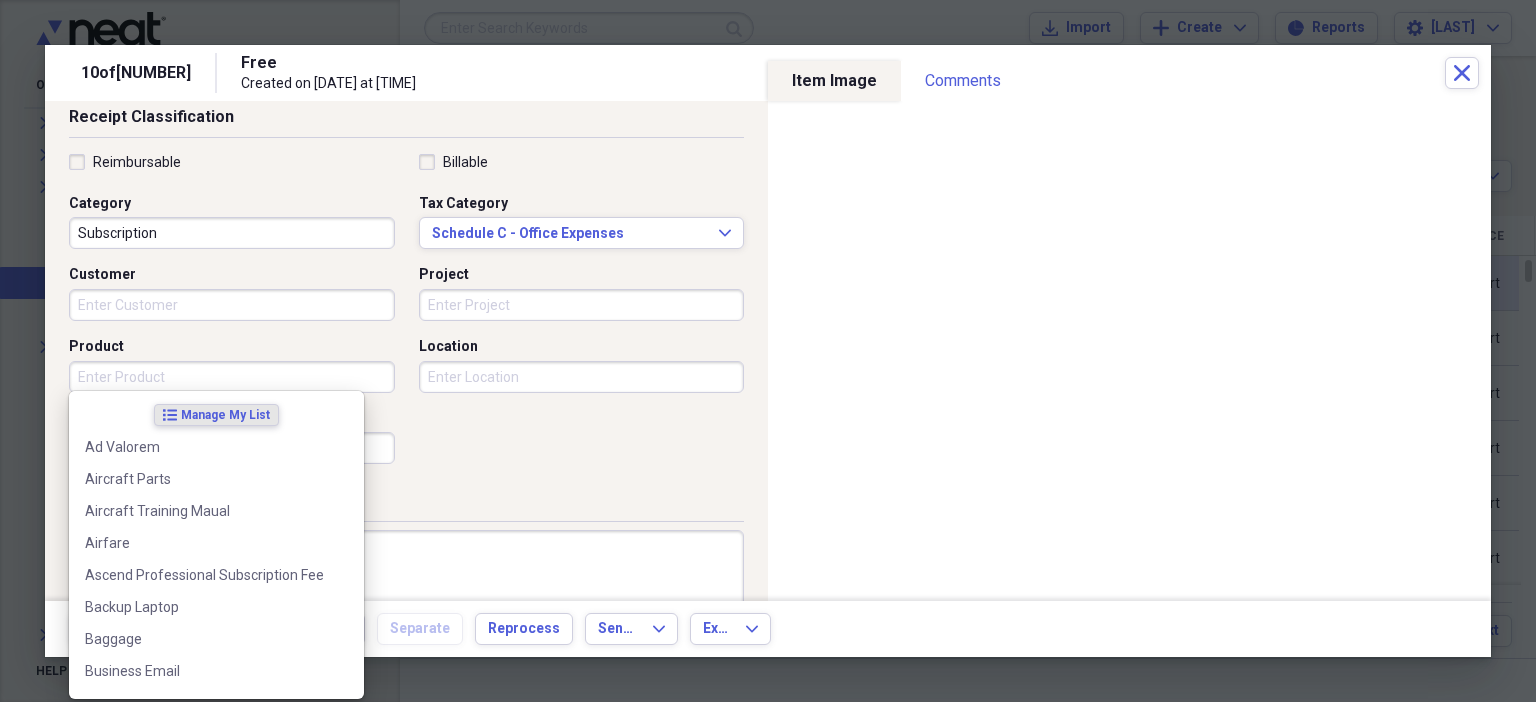 click on "Product" at bounding box center [232, 377] 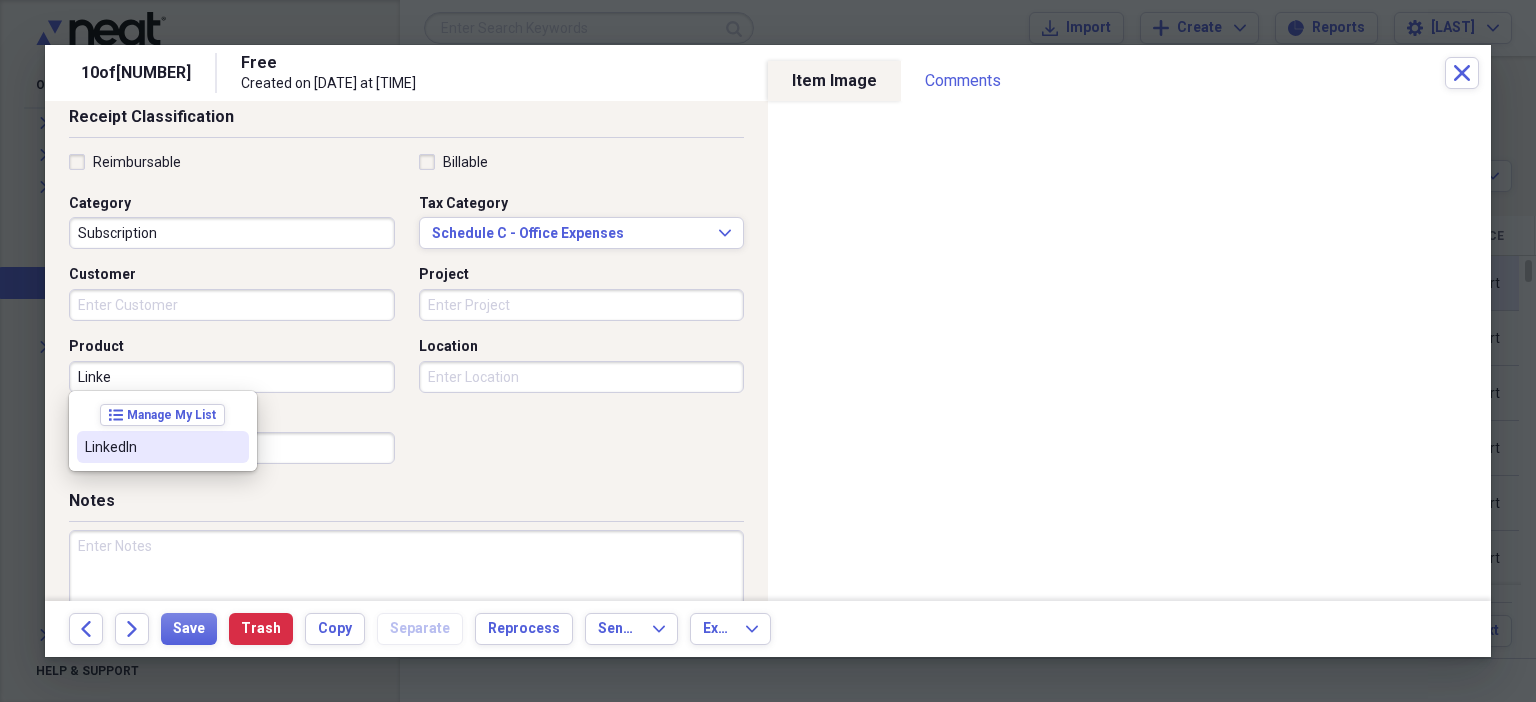 click on "LinkedIn" at bounding box center [151, 447] 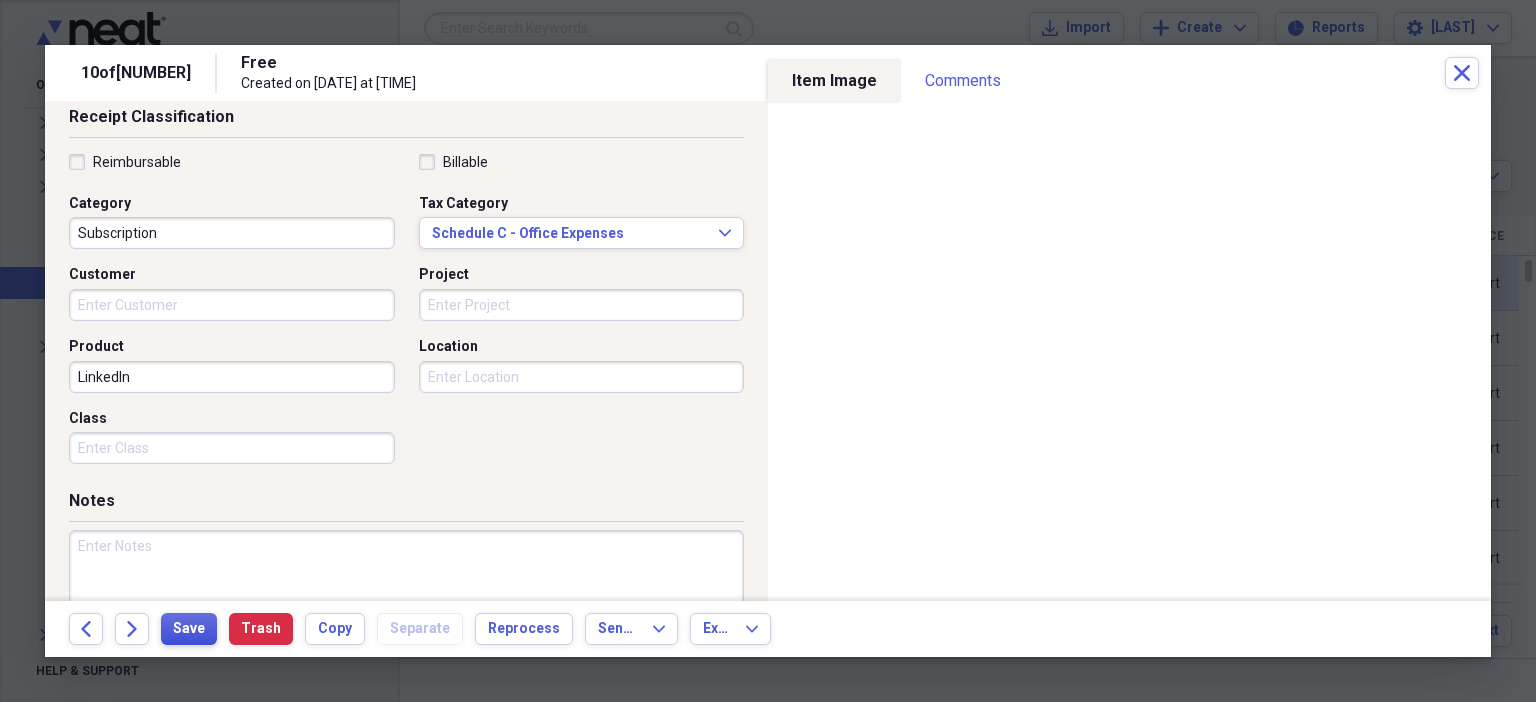 click on "Save" at bounding box center (189, 629) 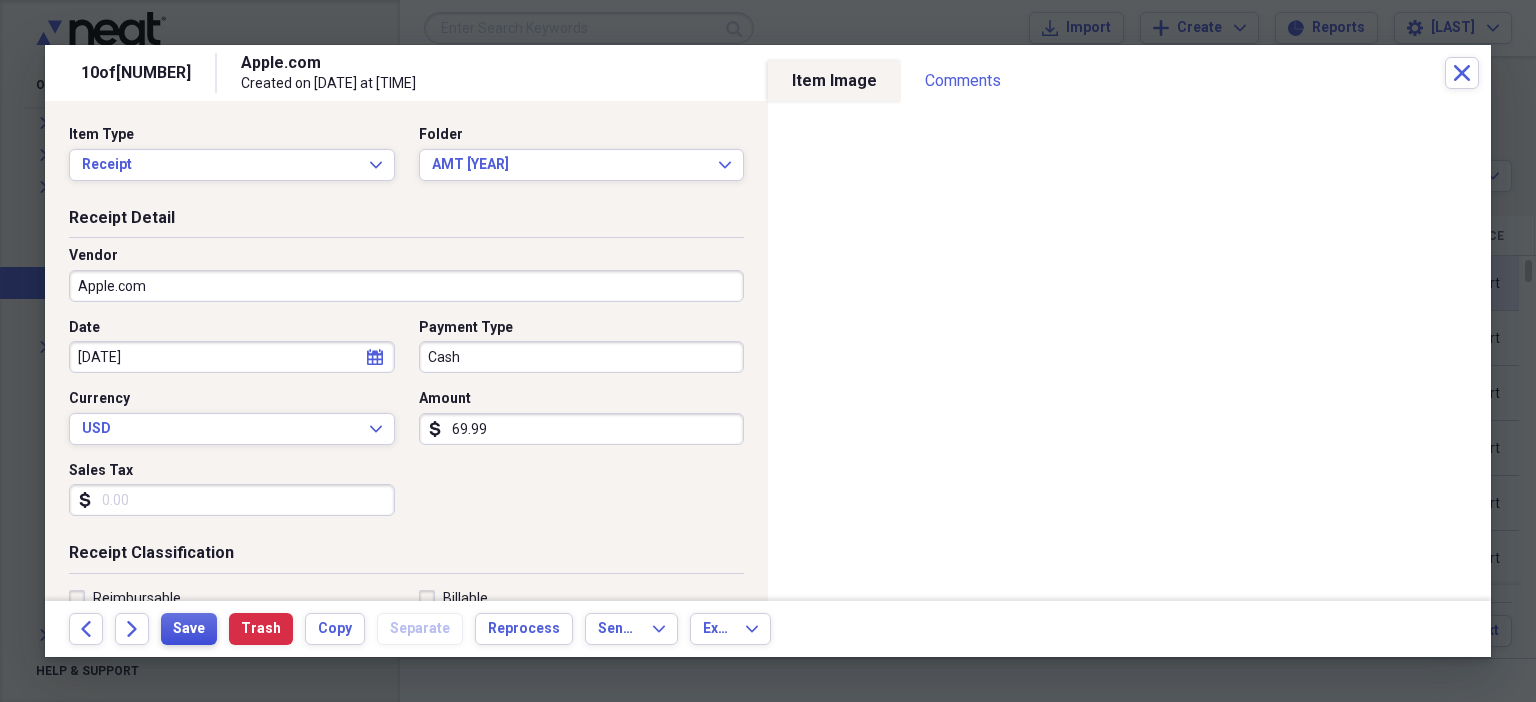 scroll, scrollTop: 436, scrollLeft: 0, axis: vertical 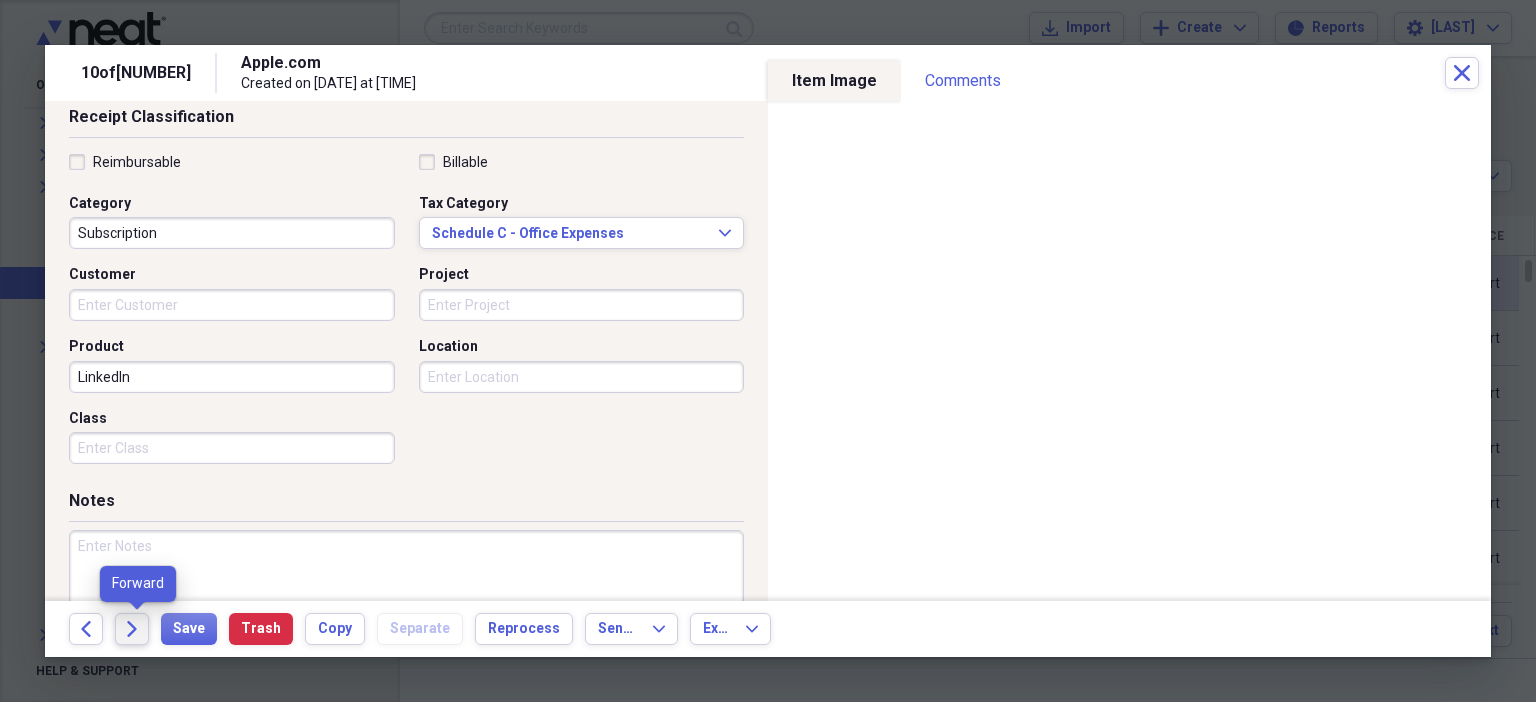 click on "Forward" 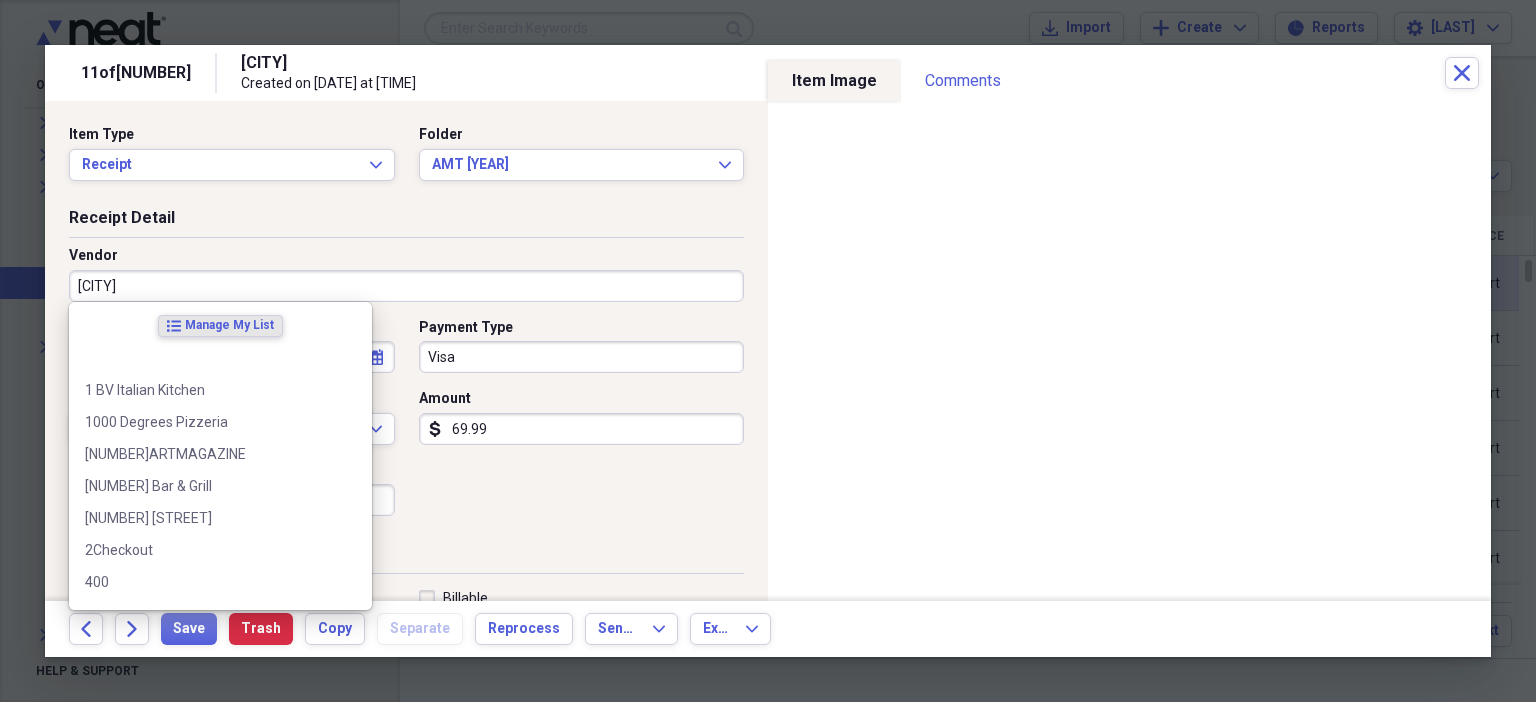 click on "[CITY]" at bounding box center [406, 286] 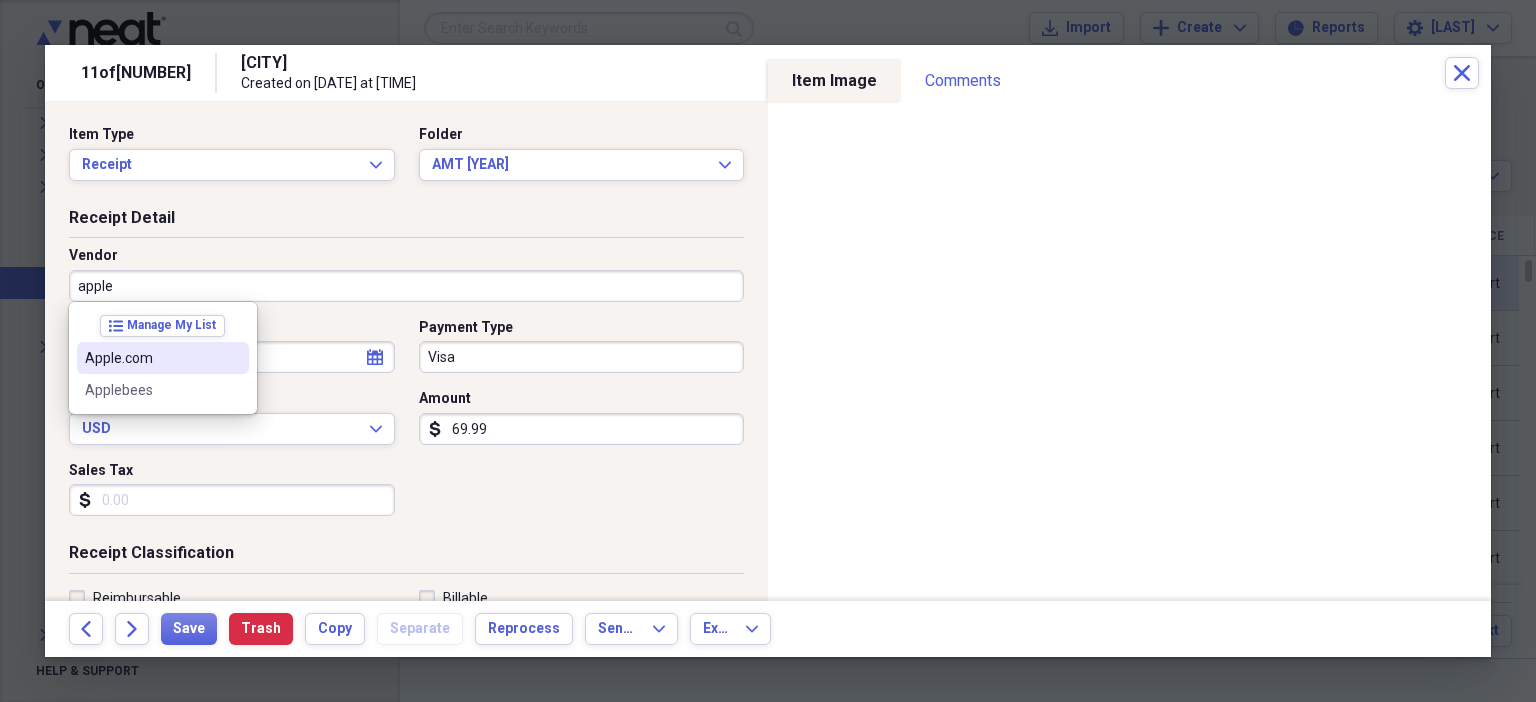 click on "Apple.com" at bounding box center (151, 358) 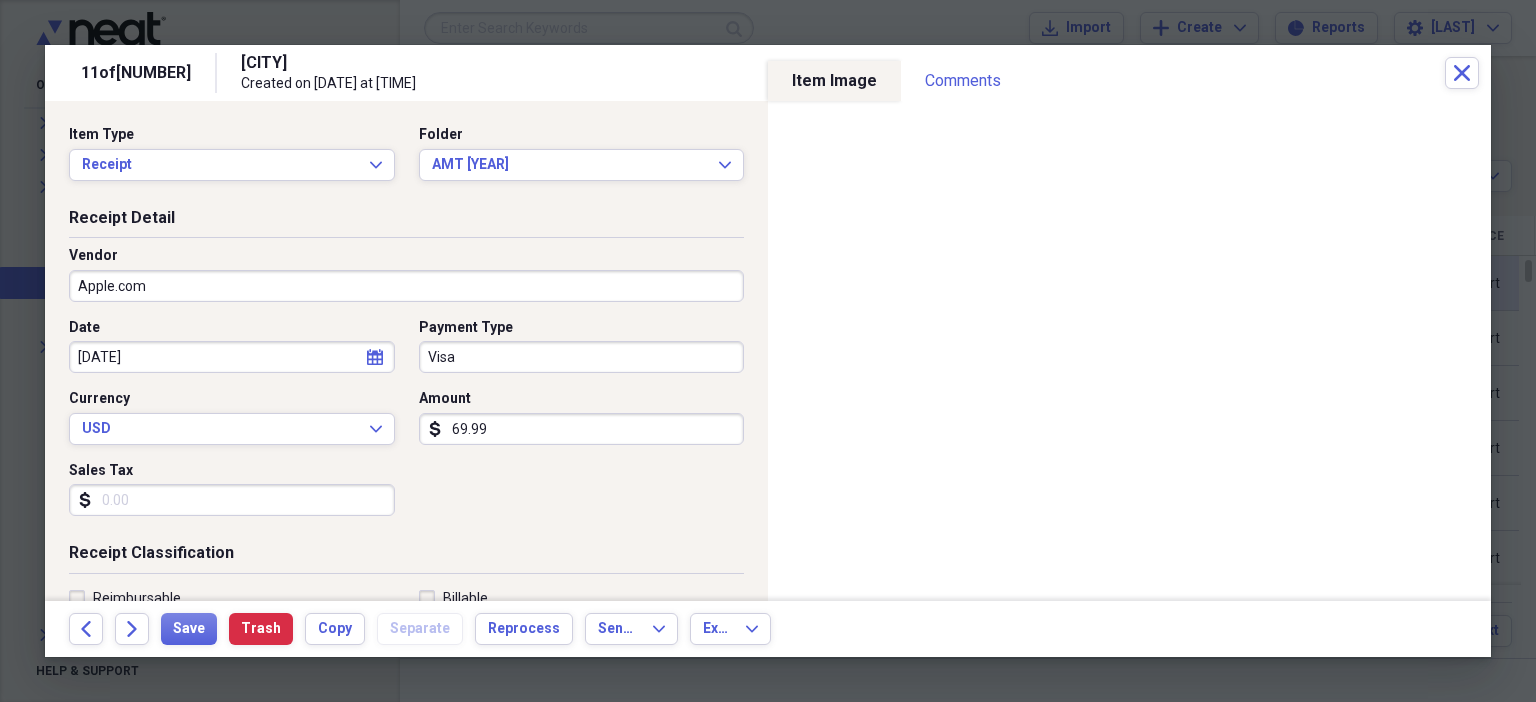 type on "Subscription" 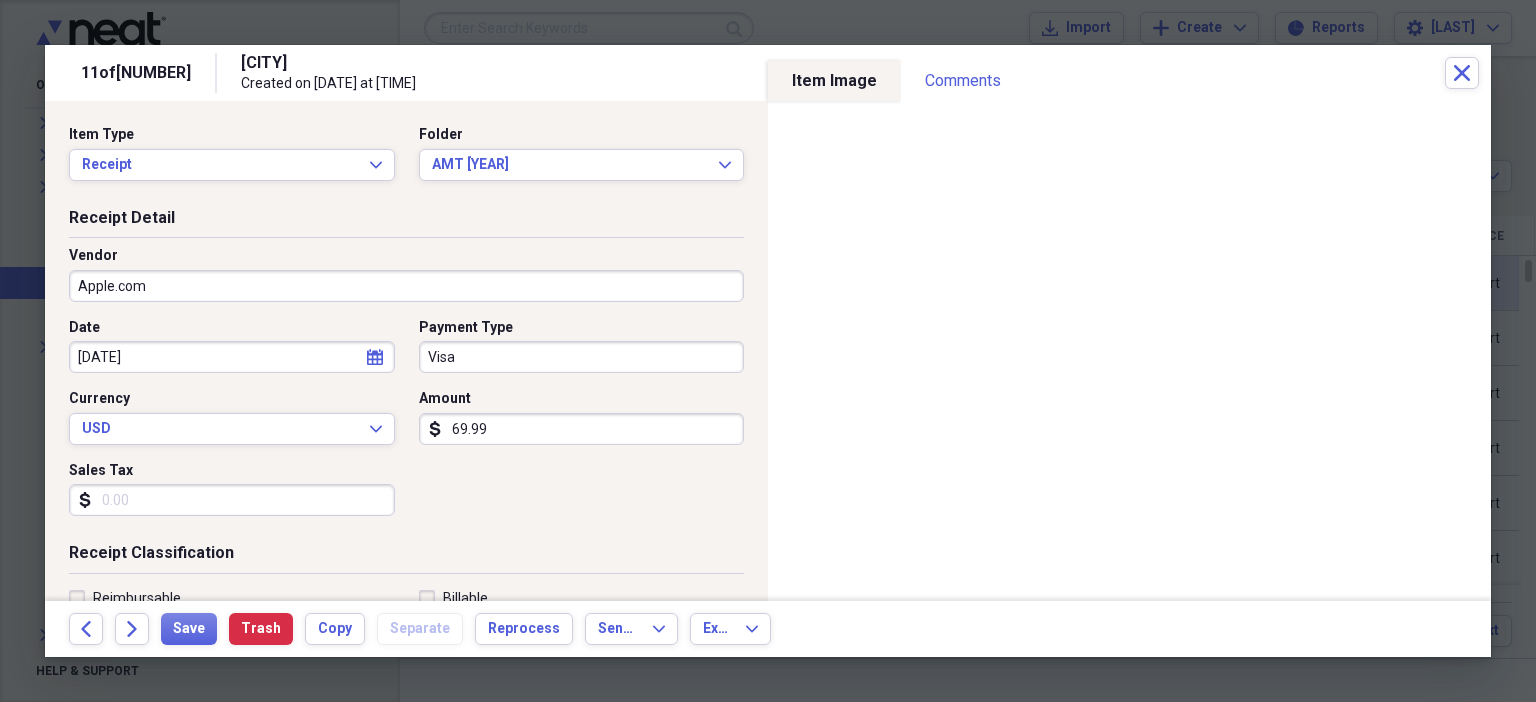 scroll, scrollTop: 436, scrollLeft: 0, axis: vertical 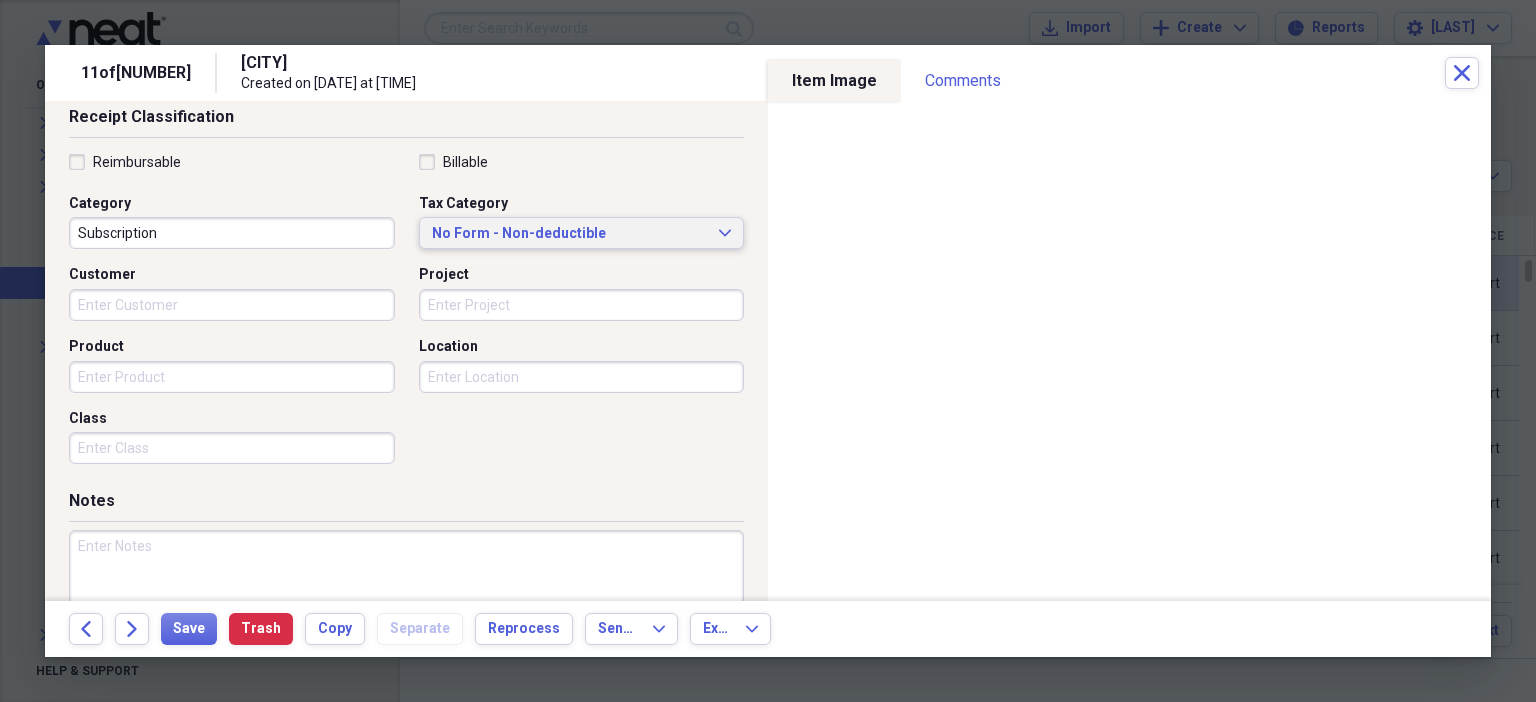 click on "No Form - Non-deductible" at bounding box center [570, 234] 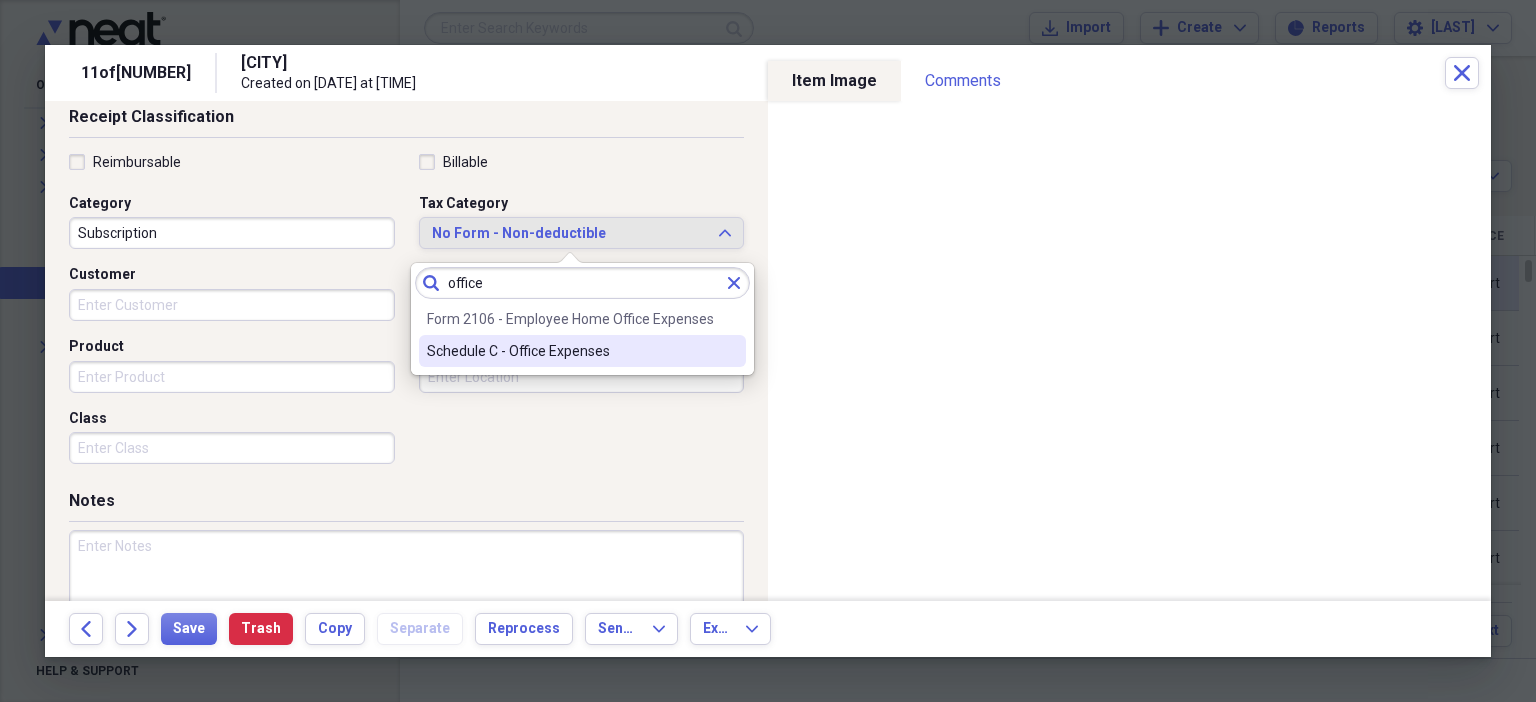 type on "office" 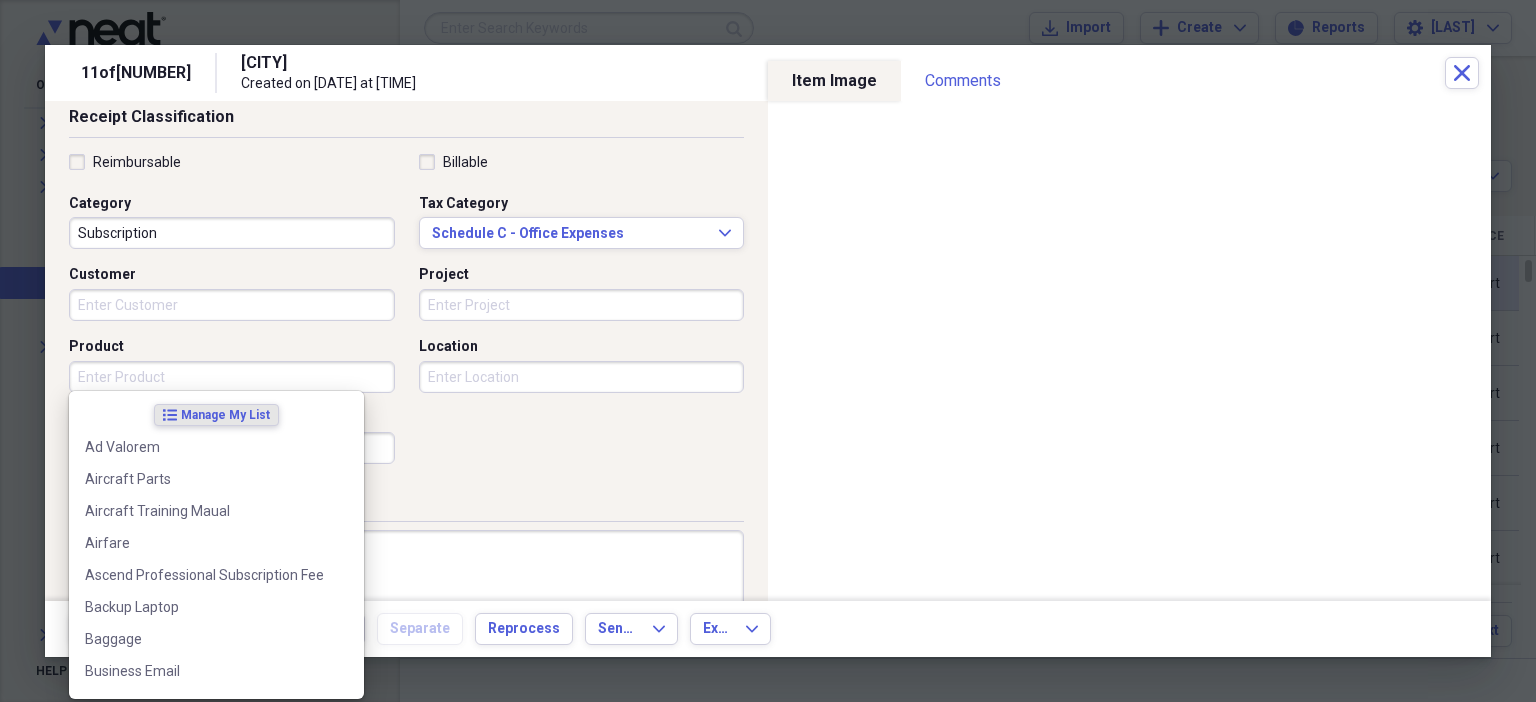 click on "Product" at bounding box center (232, 377) 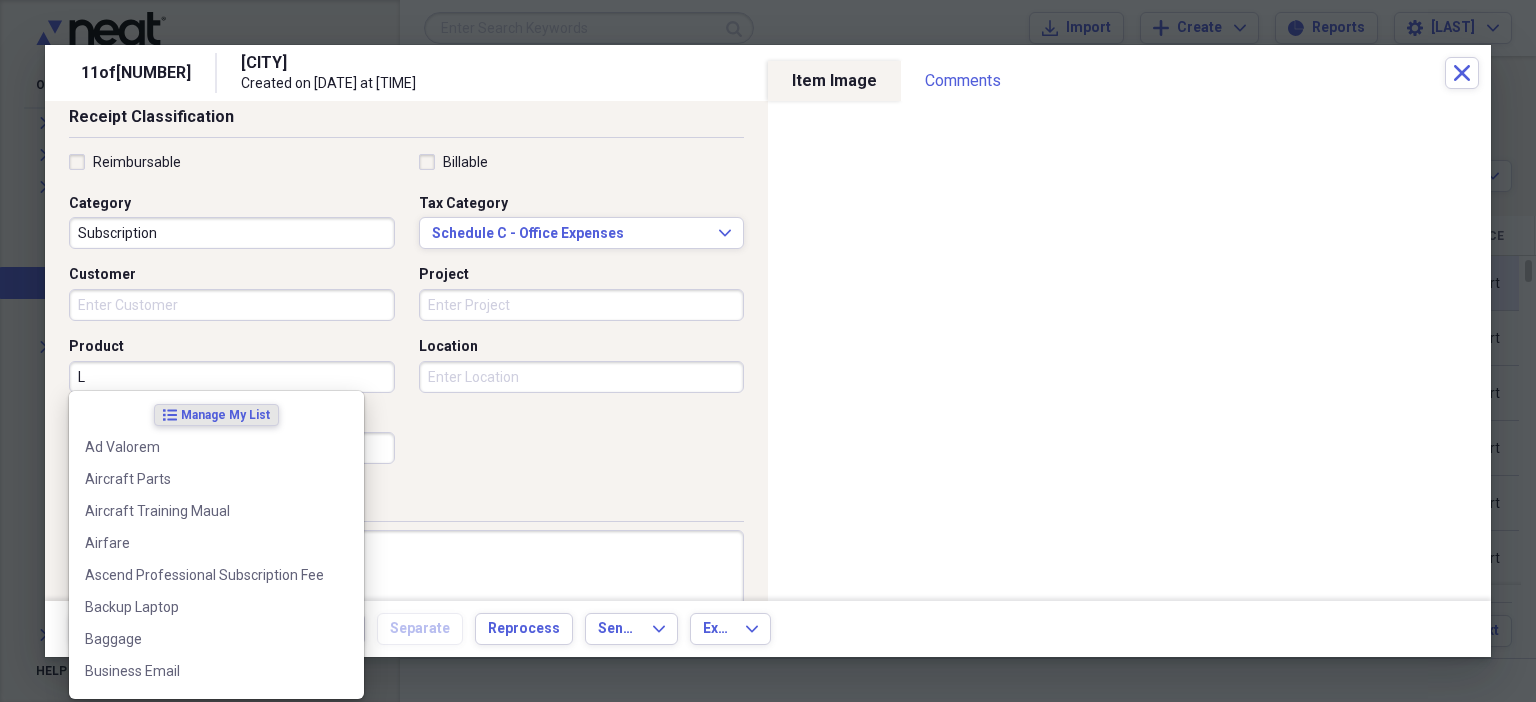 click on "L" at bounding box center (232, 377) 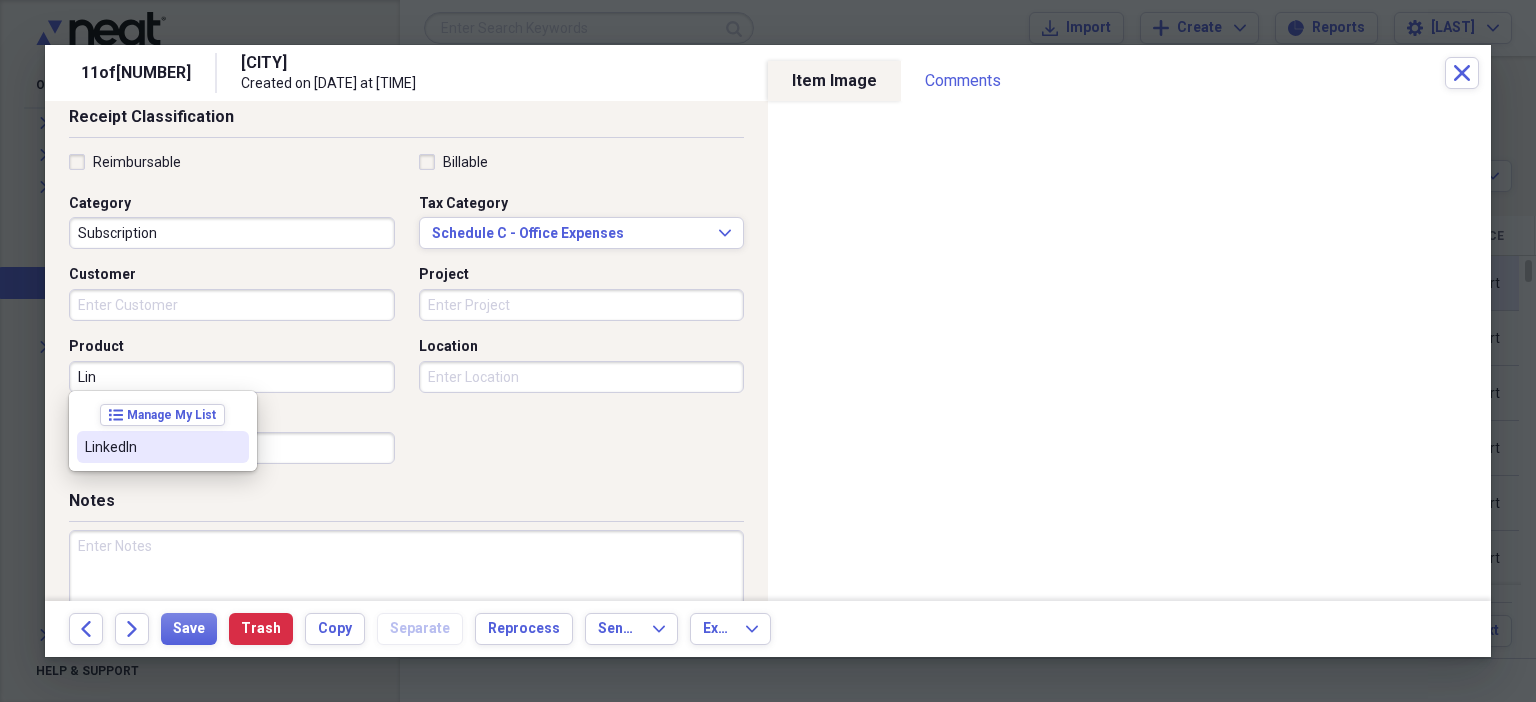 click on "LinkedIn" at bounding box center (151, 447) 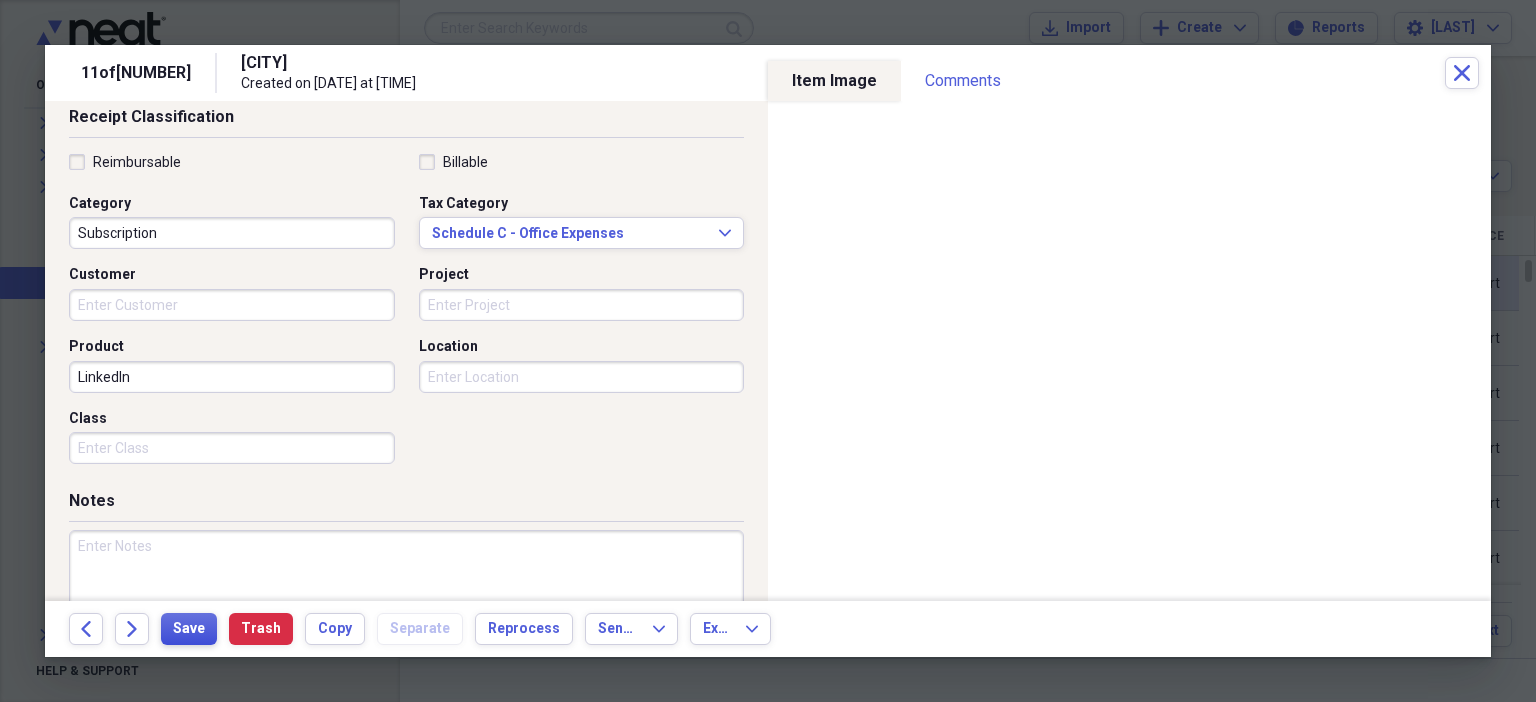 click on "Save" at bounding box center (189, 629) 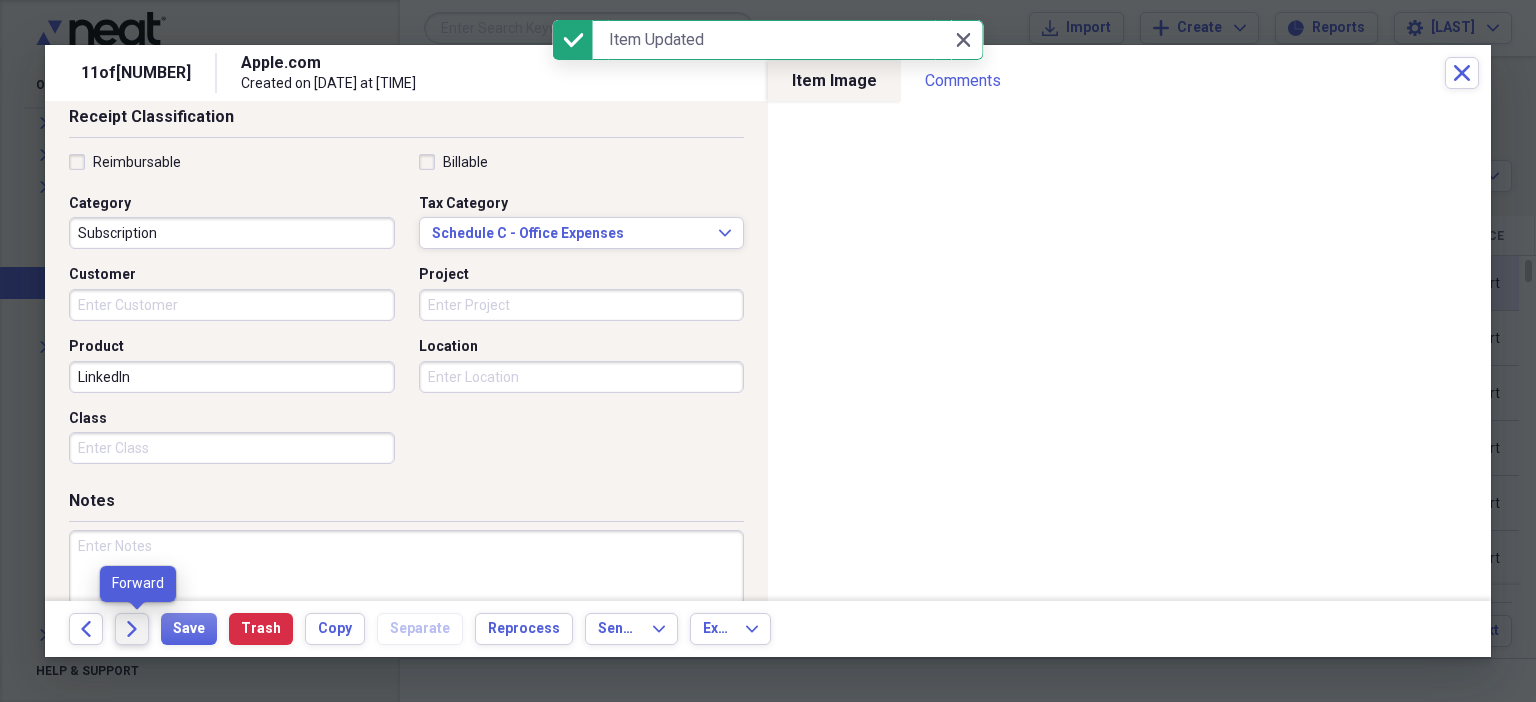 click on "Forward" 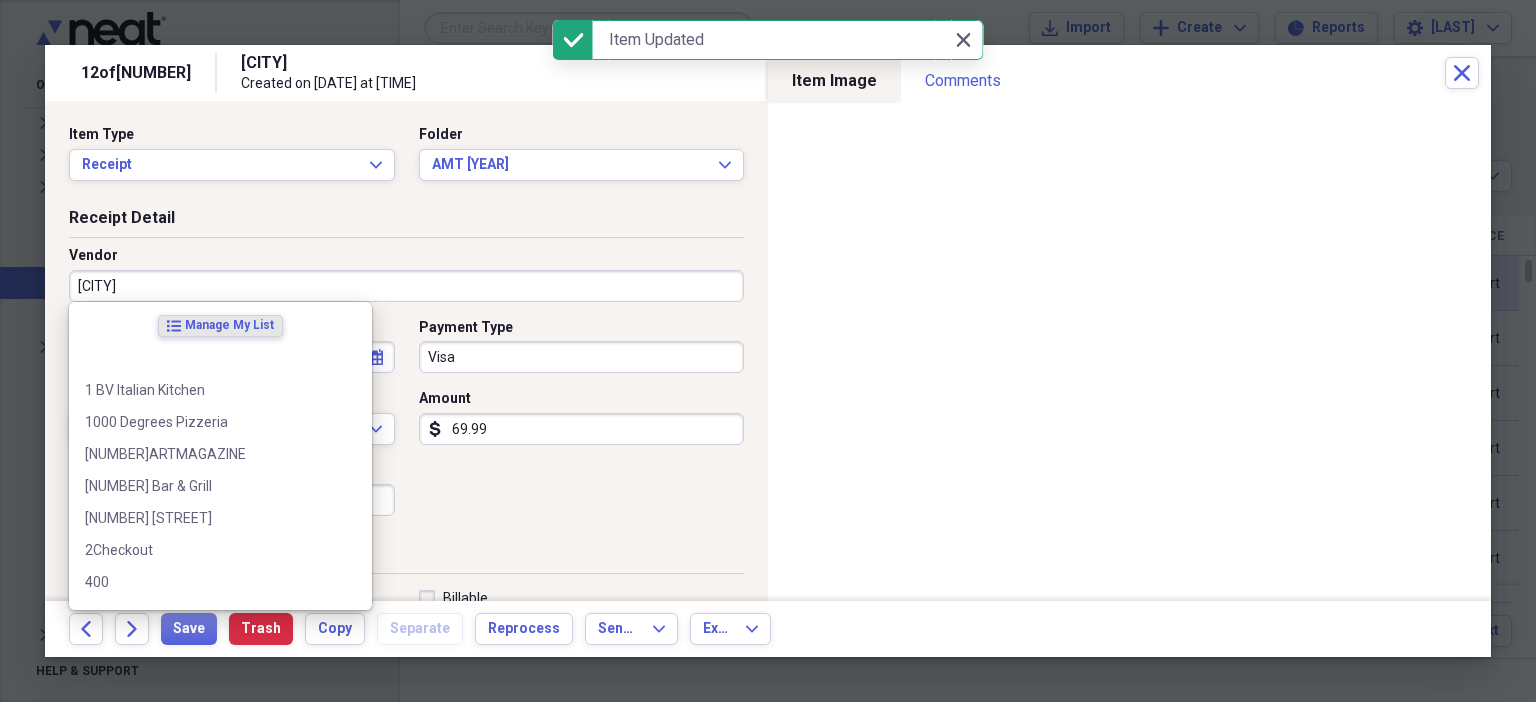 click on "[CITY]" at bounding box center [406, 286] 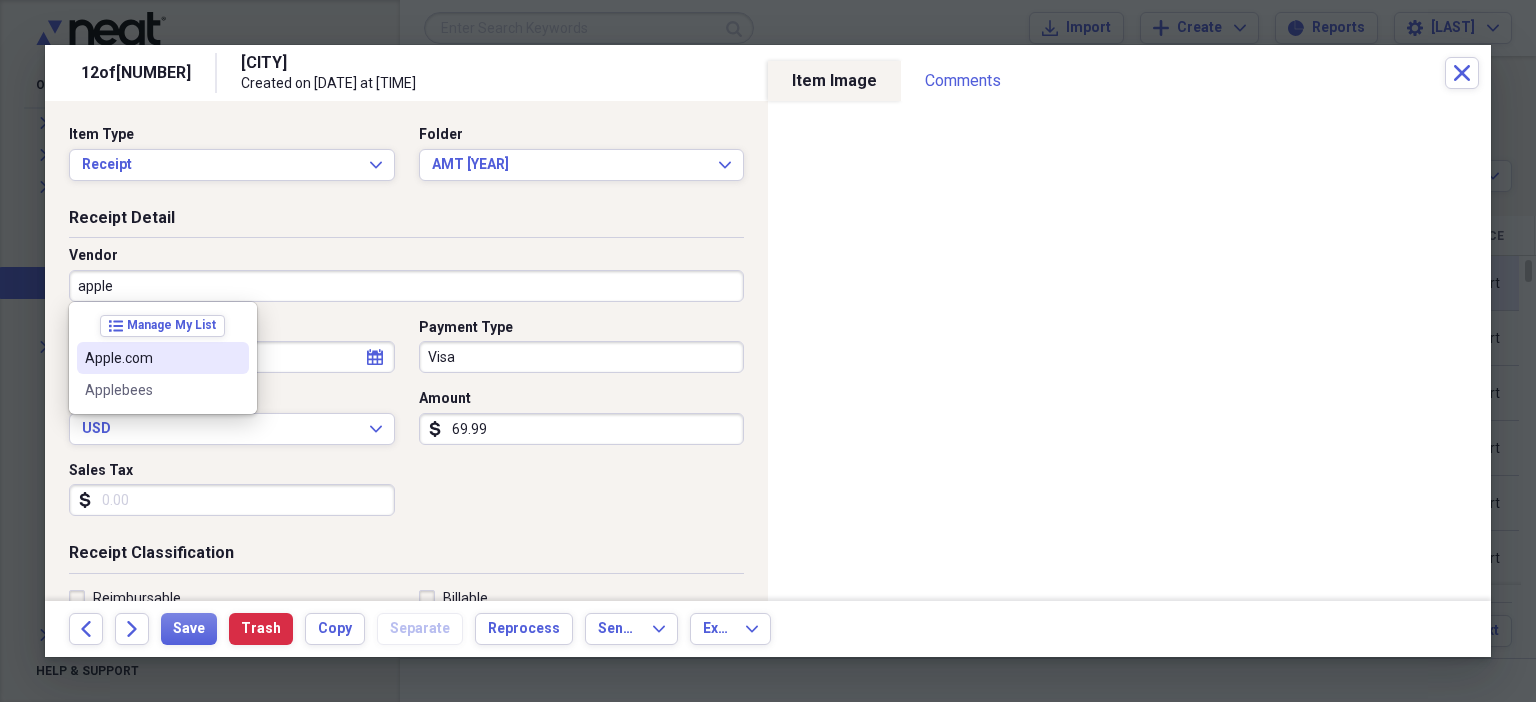 click on "Apple.com" at bounding box center (151, 358) 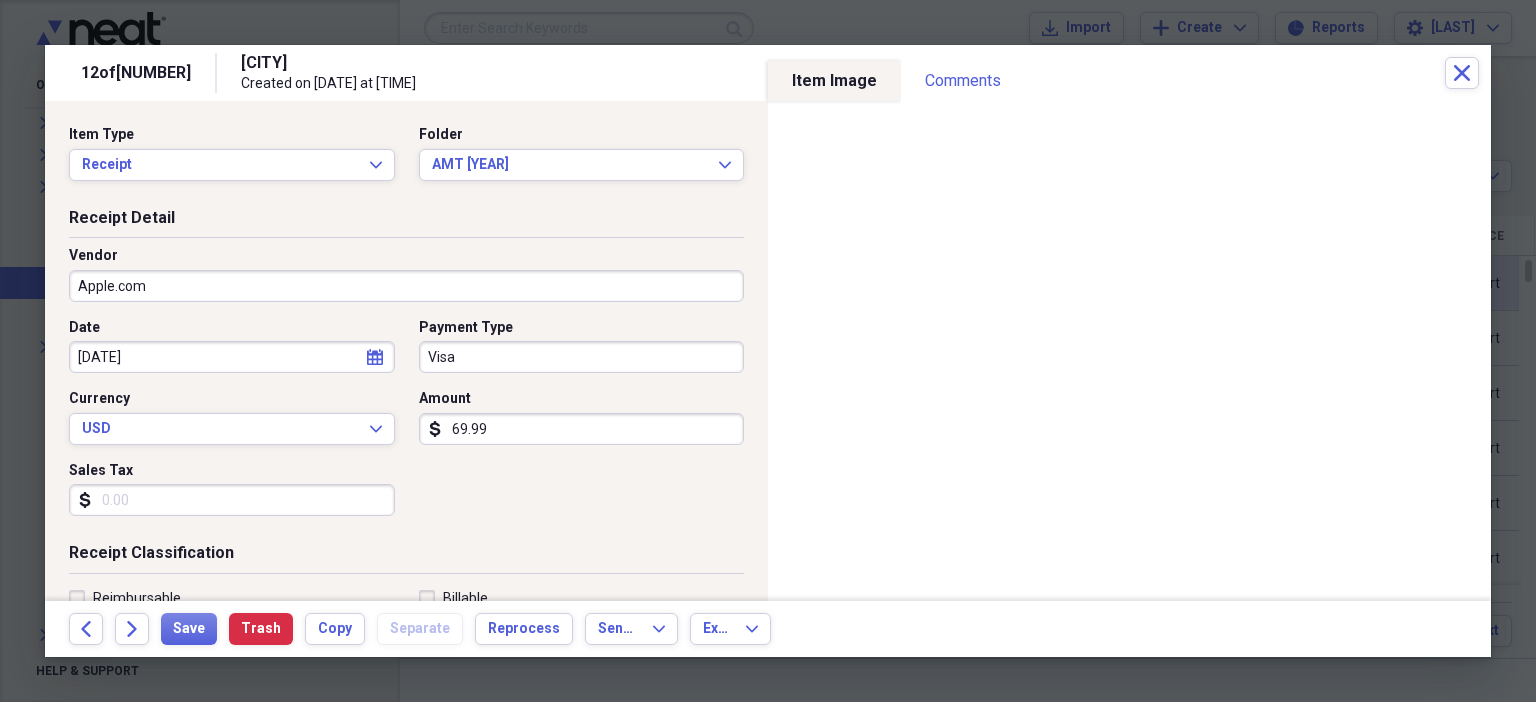 type on "Subscription" 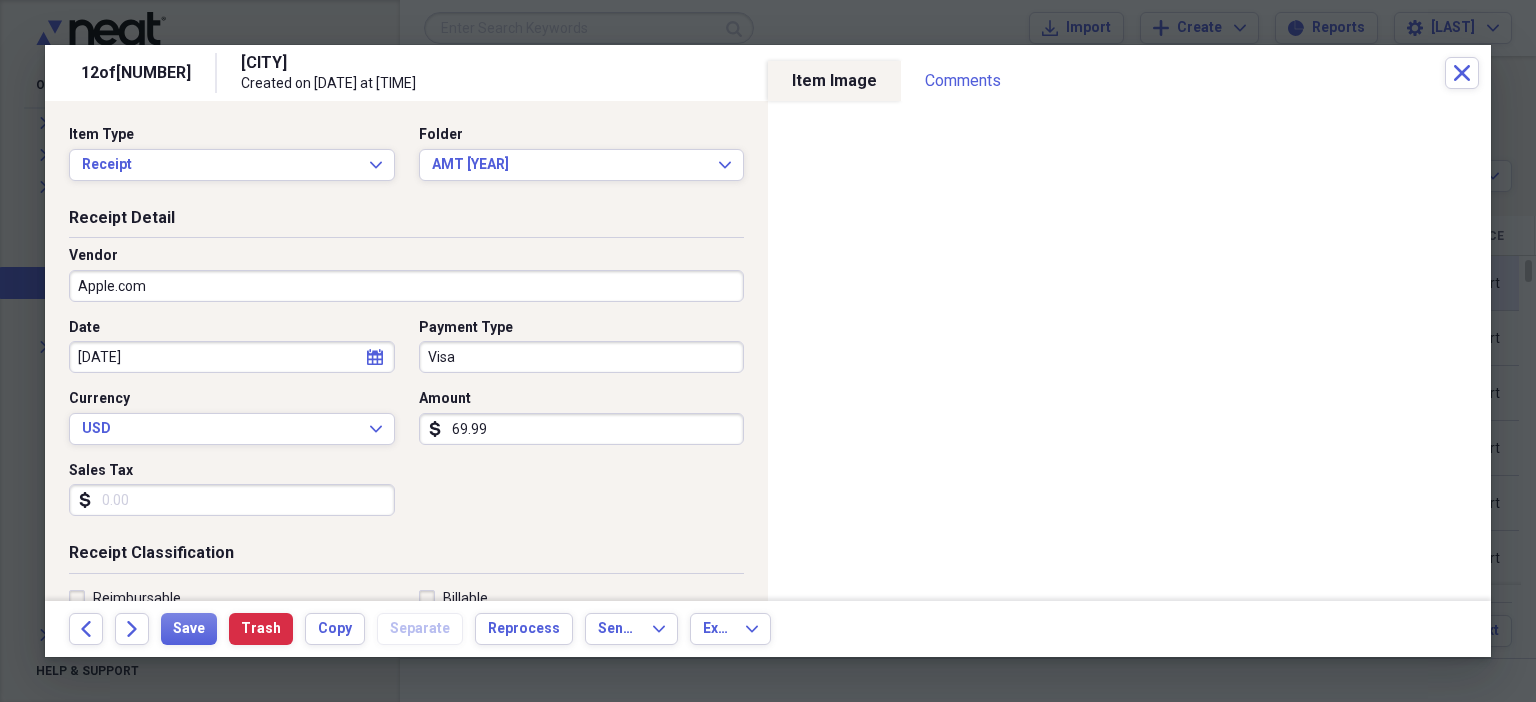 scroll, scrollTop: 436, scrollLeft: 0, axis: vertical 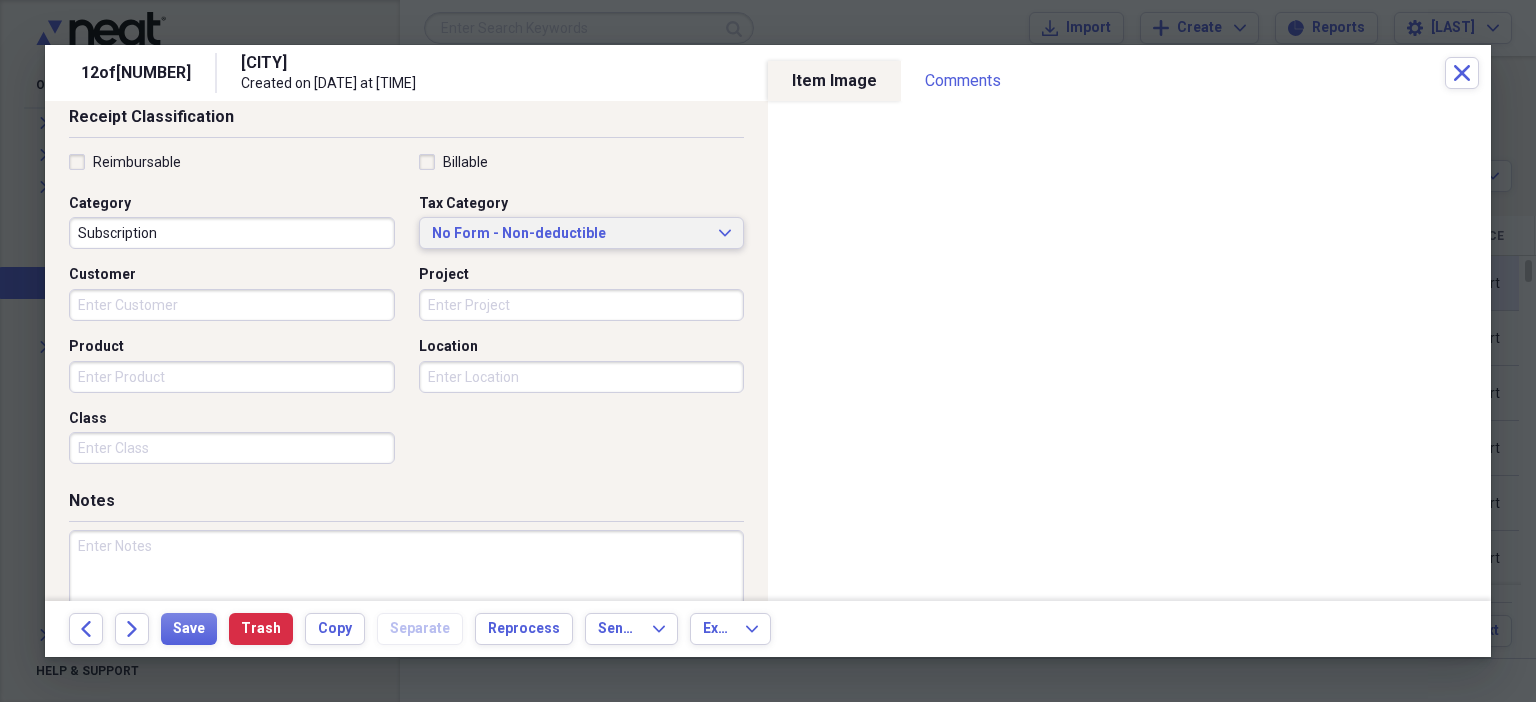 click on "No Form - Non-deductible" at bounding box center [570, 234] 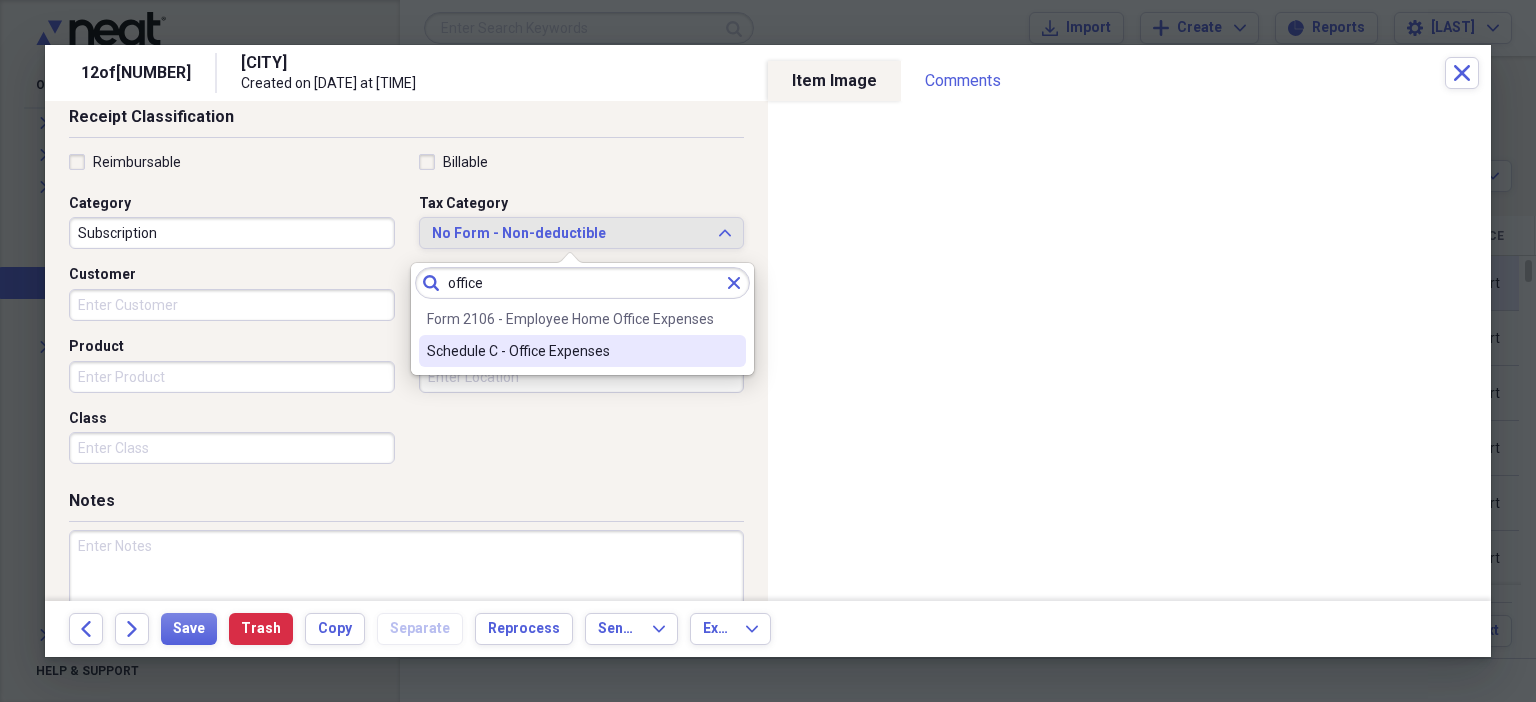 type on "office" 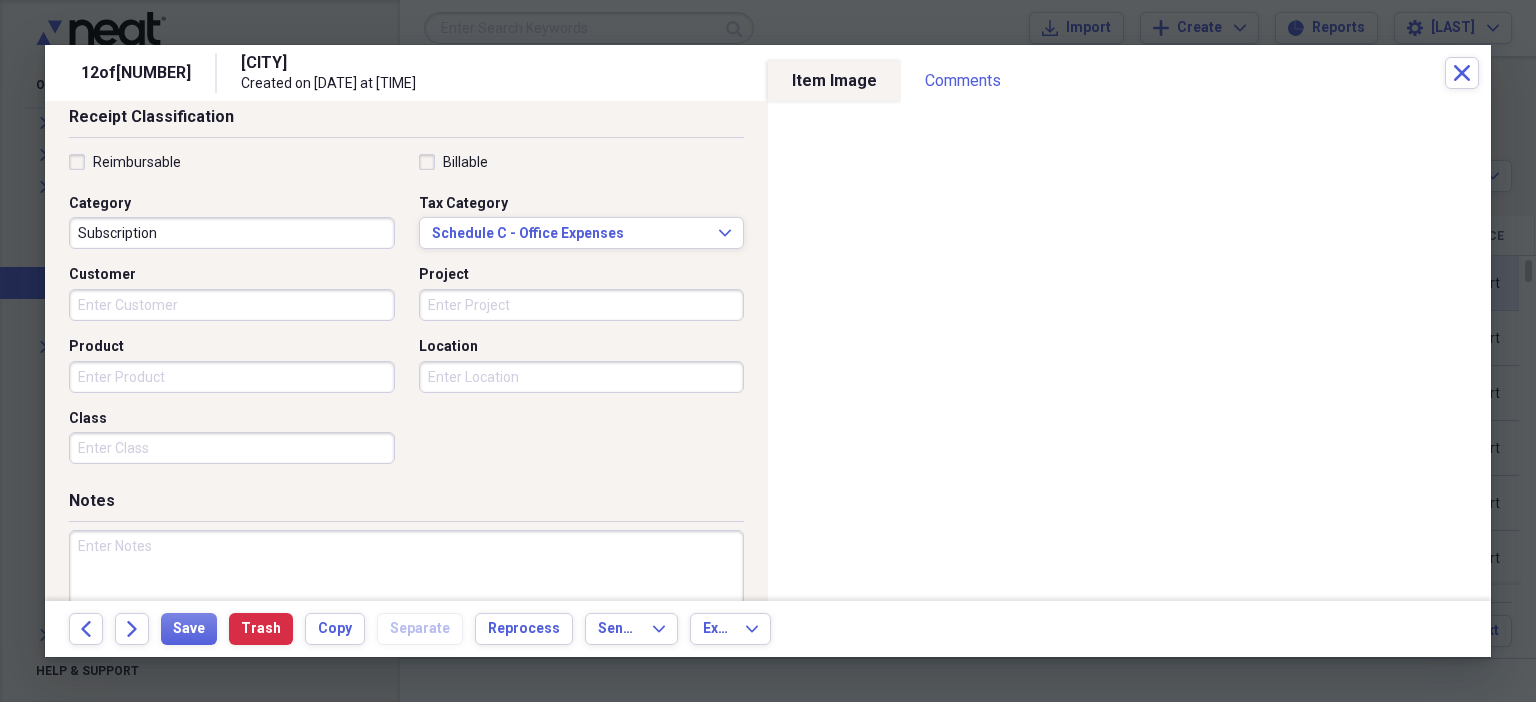 click on "Product" at bounding box center (232, 377) 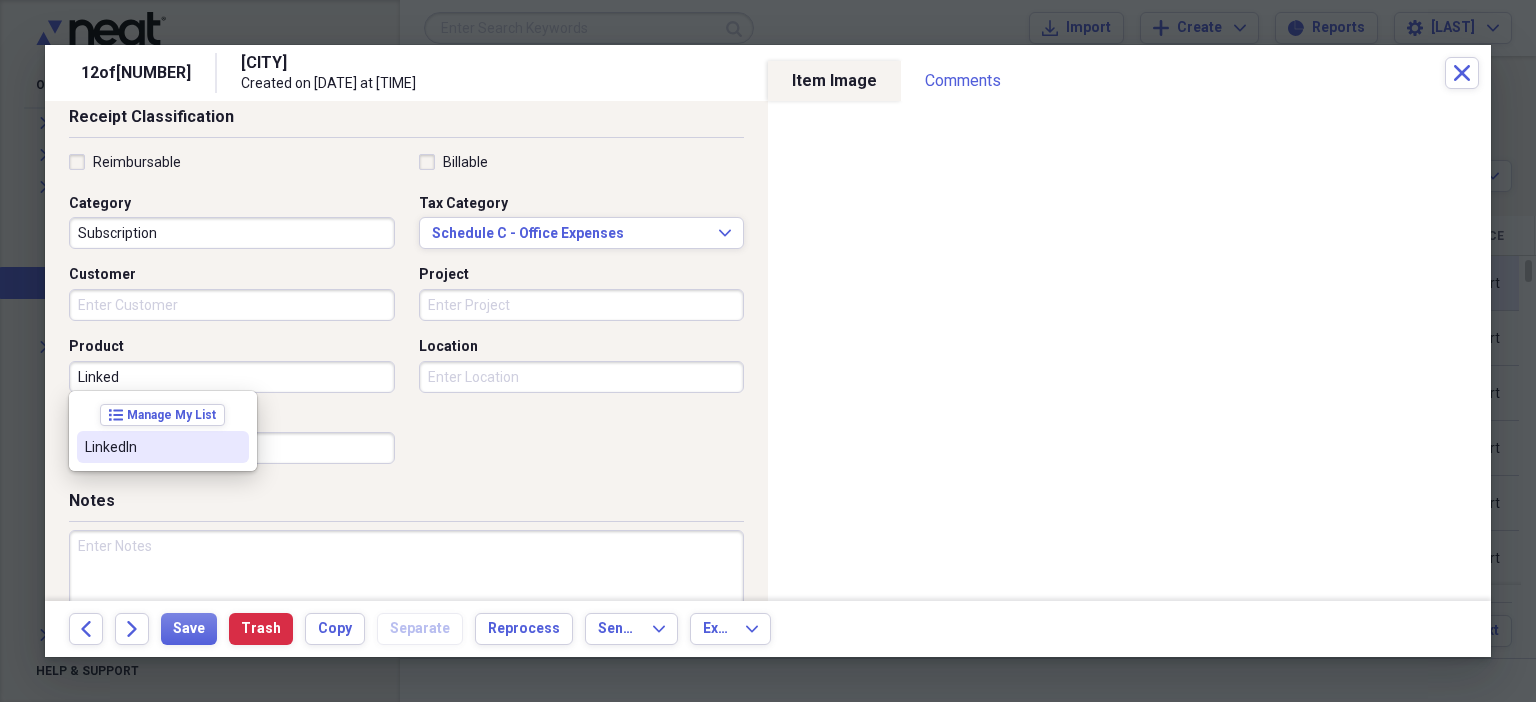 click on "LinkedIn" at bounding box center (163, 447) 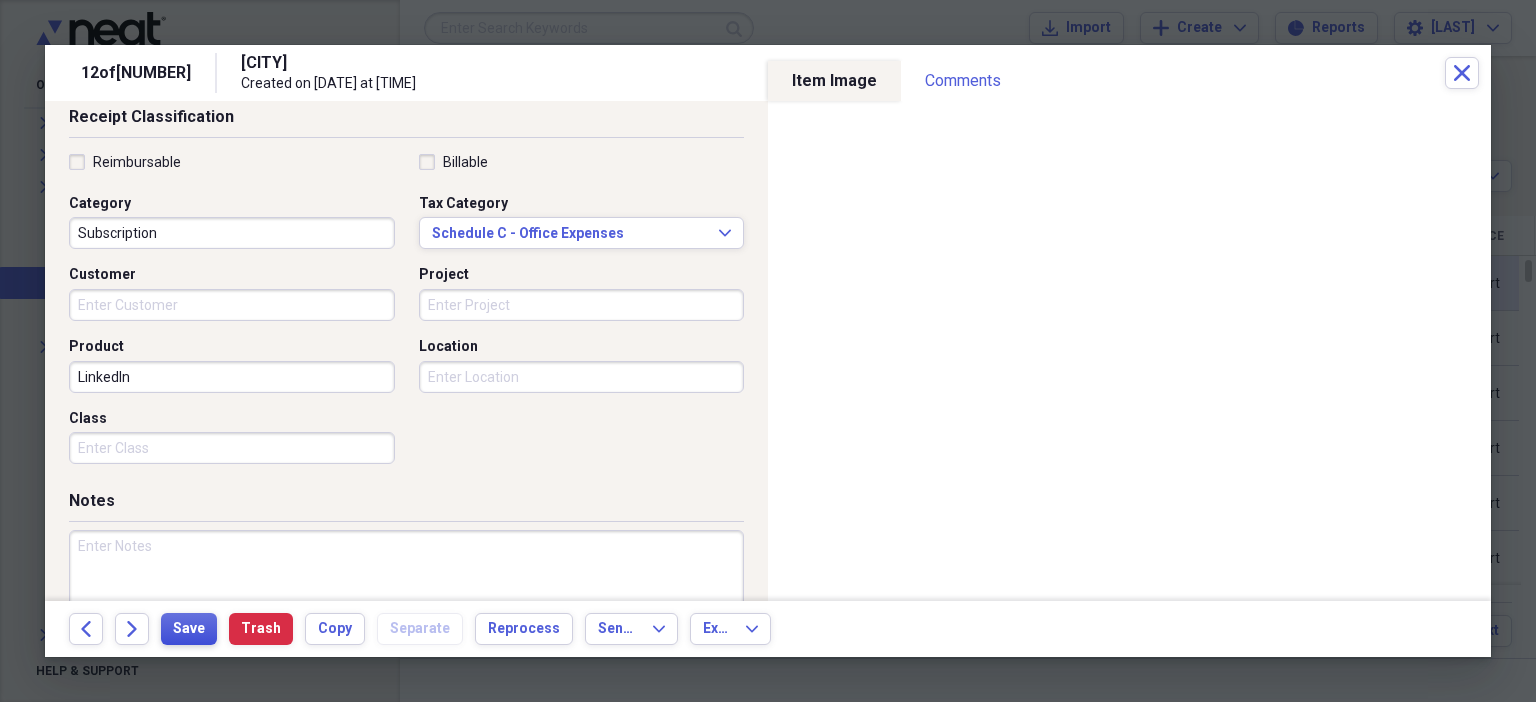 click on "Save" at bounding box center (189, 629) 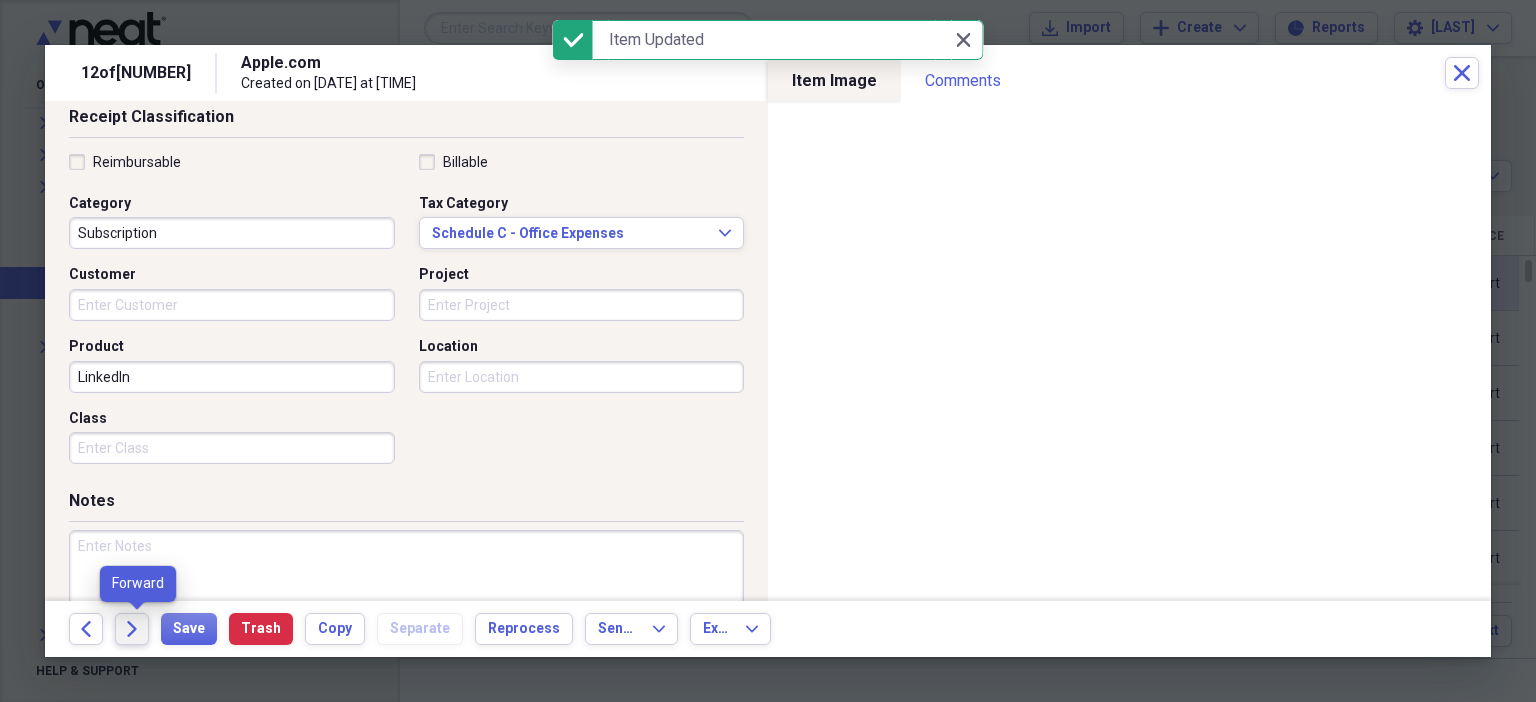 click 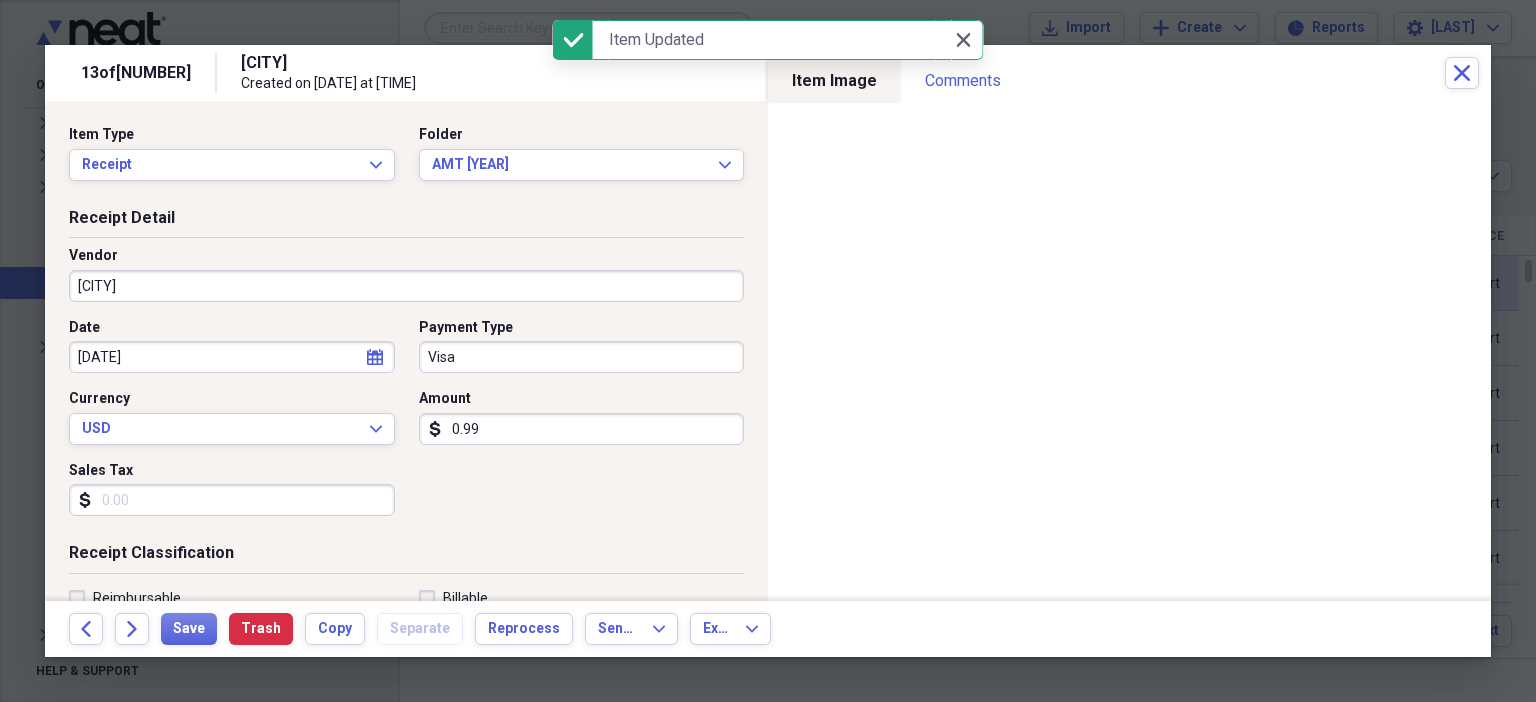 click on "[CITY]" at bounding box center (406, 286) 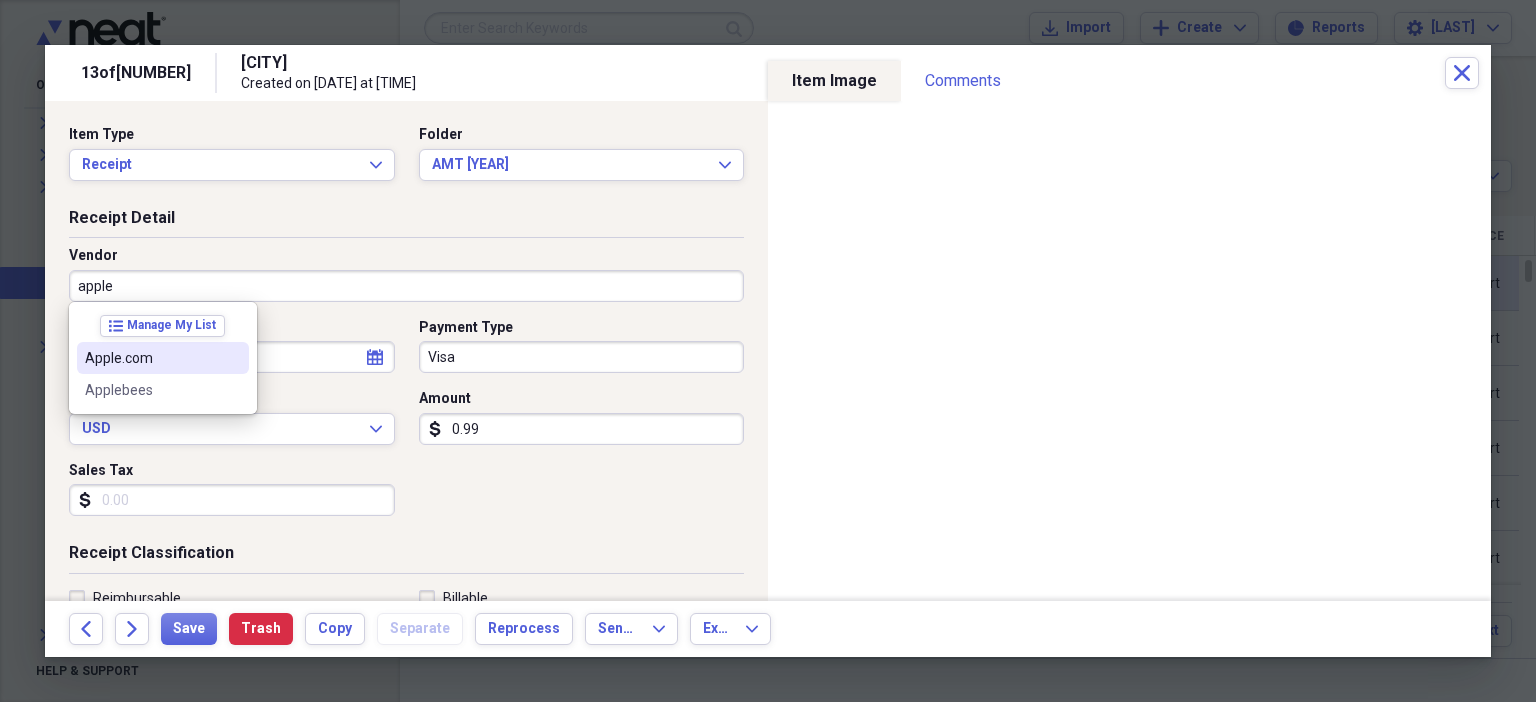 click on "Apple.com" at bounding box center (151, 358) 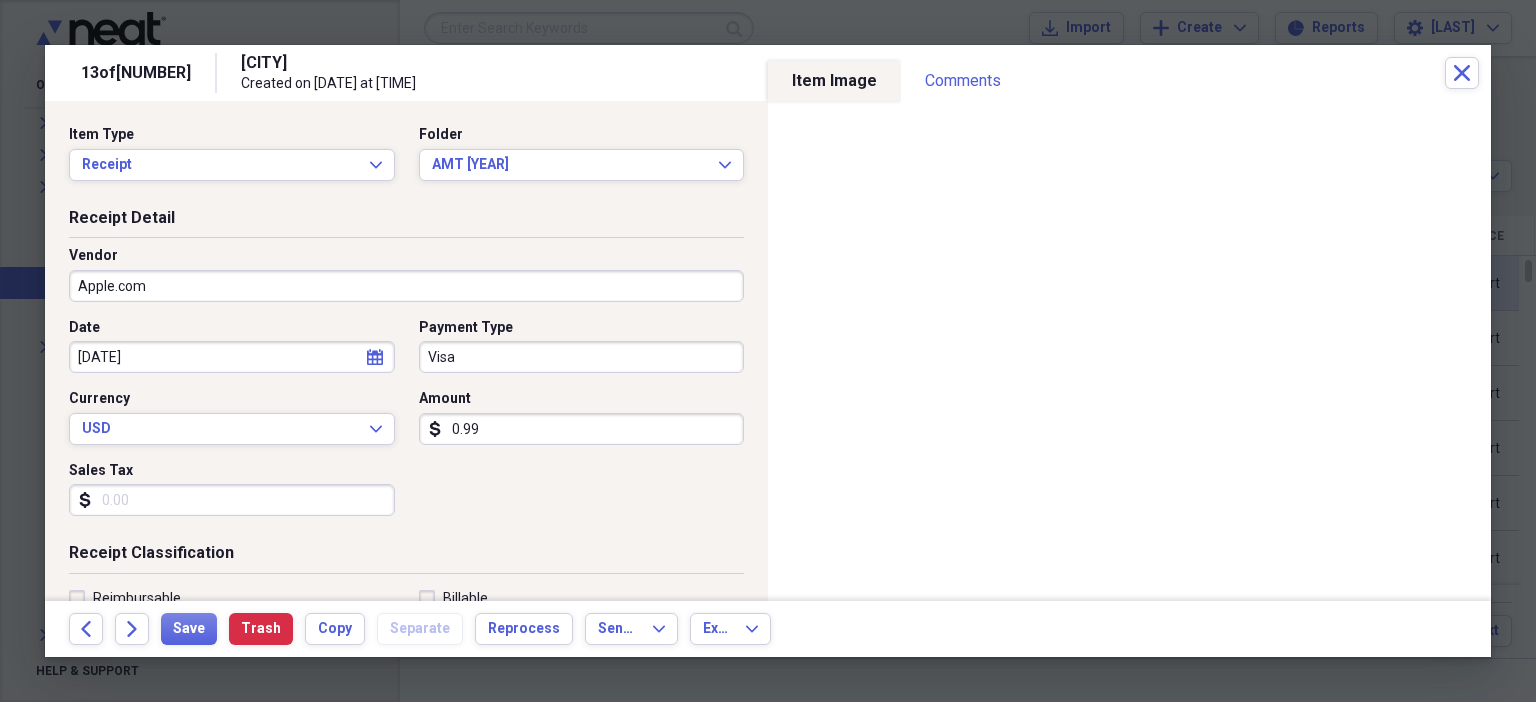 type on "Subscription" 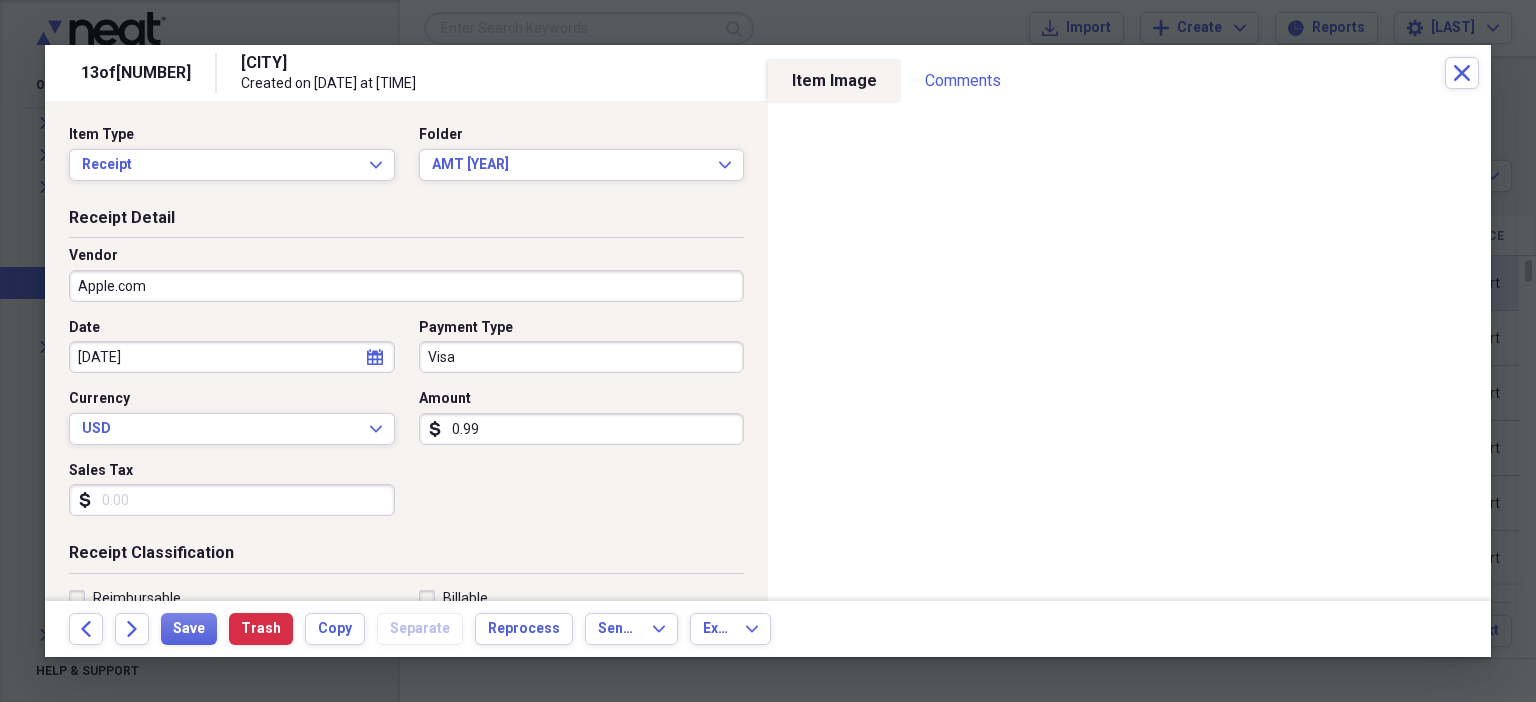 scroll, scrollTop: 436, scrollLeft: 0, axis: vertical 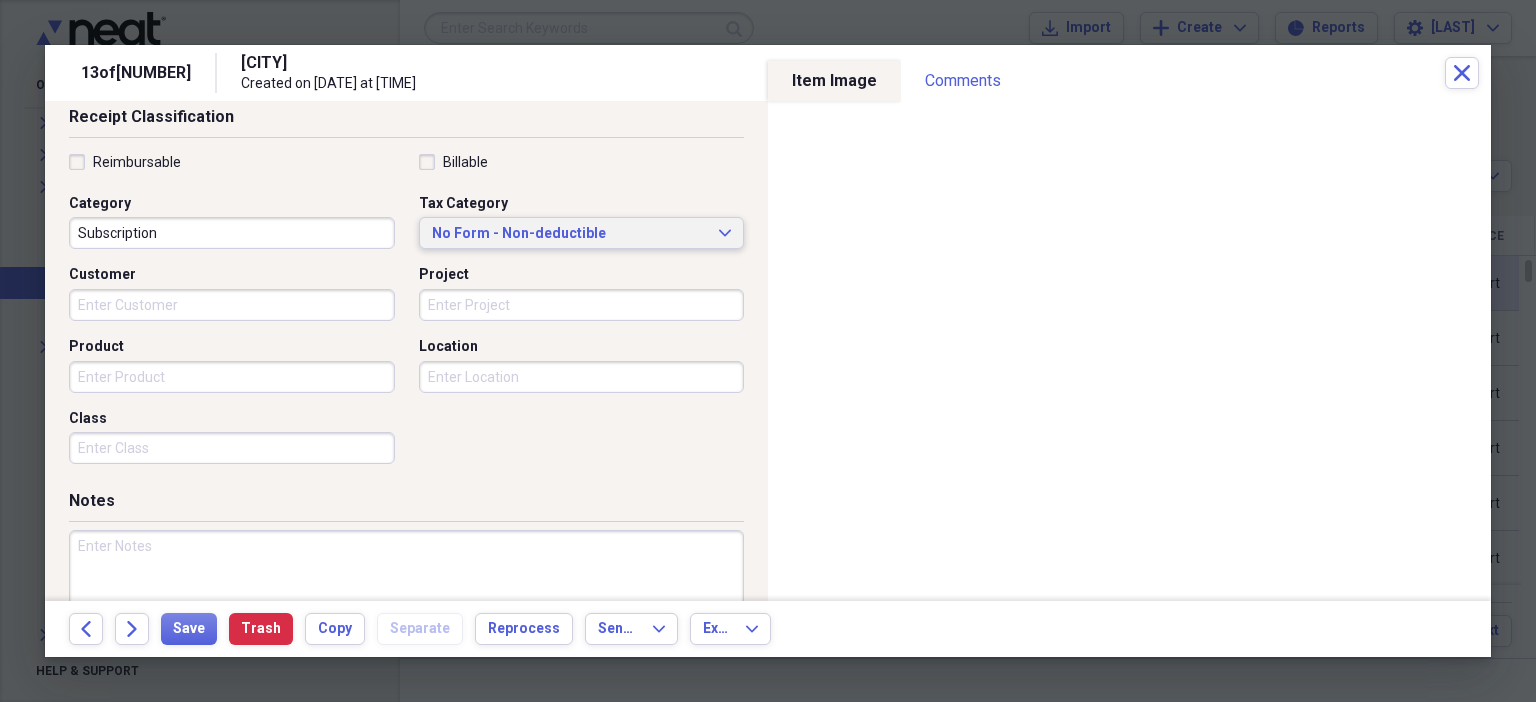 click on "No Form - Non-deductible" at bounding box center [570, 234] 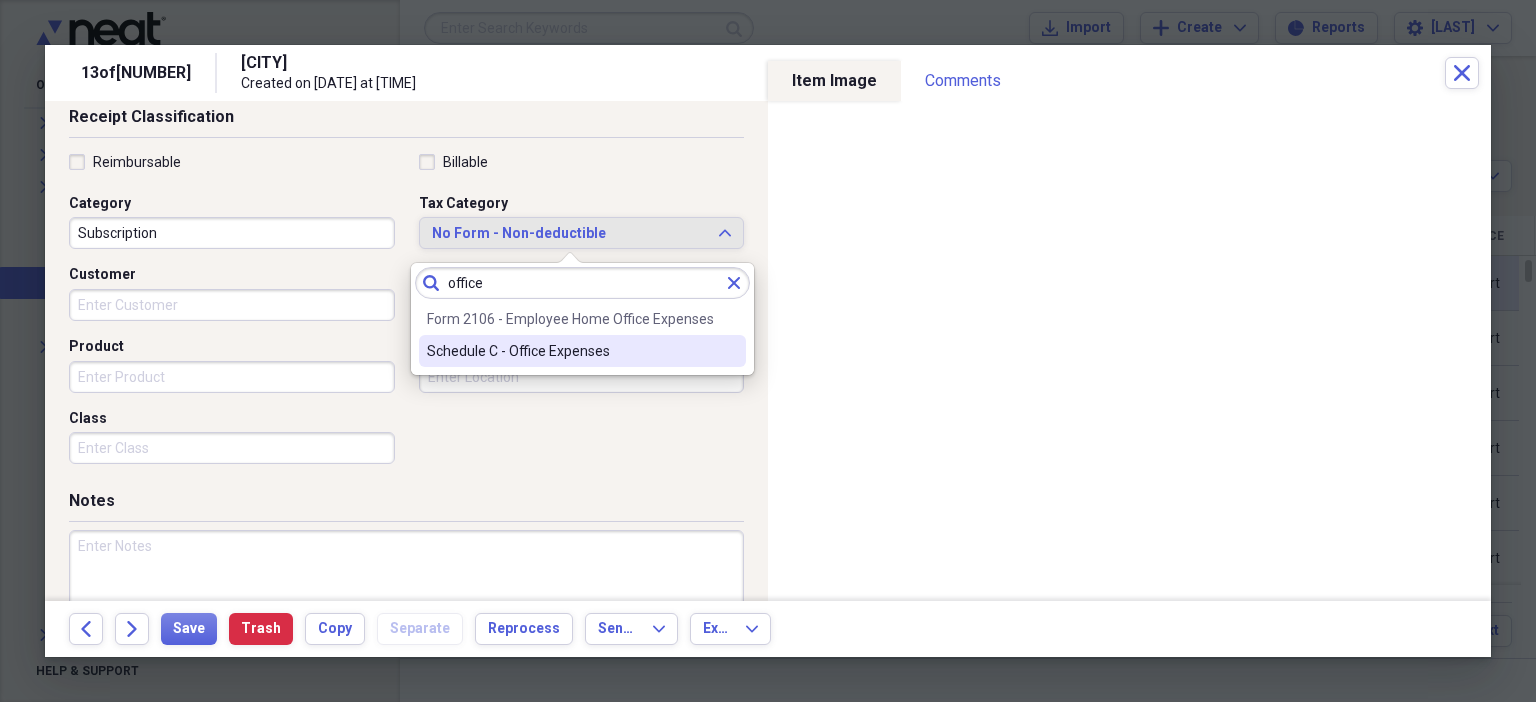 type on "office" 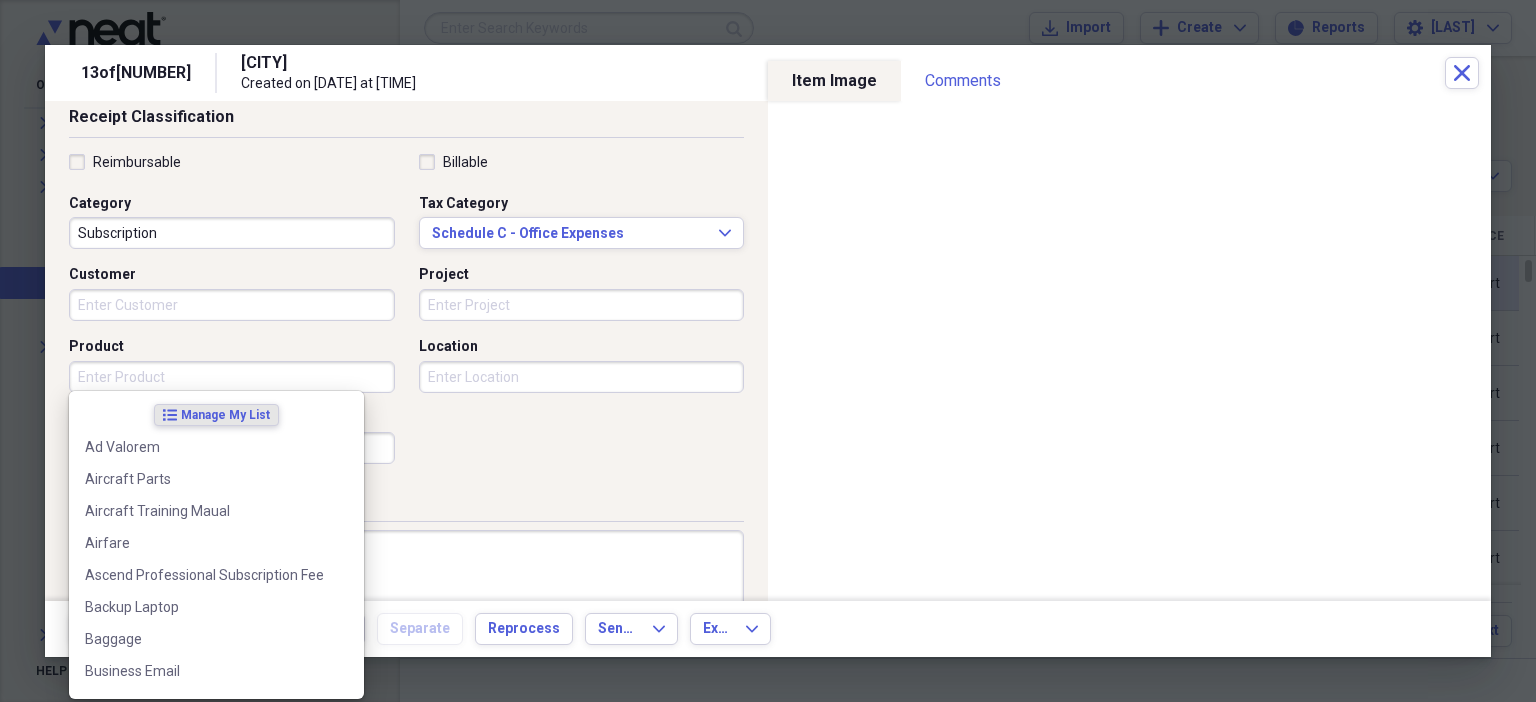 click on "Product" at bounding box center [232, 377] 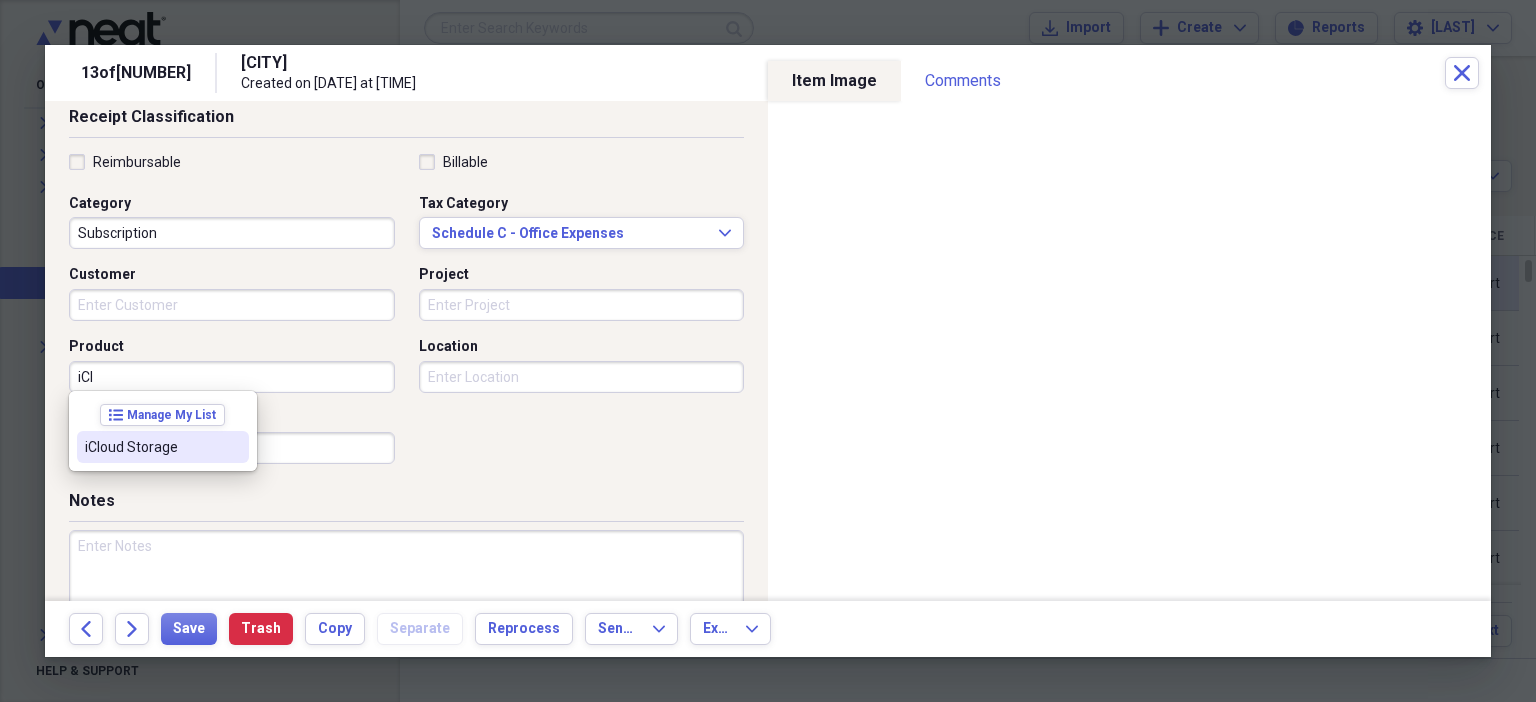click on "iCloud Storage" at bounding box center (151, 447) 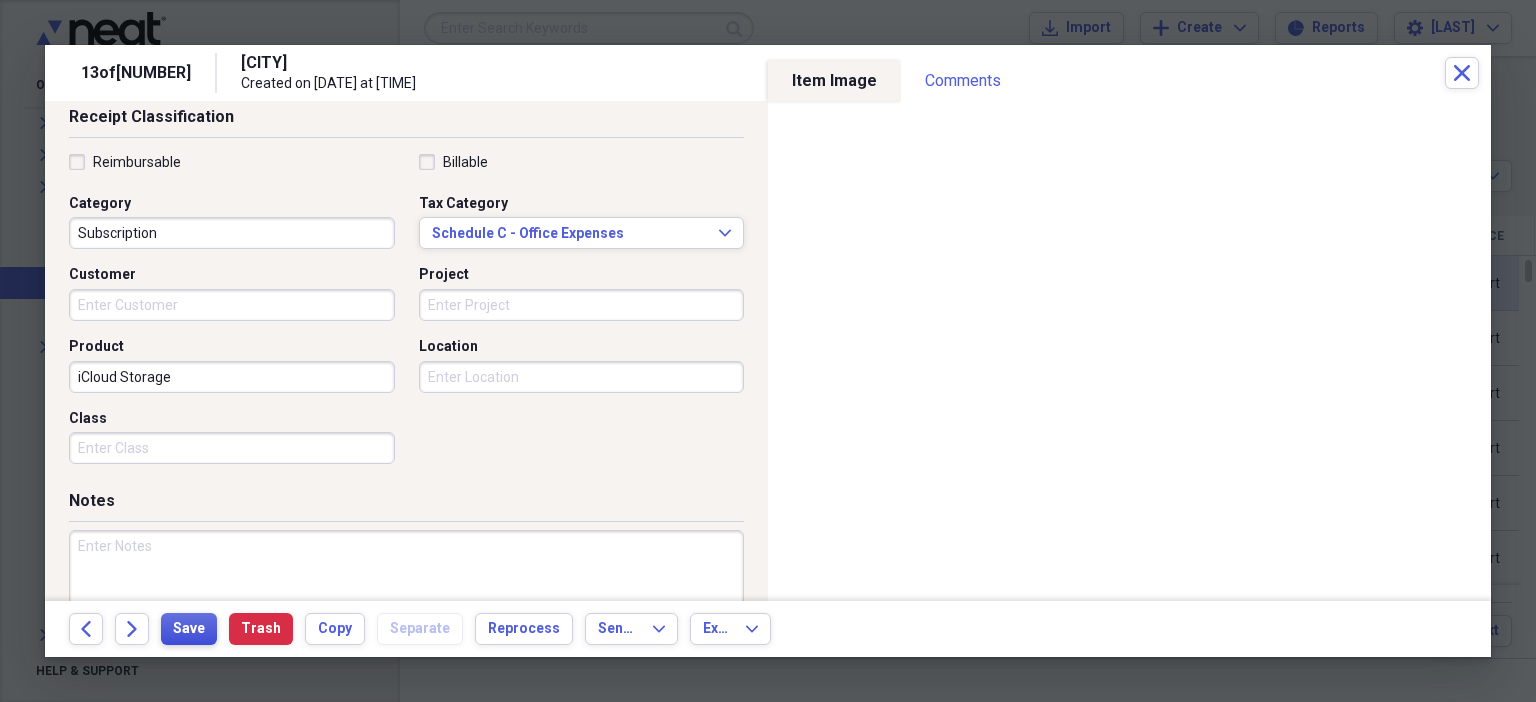 click on "Save" at bounding box center (189, 629) 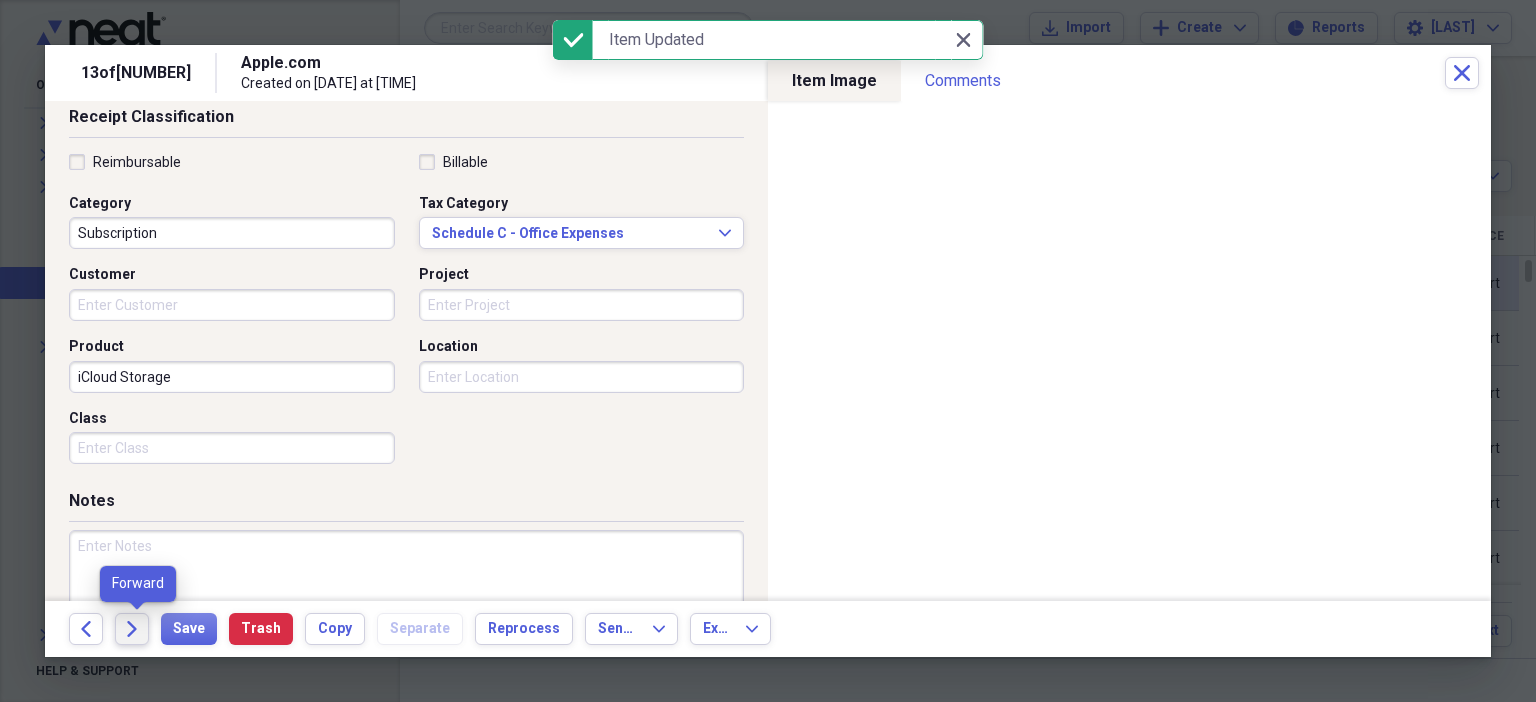 click on "Forward" 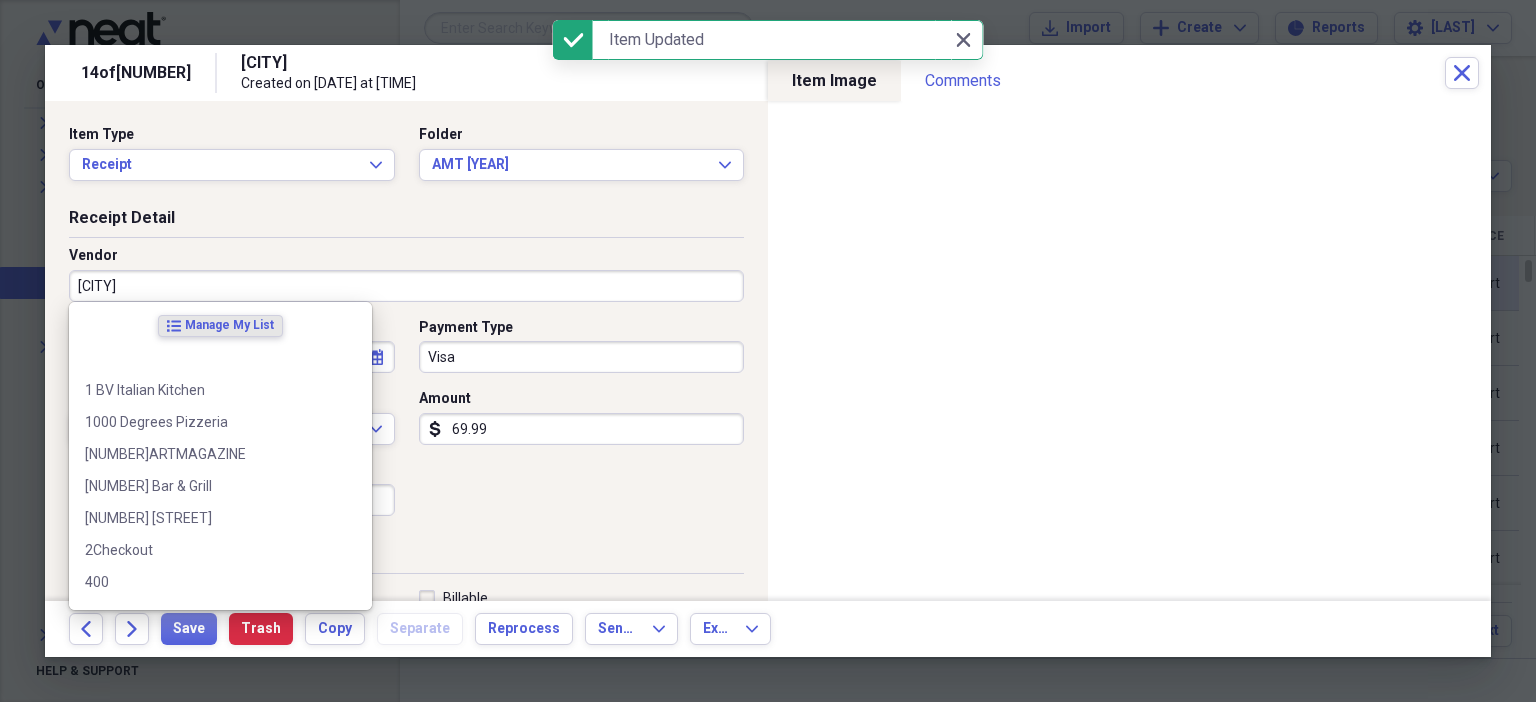 click on "[CITY]" at bounding box center (406, 286) 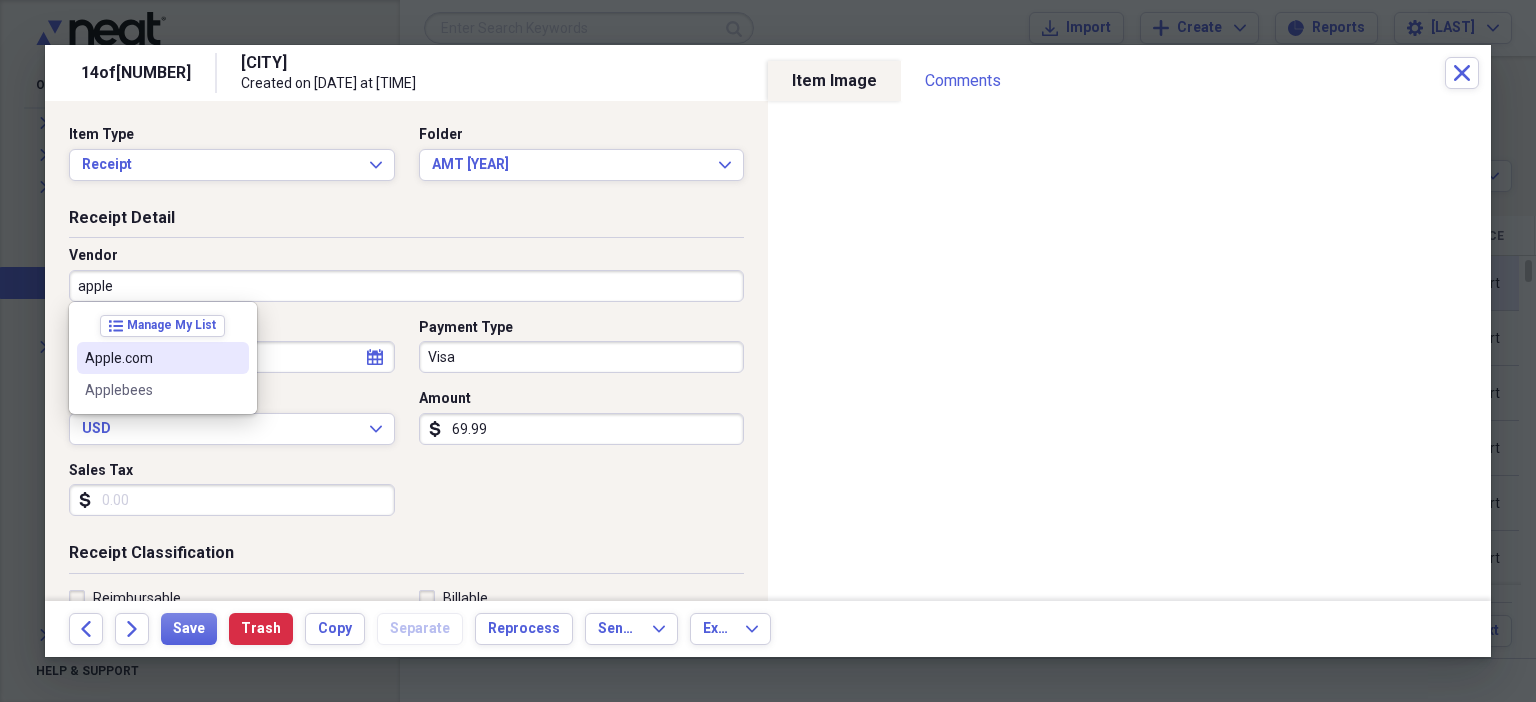 click on "Apple.com" at bounding box center [151, 358] 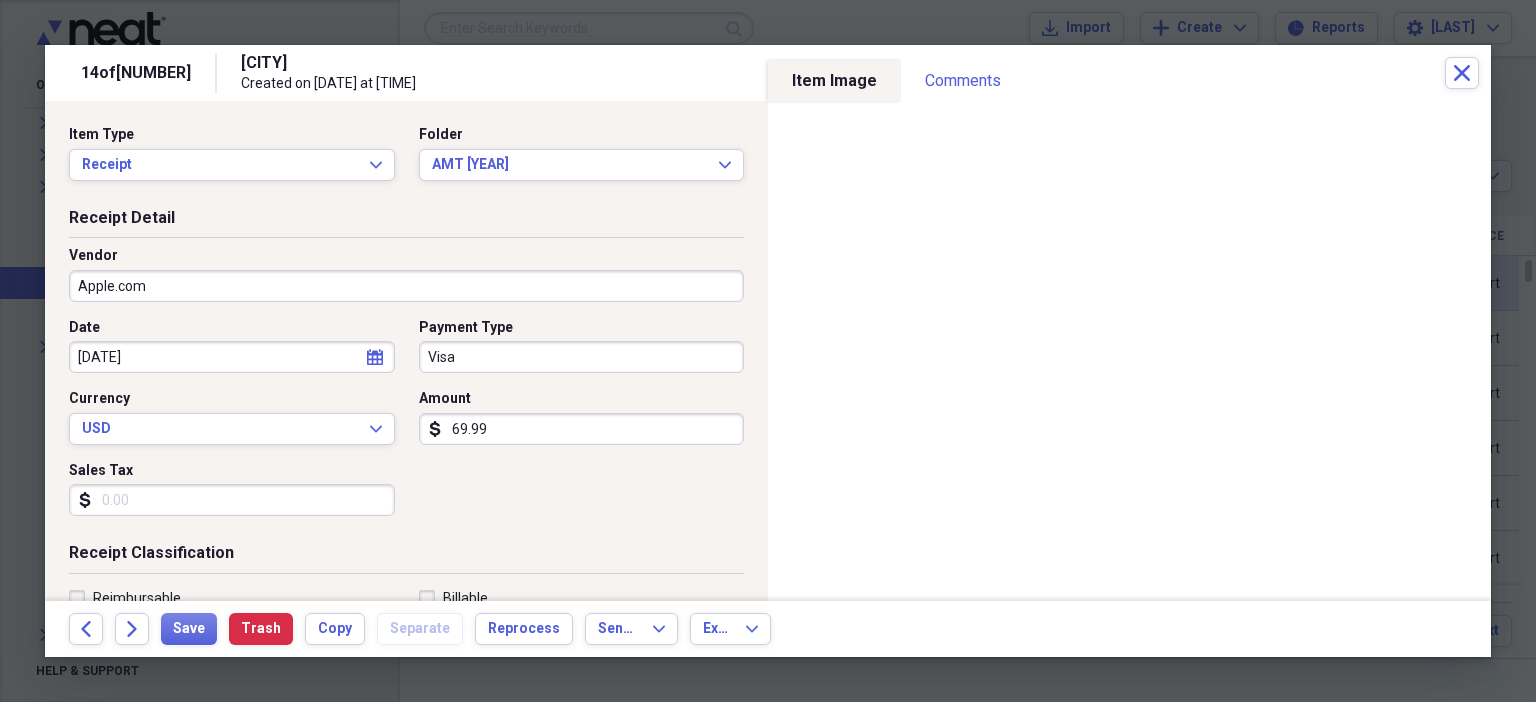 type on "Subscription" 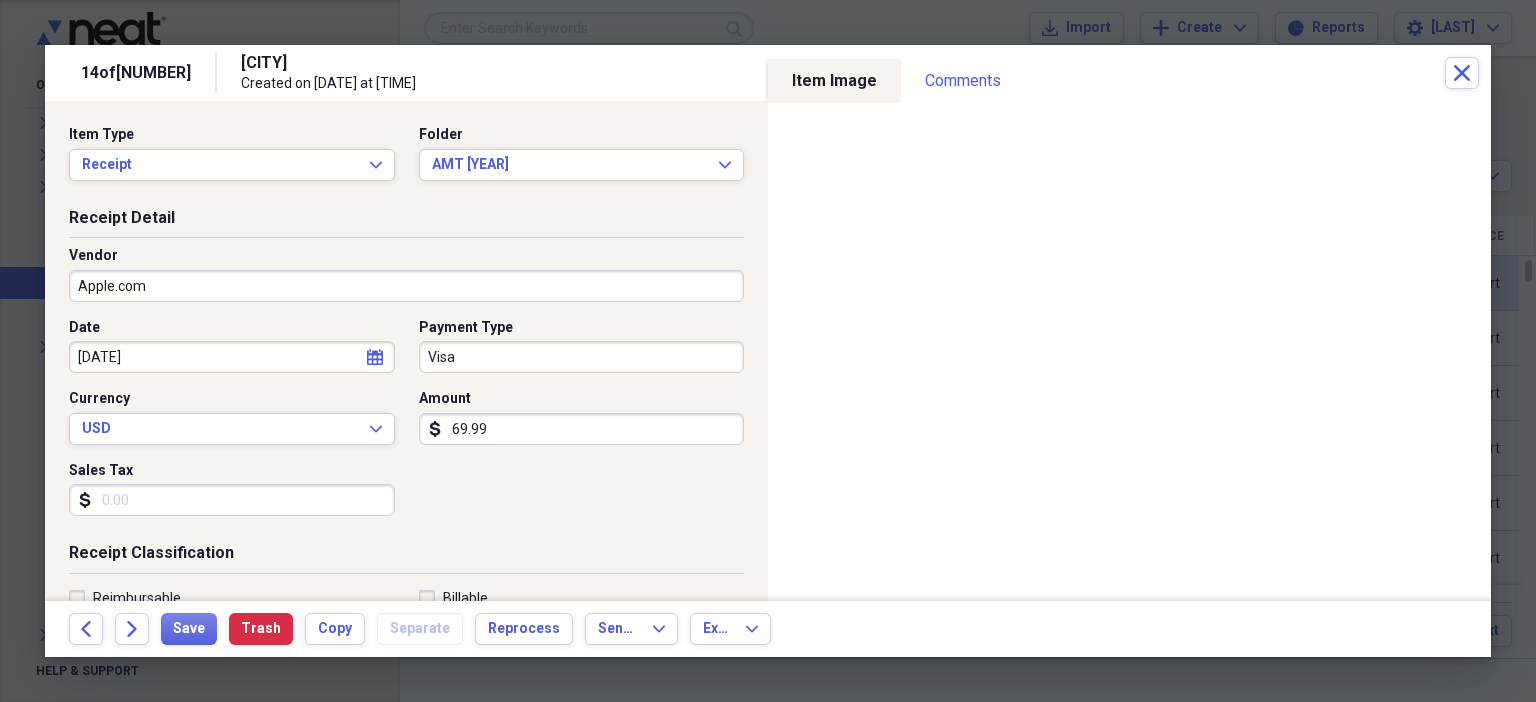 click on "Receipt Detail Vendor Apple.com Date [DATE] calendar Calendar Payment Type Visa Currency USD Expand Amount [CURRENCY][AMOUNT] Sales Tax [CURRENCY][AMOUNT]" at bounding box center [406, 375] 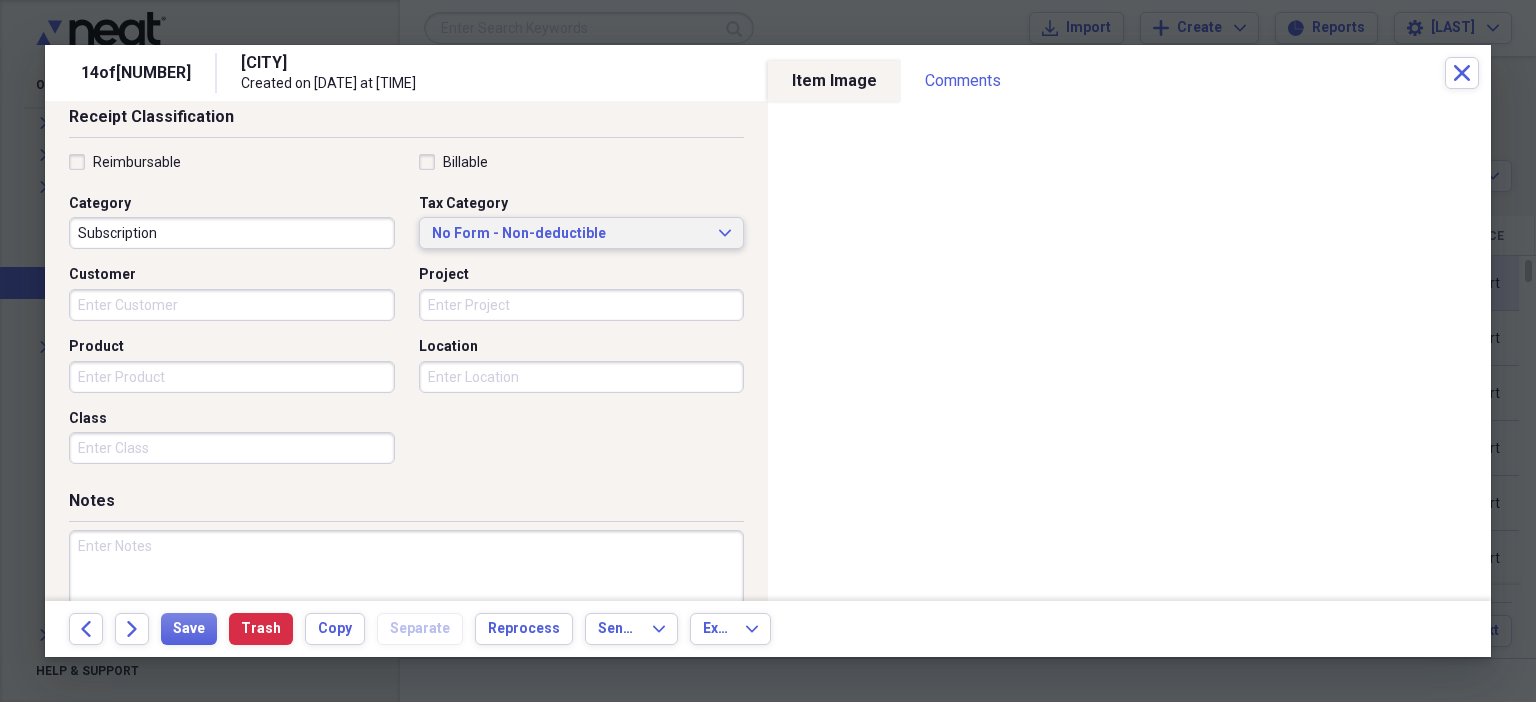 click on "No Form - Non-deductible Expand" at bounding box center (582, 233) 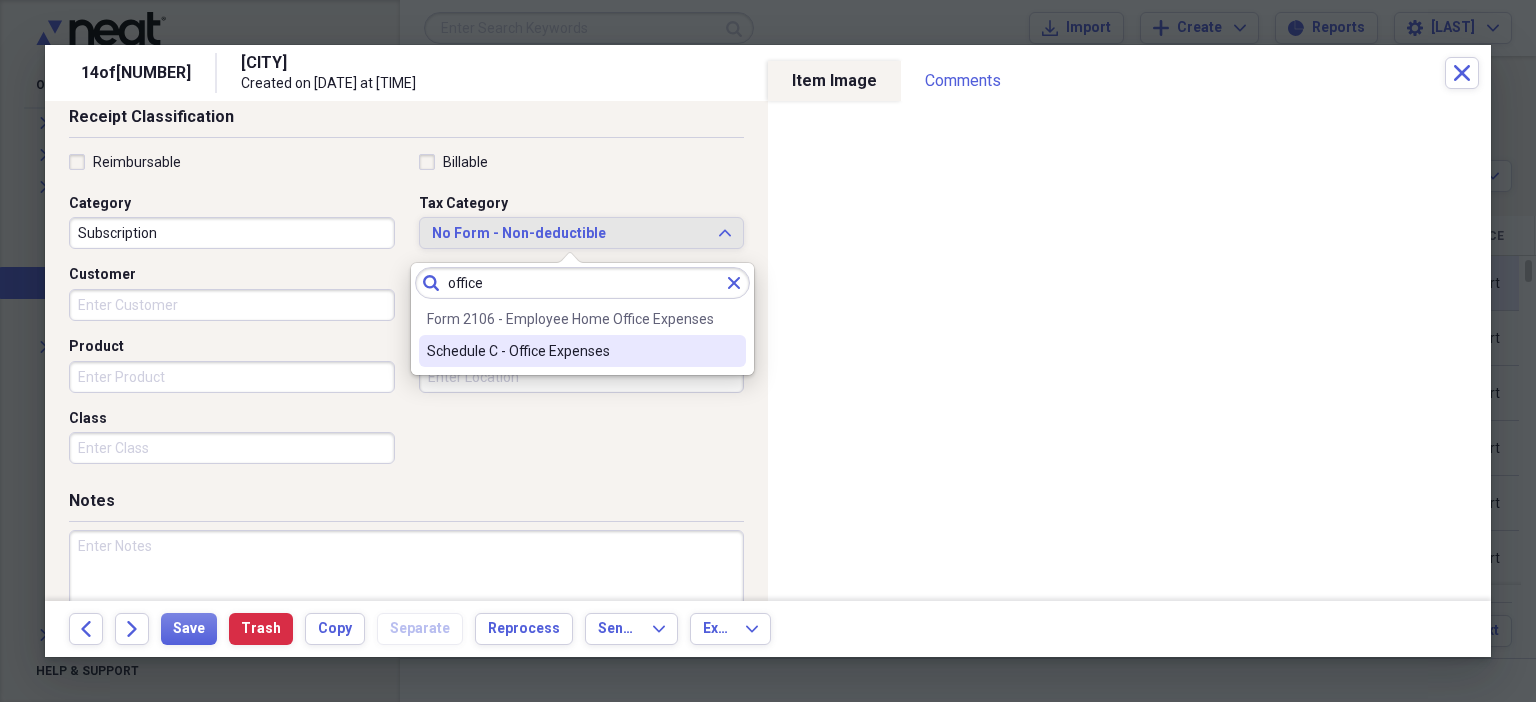 type on "office" 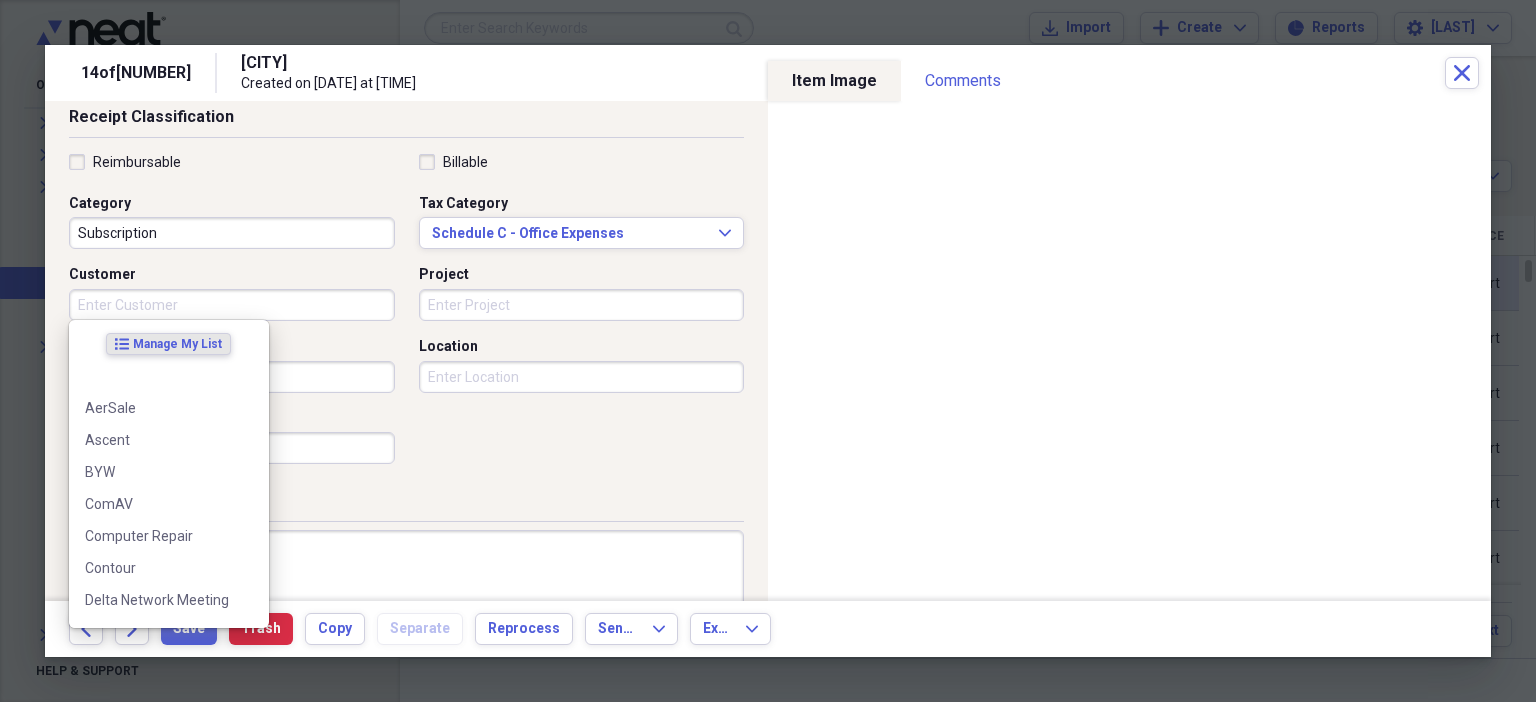 click on "Customer" at bounding box center (232, 305) 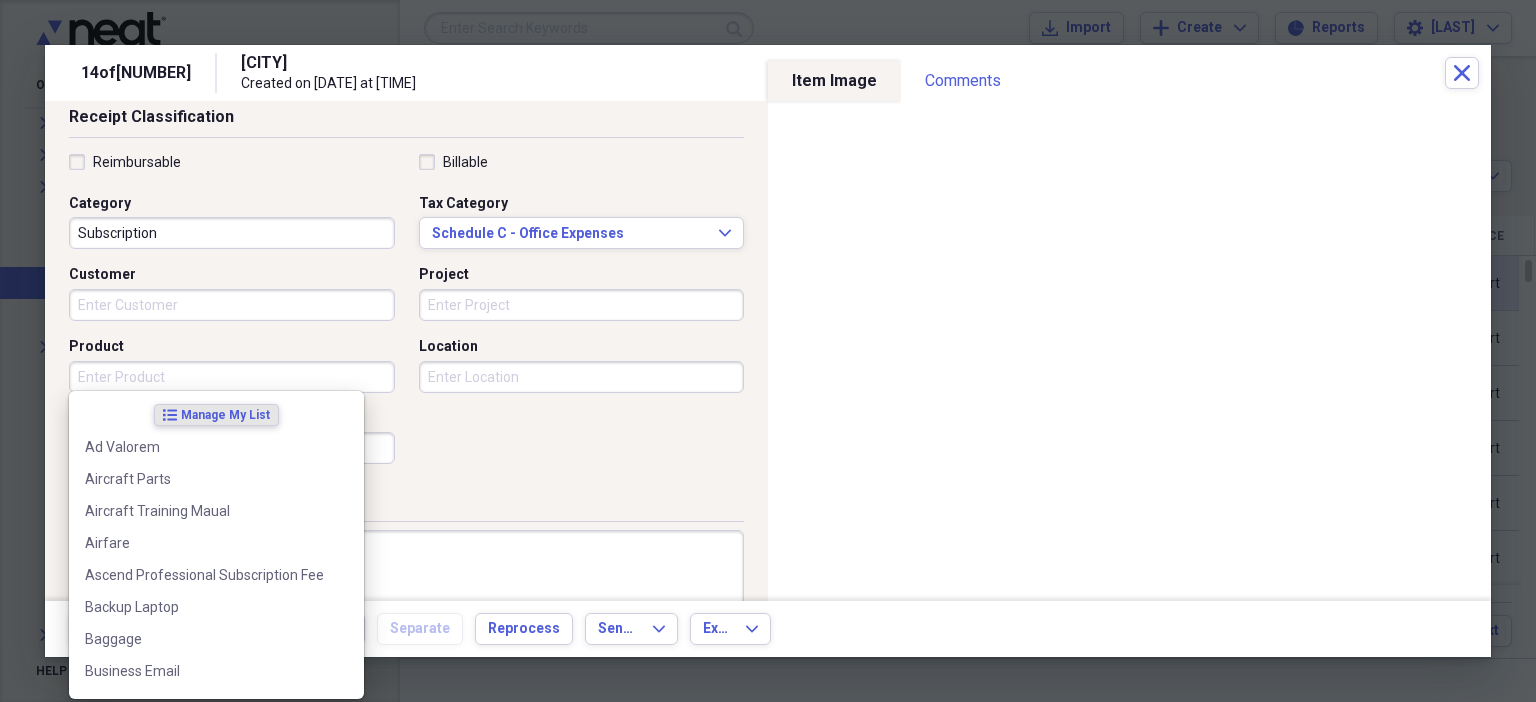 click on "Product" at bounding box center (232, 377) 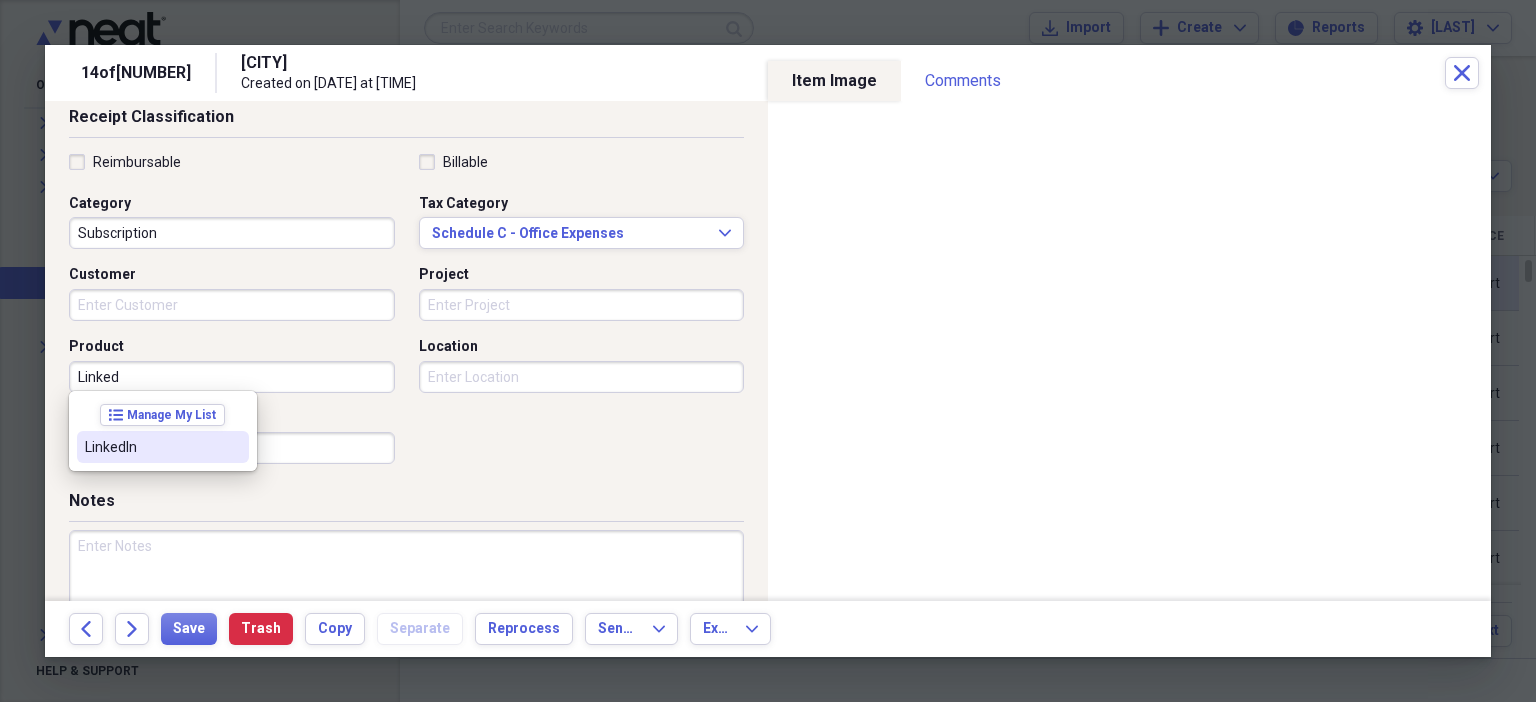 click on "LinkedIn" at bounding box center [151, 447] 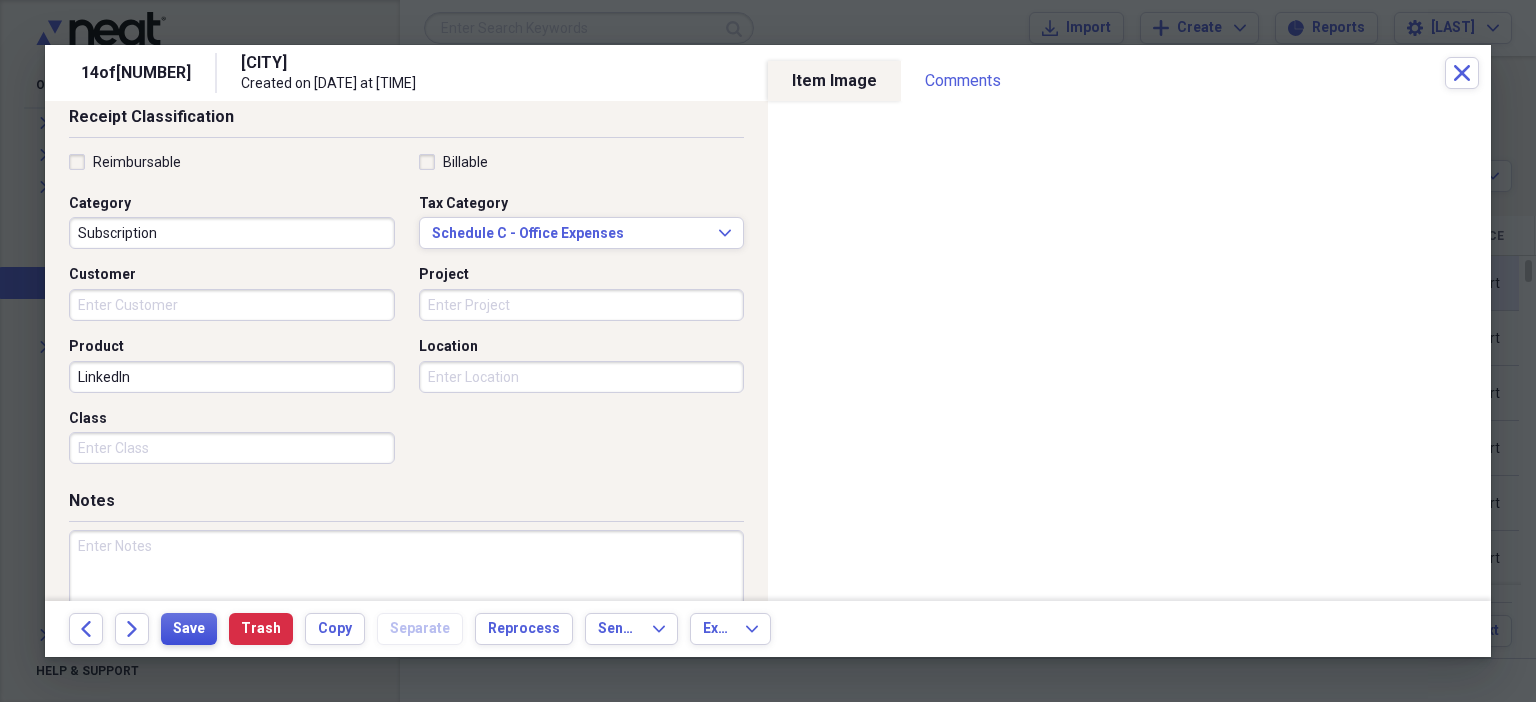 click on "Save" at bounding box center [189, 629] 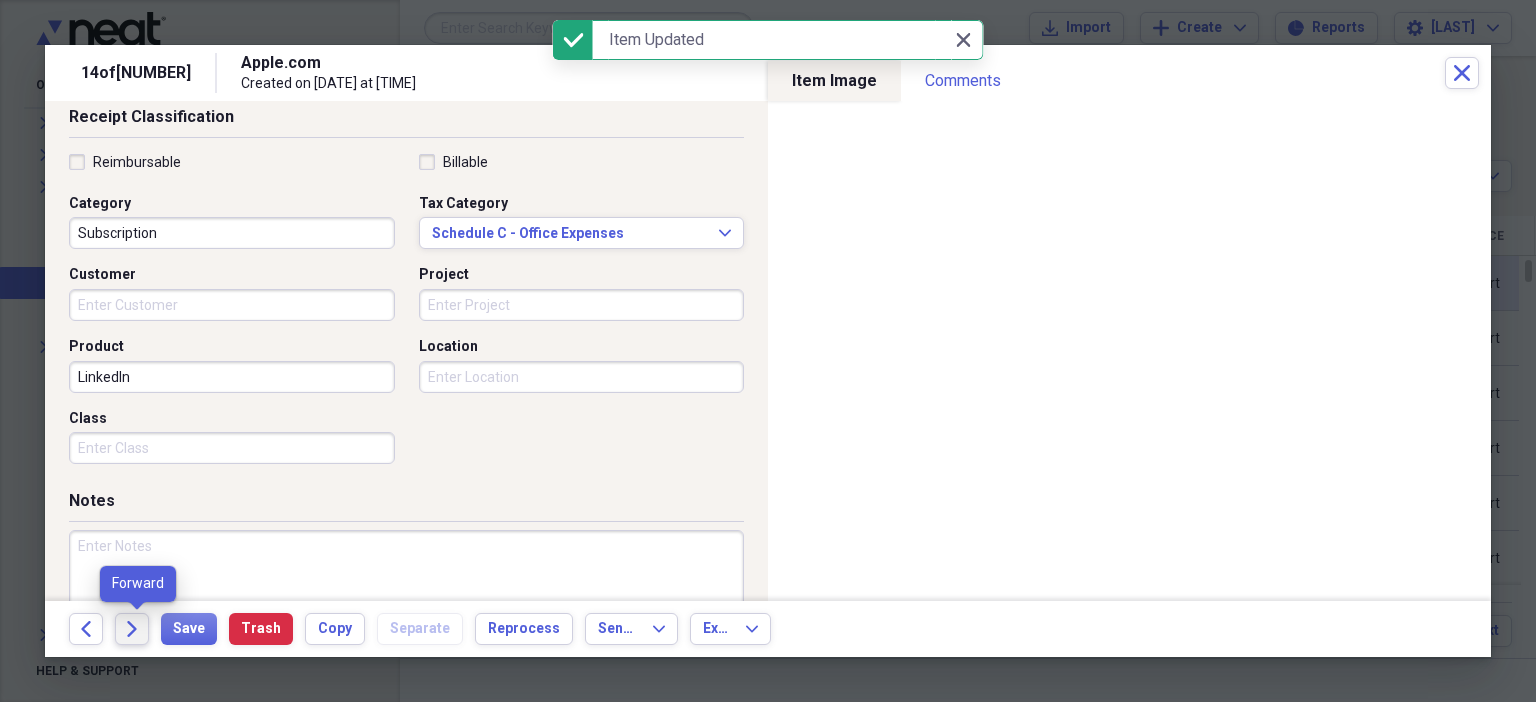 click on "Forward" 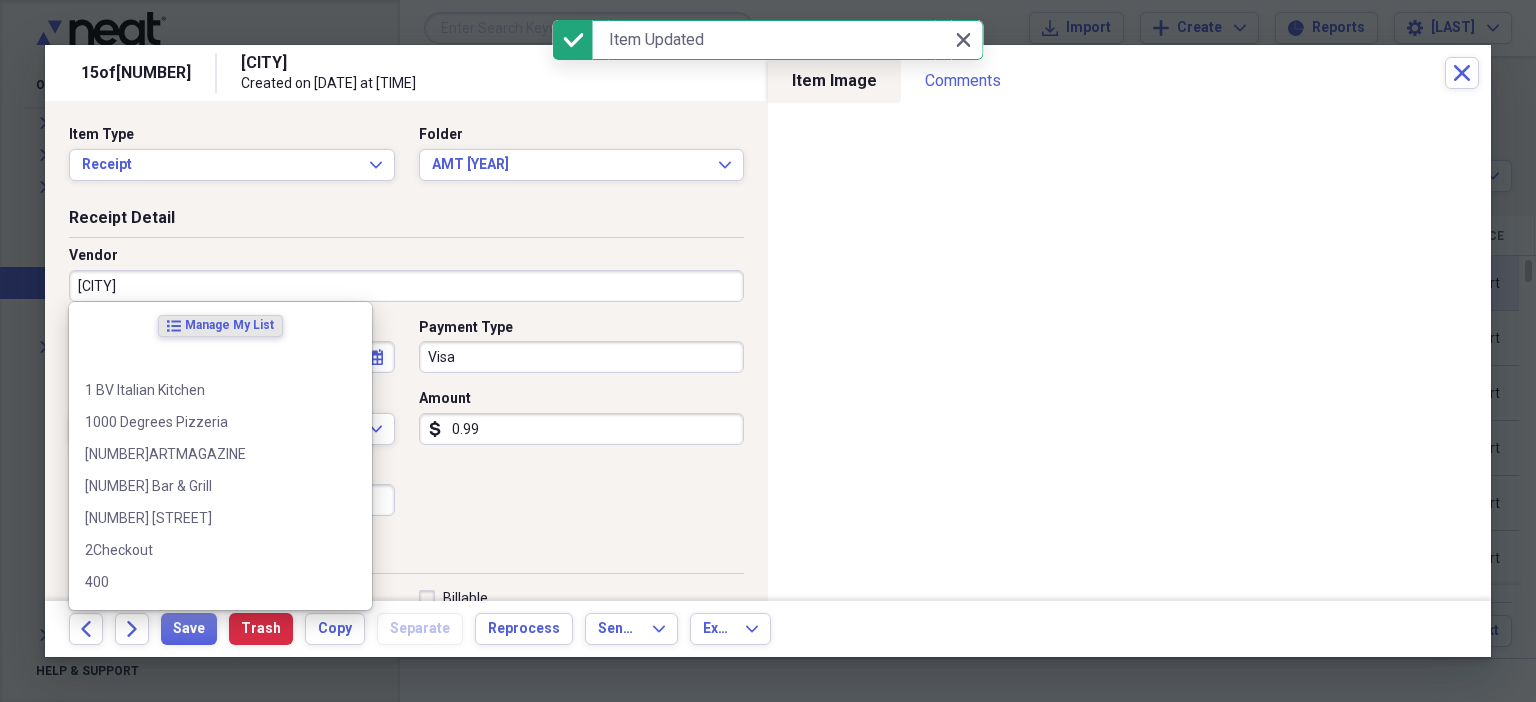 click on "[CITY]" at bounding box center [406, 286] 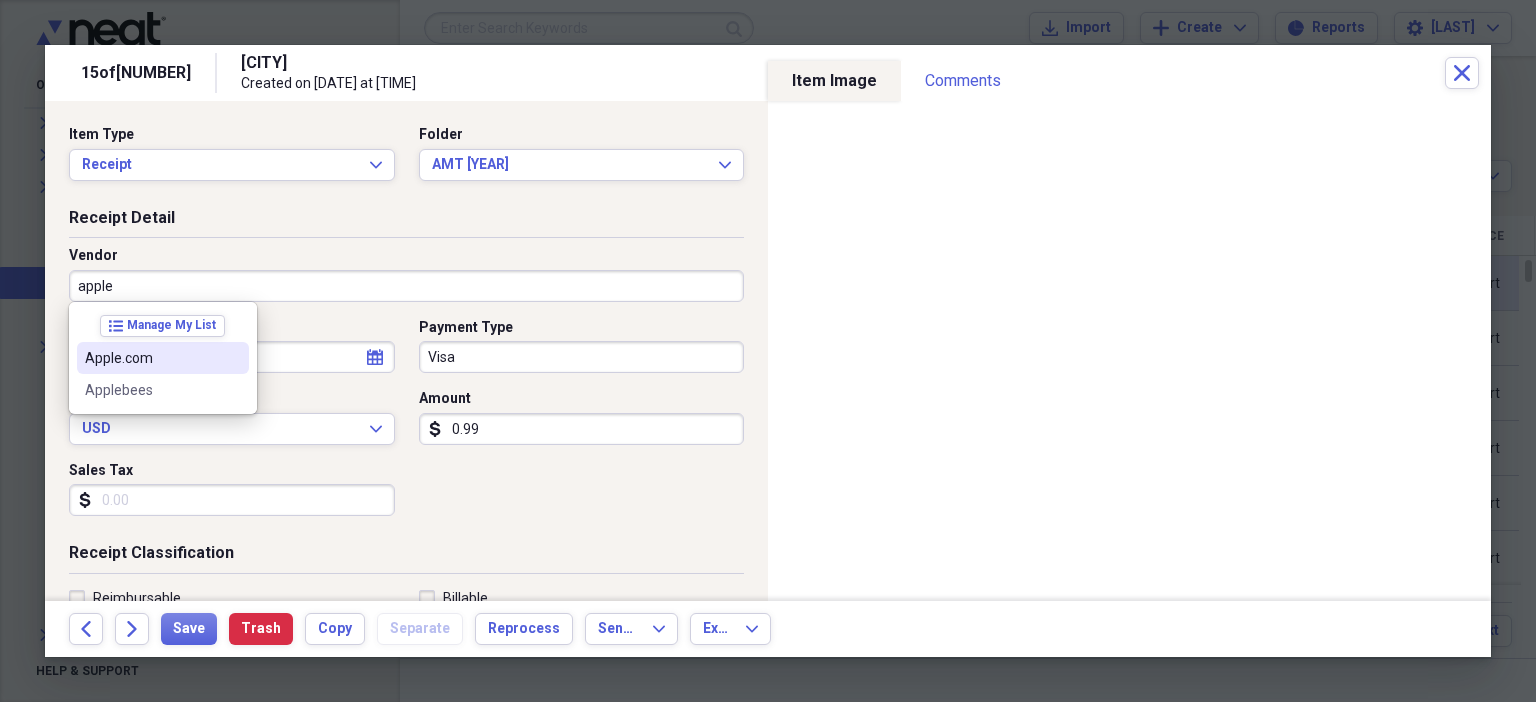 click at bounding box center [233, 358] 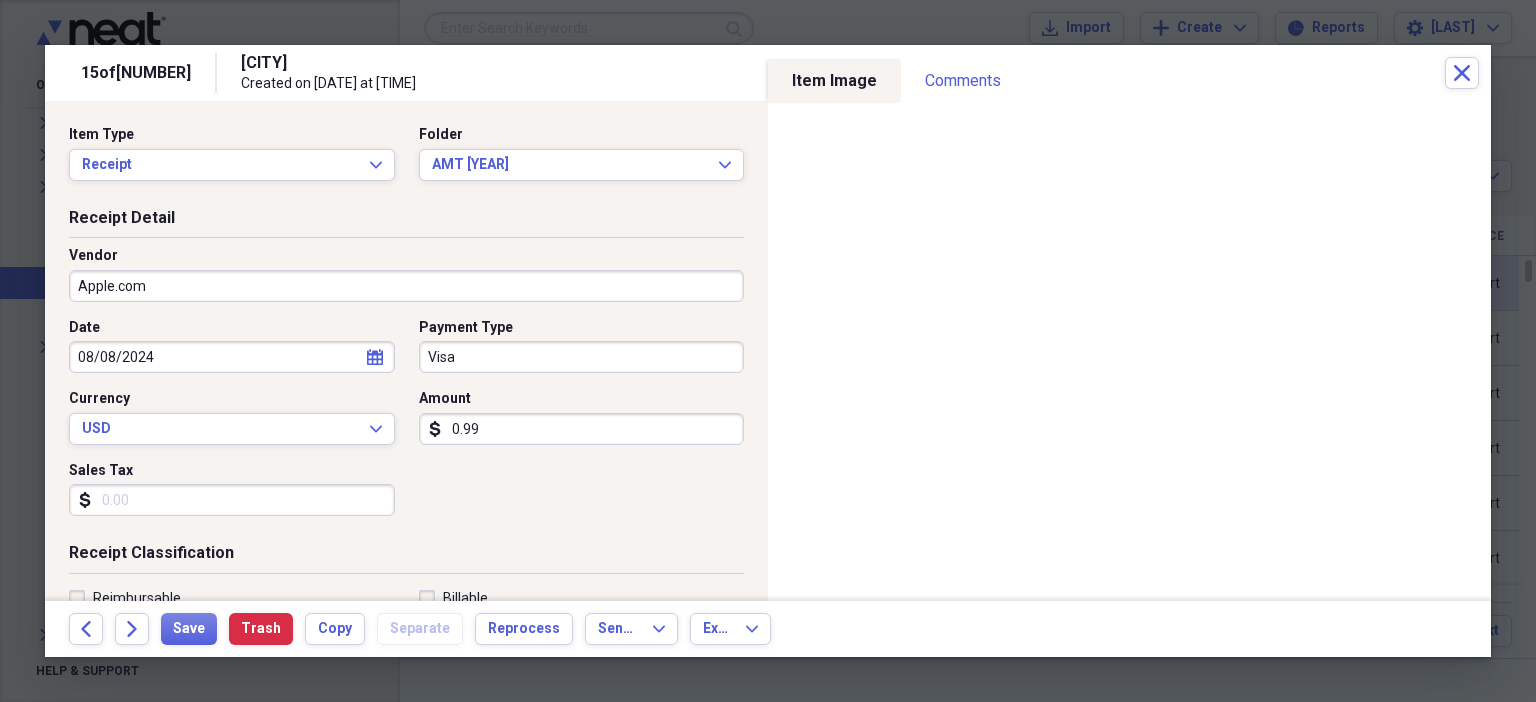 type on "Subscription" 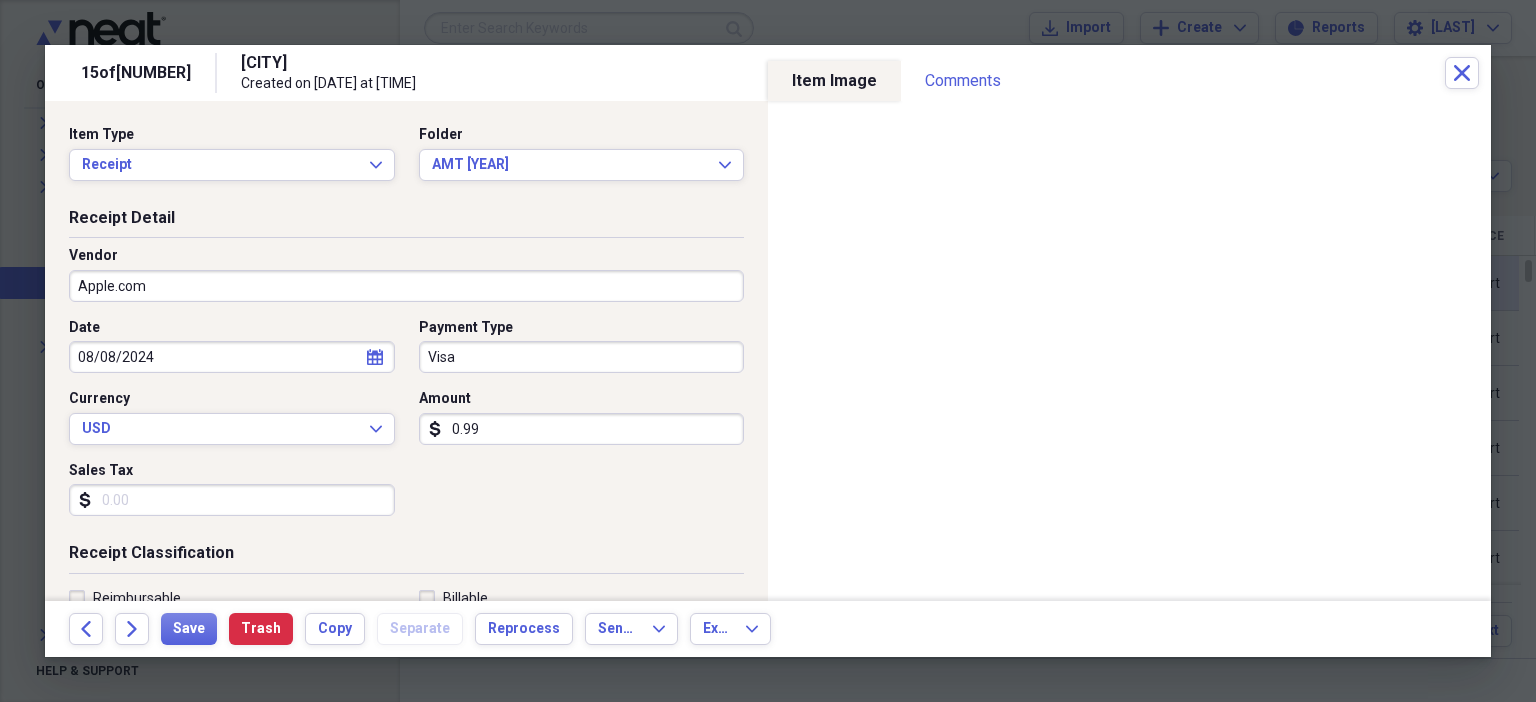 scroll, scrollTop: 436, scrollLeft: 0, axis: vertical 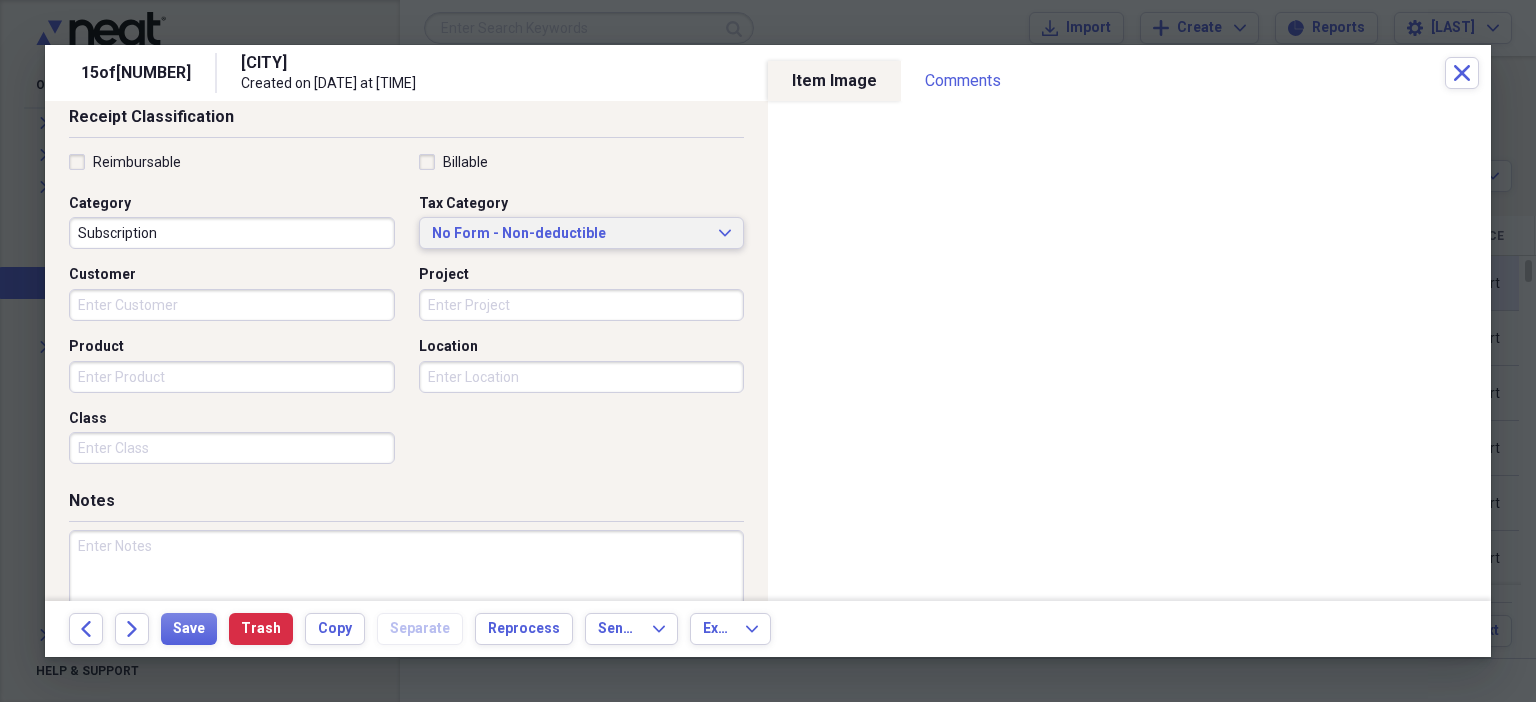 click on "No Form - Non-deductible" at bounding box center [570, 234] 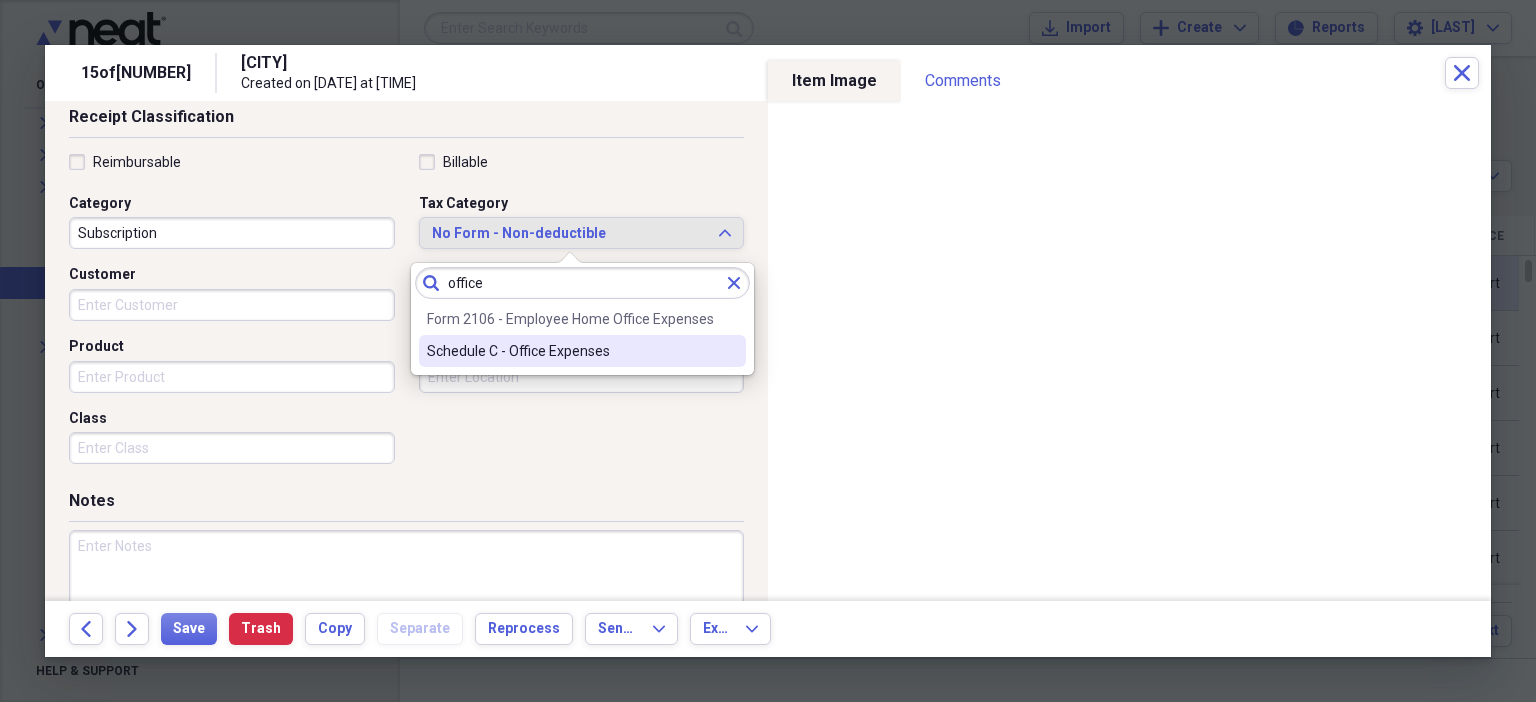 type on "office" 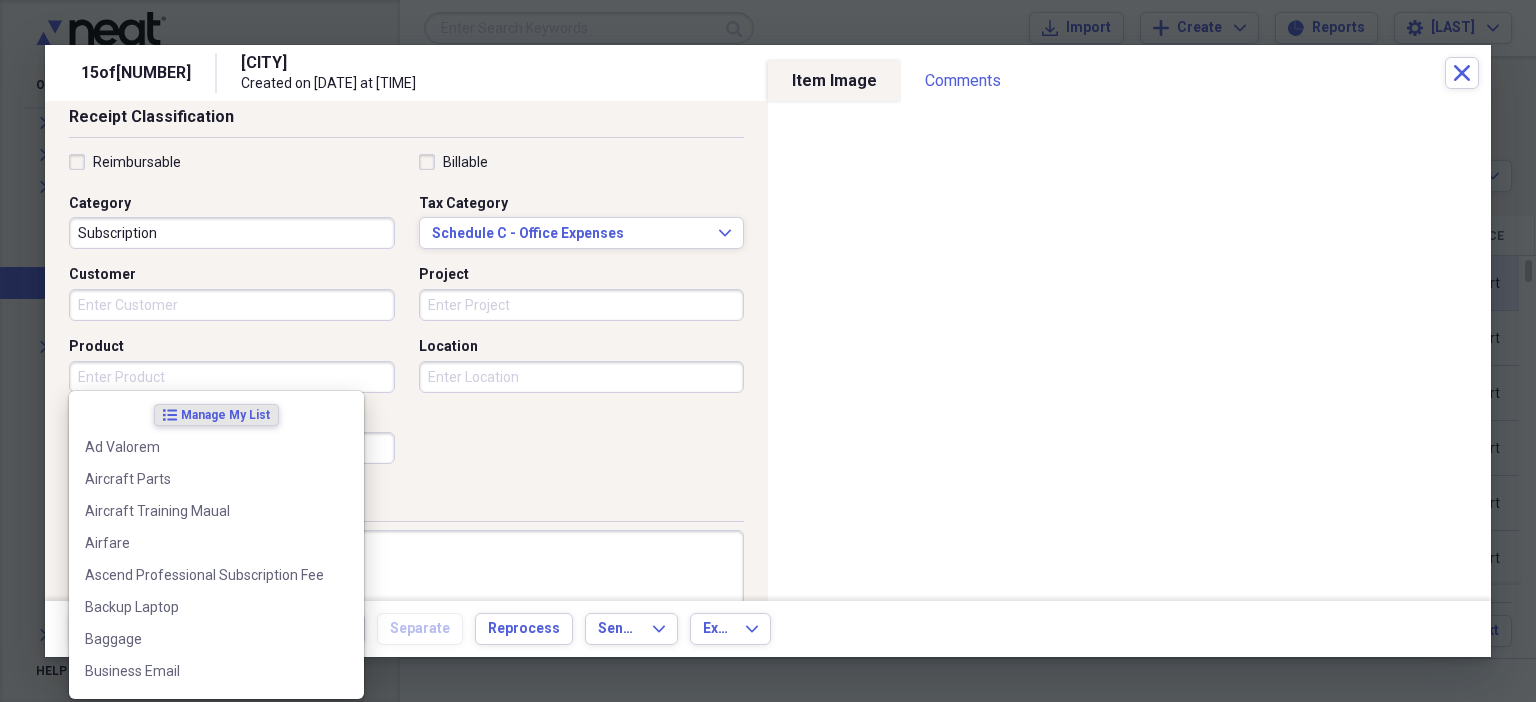 click on "Product" at bounding box center (232, 377) 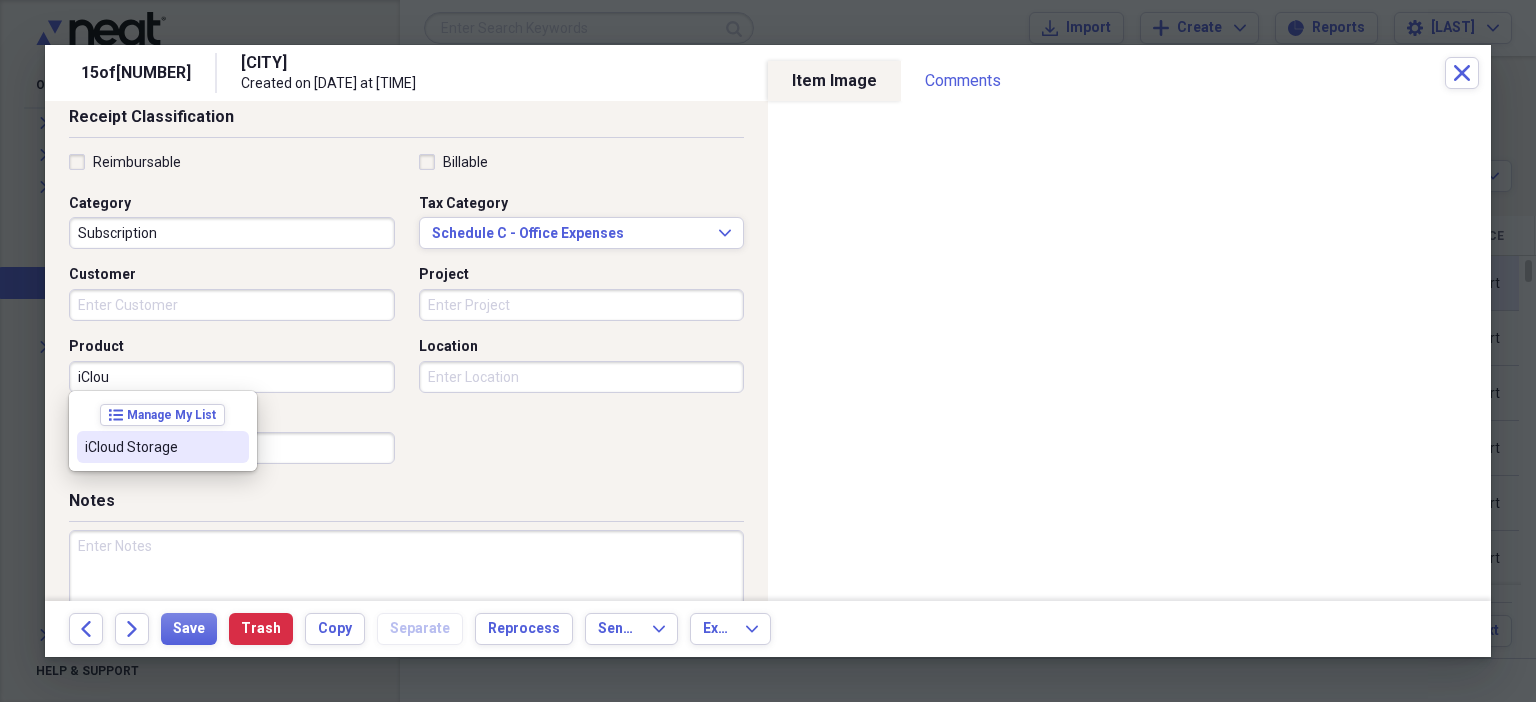click on "iCloud Storage" at bounding box center (163, 447) 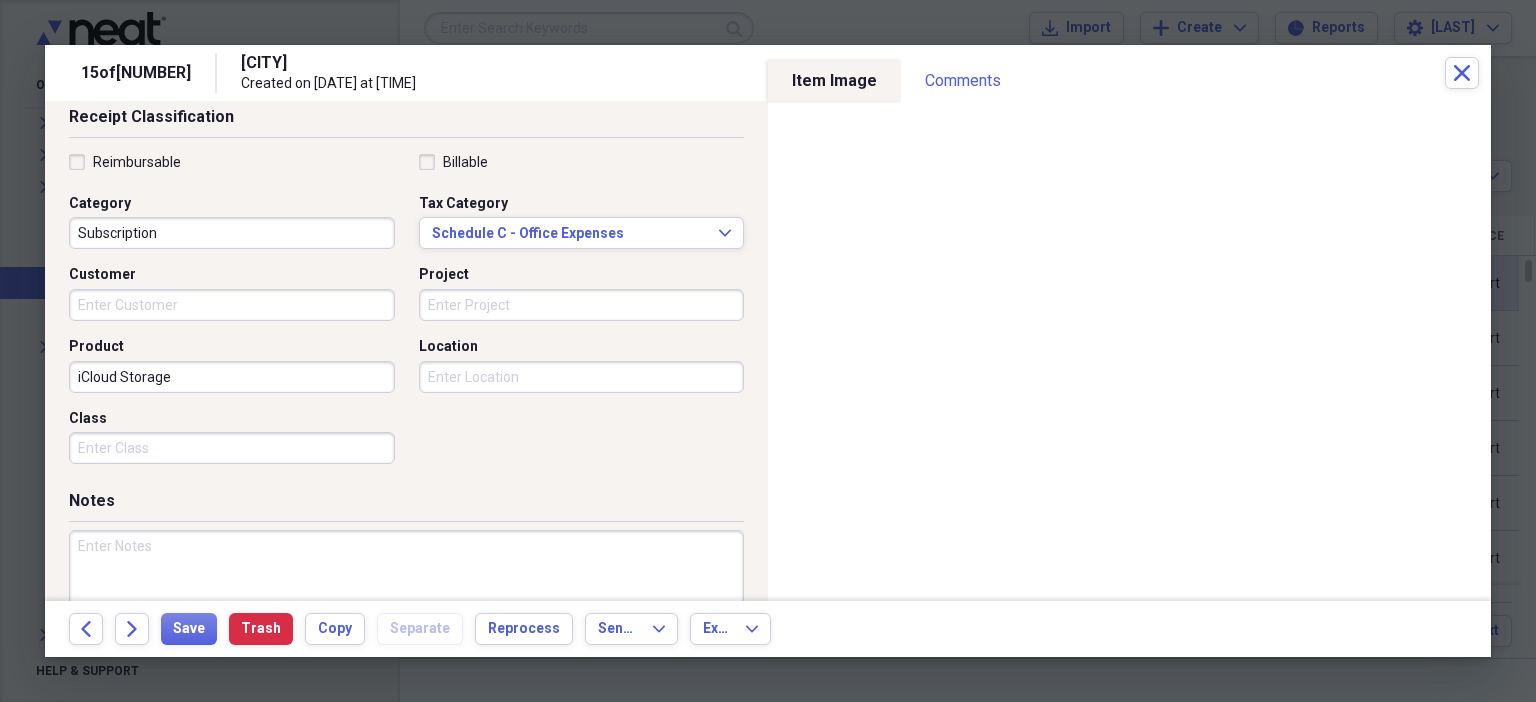 click on "Back Forward Save Trash Copy Separate Reprocess Send To Expand Export Expand" at bounding box center [768, 629] 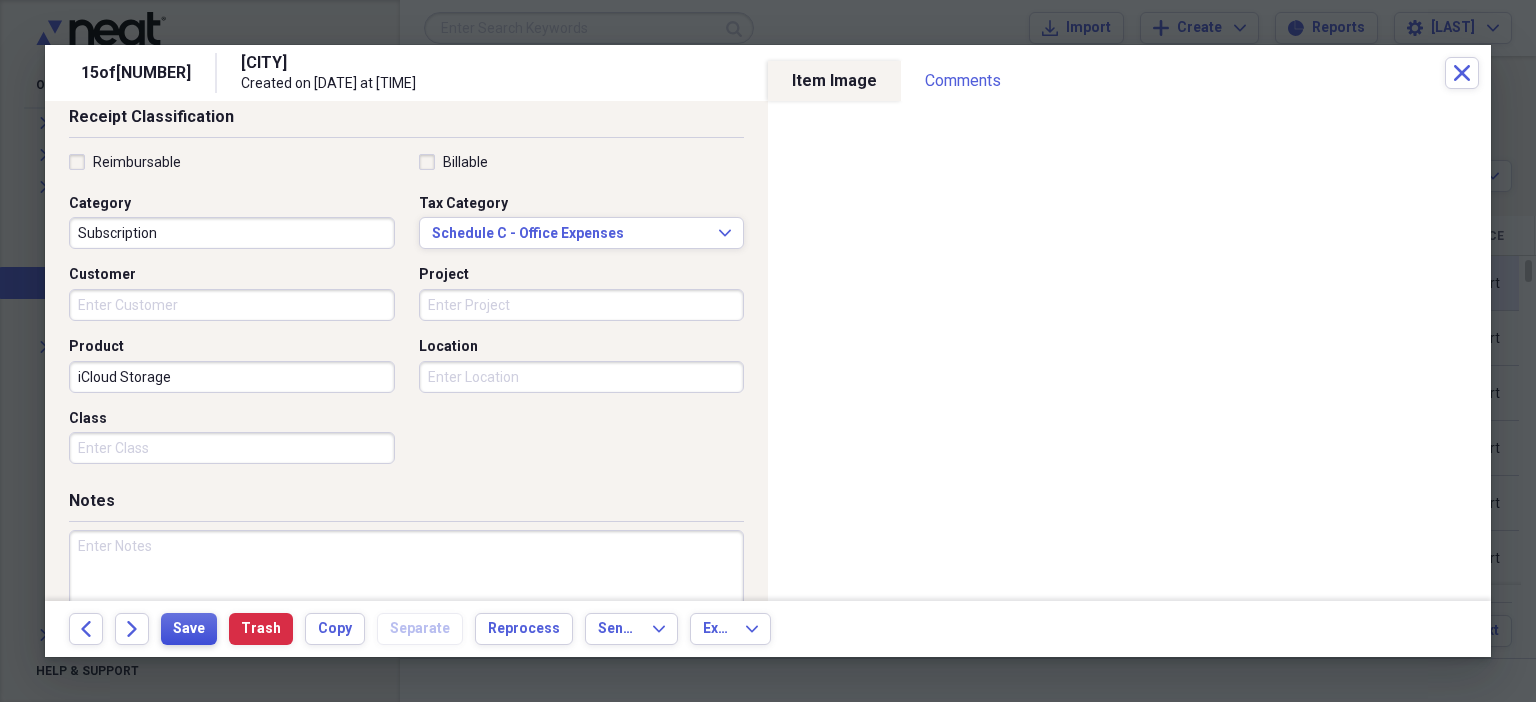 click on "Save" at bounding box center (189, 629) 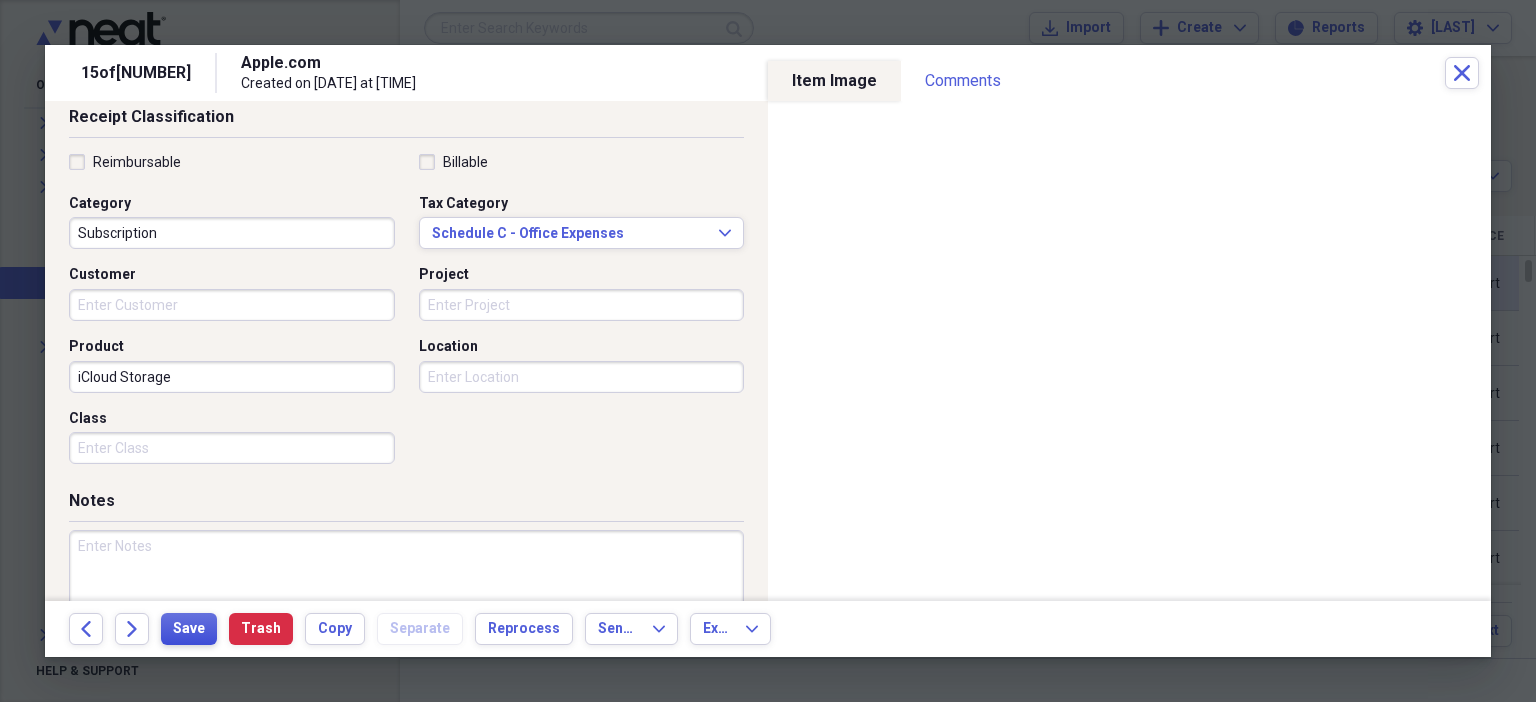 click on "Save" at bounding box center [189, 629] 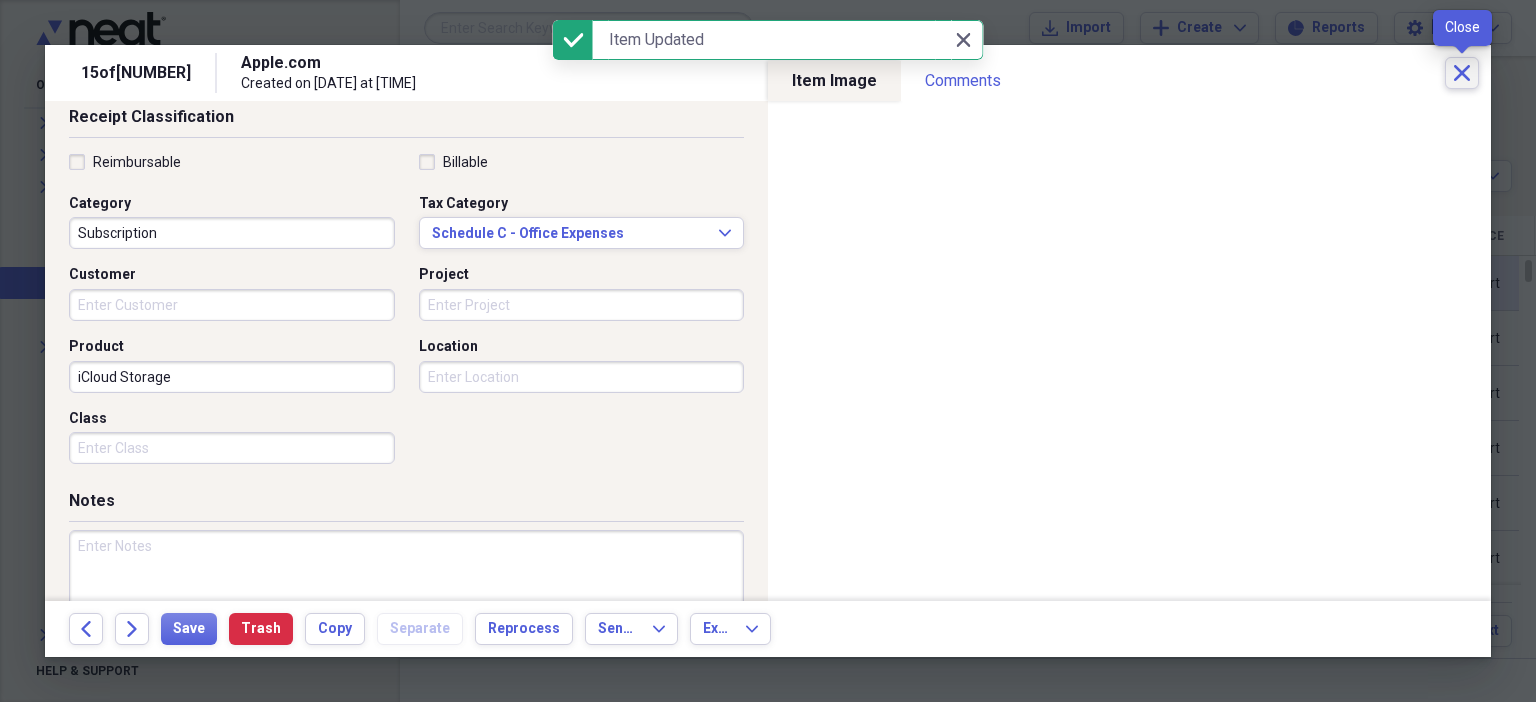 click 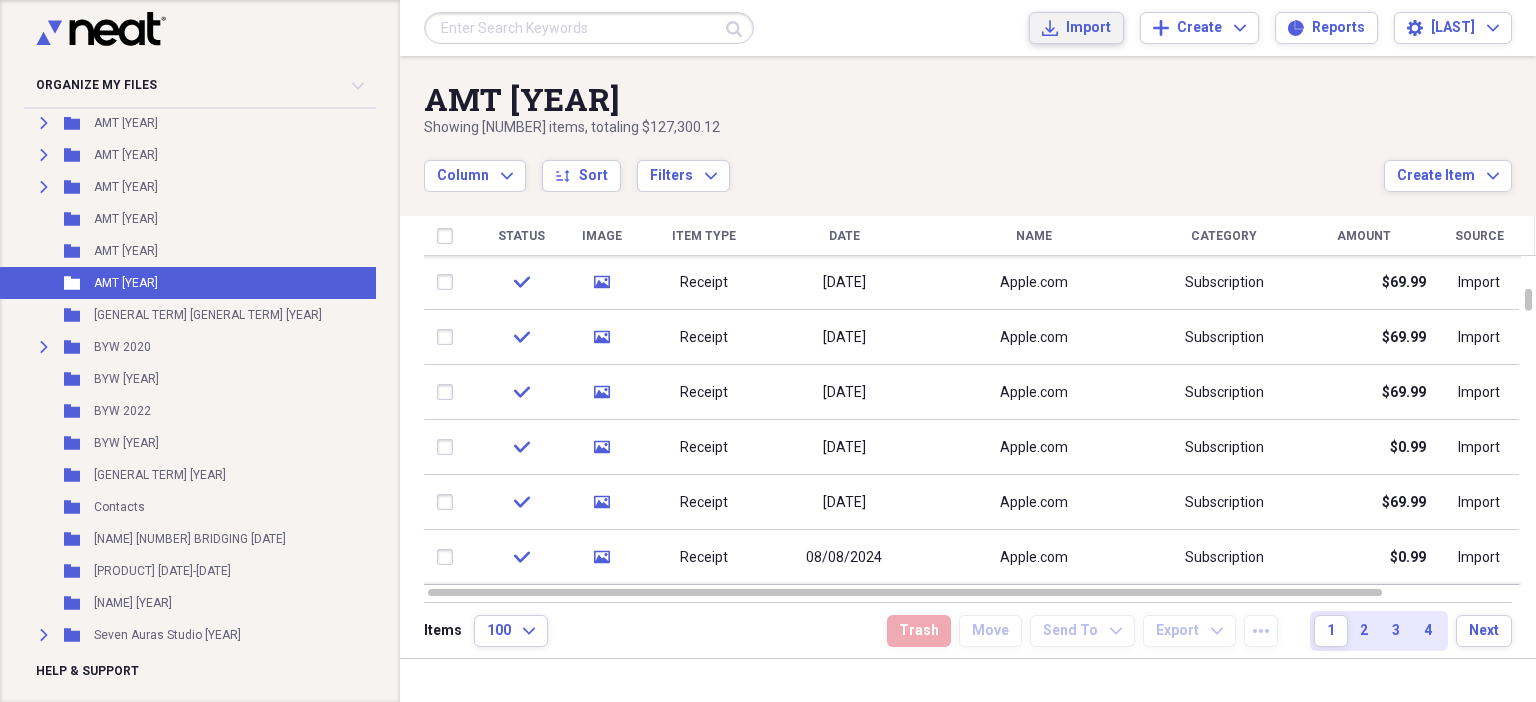 click on "Import" at bounding box center (1088, 28) 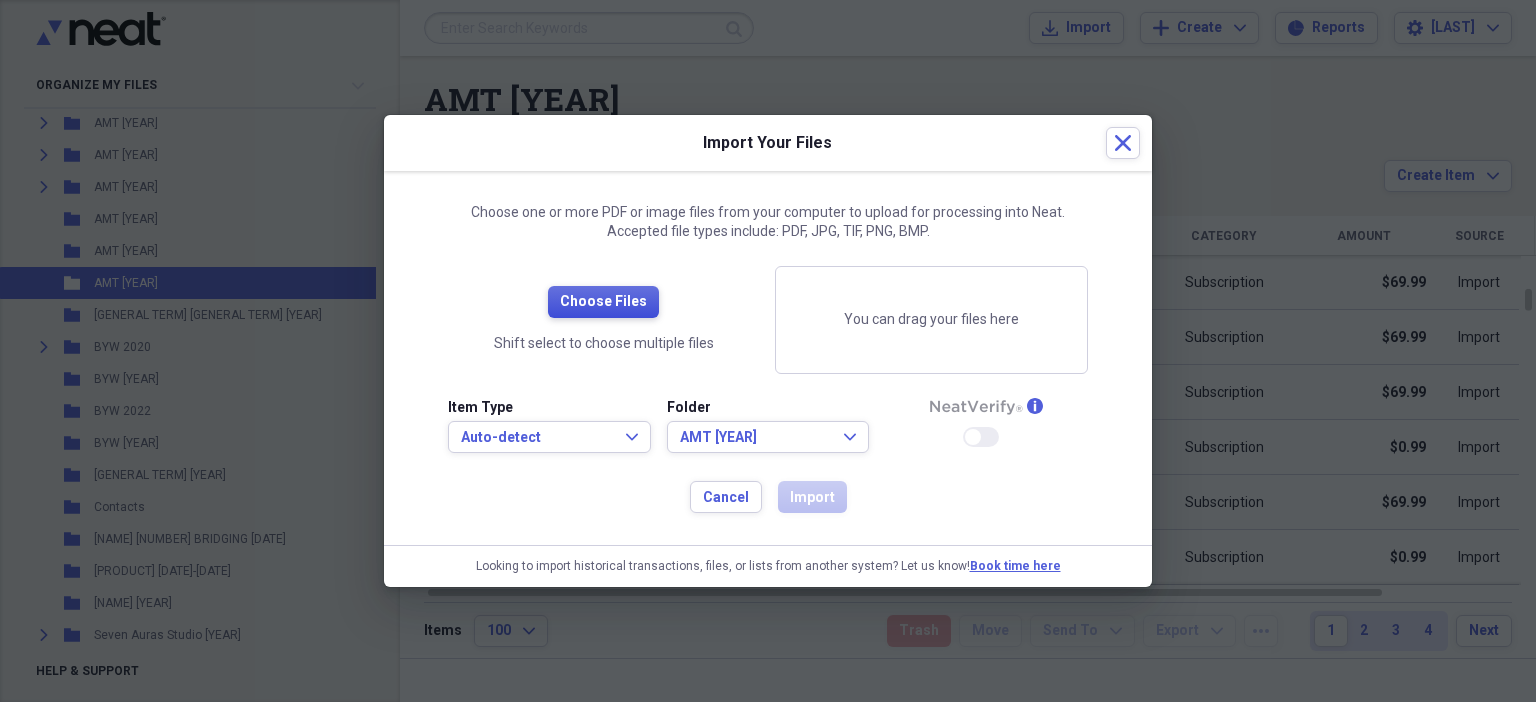 click on "Choose Files" at bounding box center [603, 302] 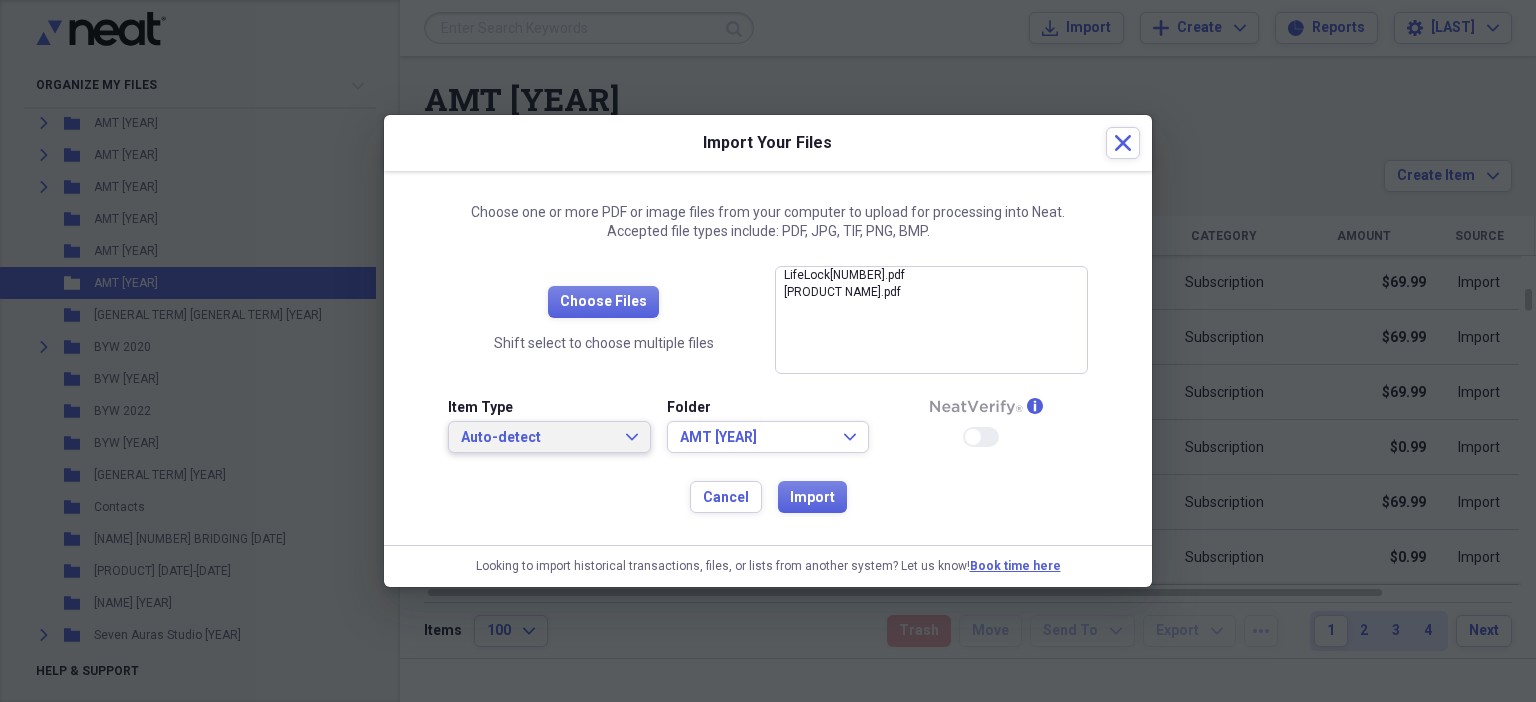 click on "Auto-detect Expand" at bounding box center [549, 438] 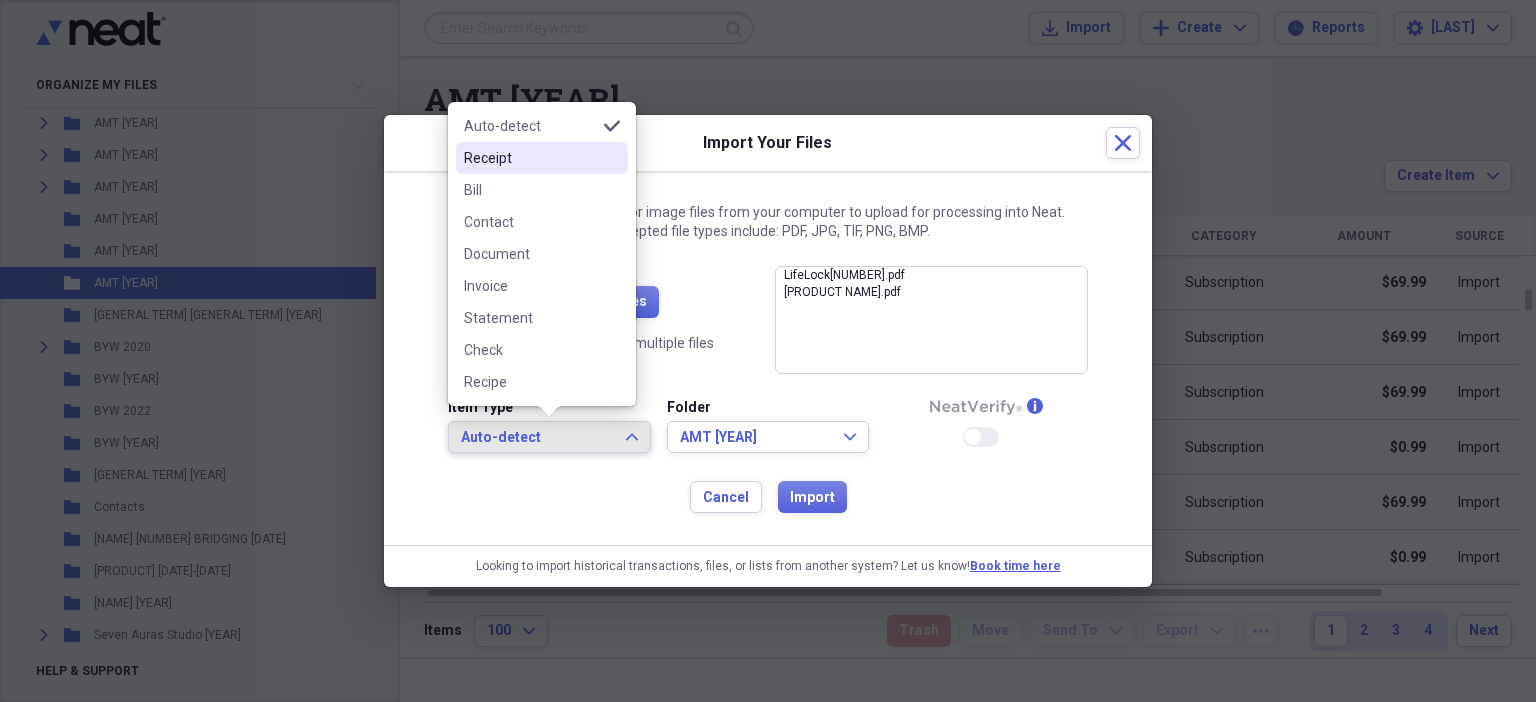 click on "Receipt" at bounding box center [530, 158] 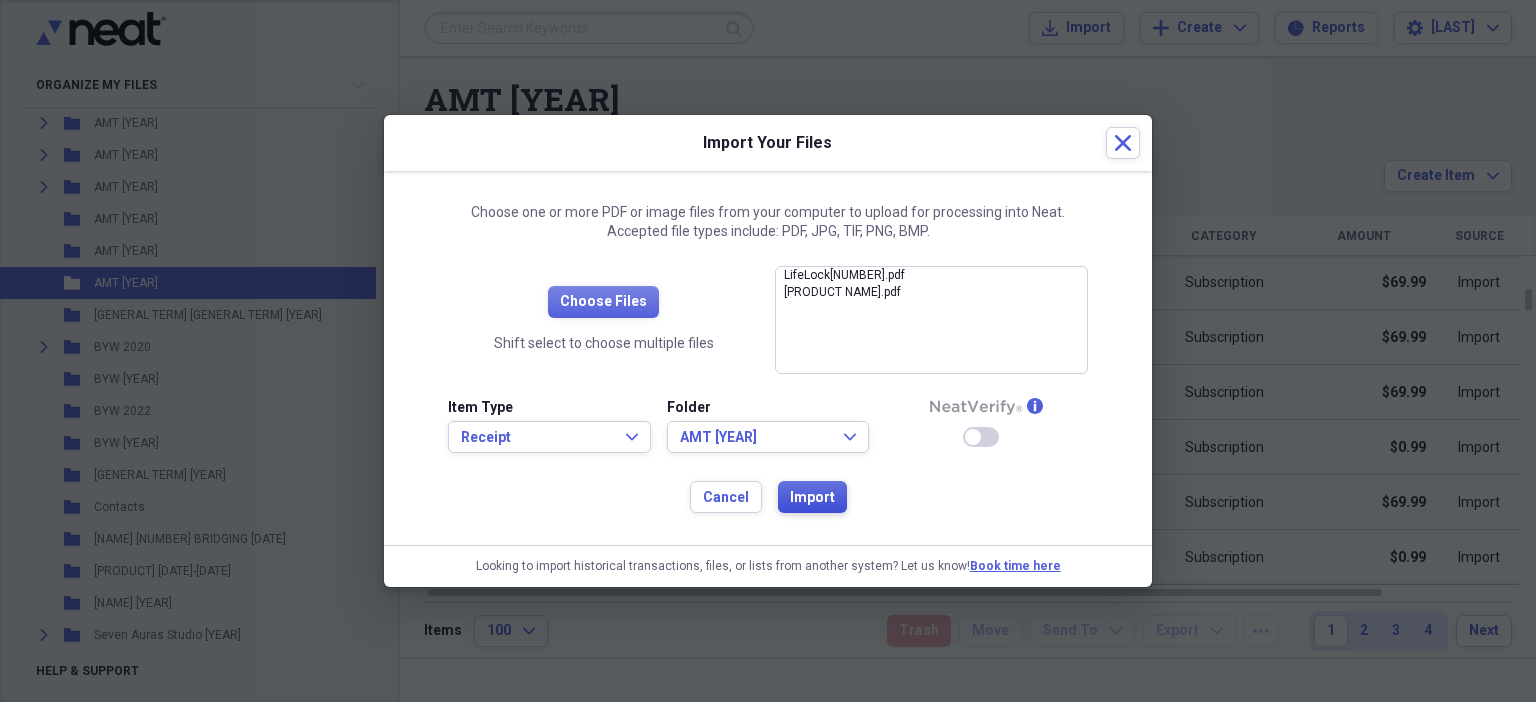 click on "Import" at bounding box center (812, 498) 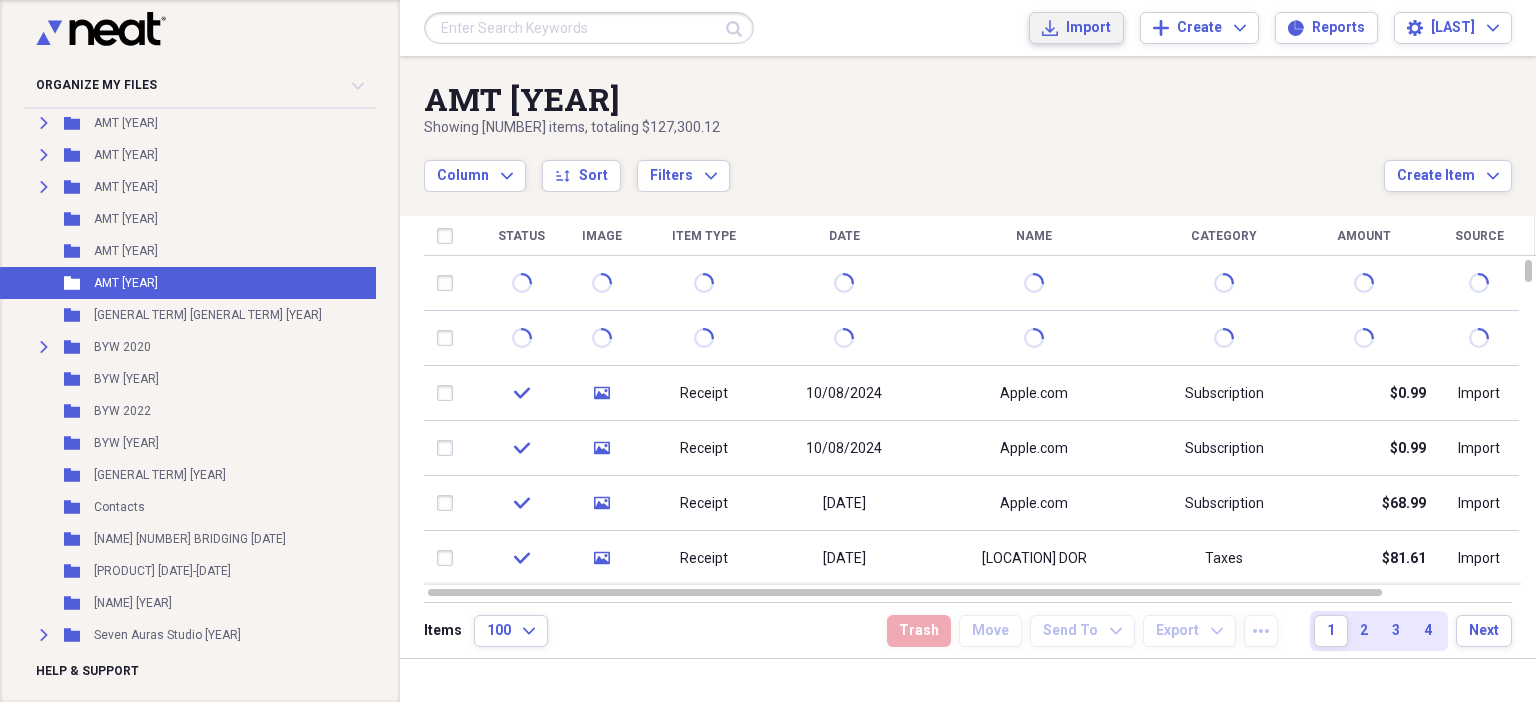 click on "Import" at bounding box center (1088, 28) 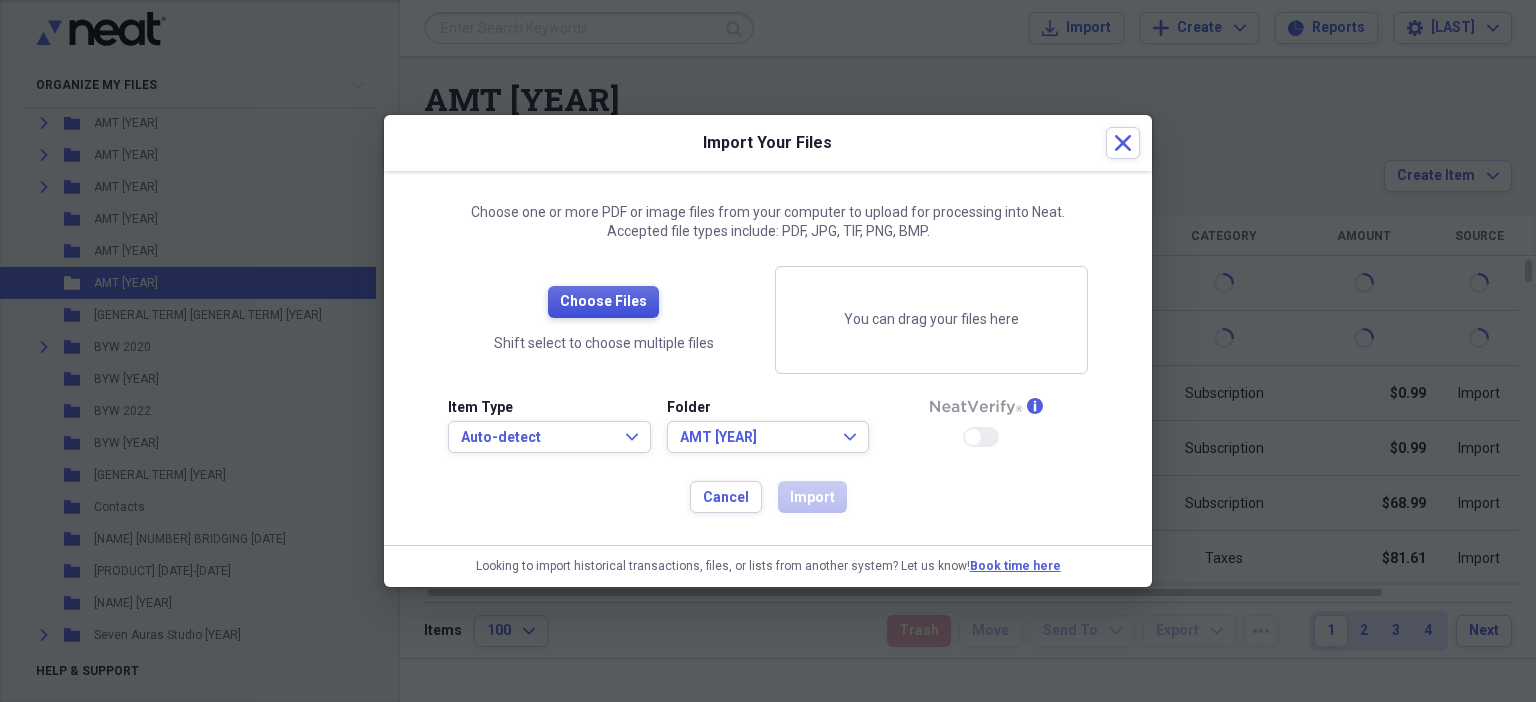 click on "Choose Files" at bounding box center (603, 302) 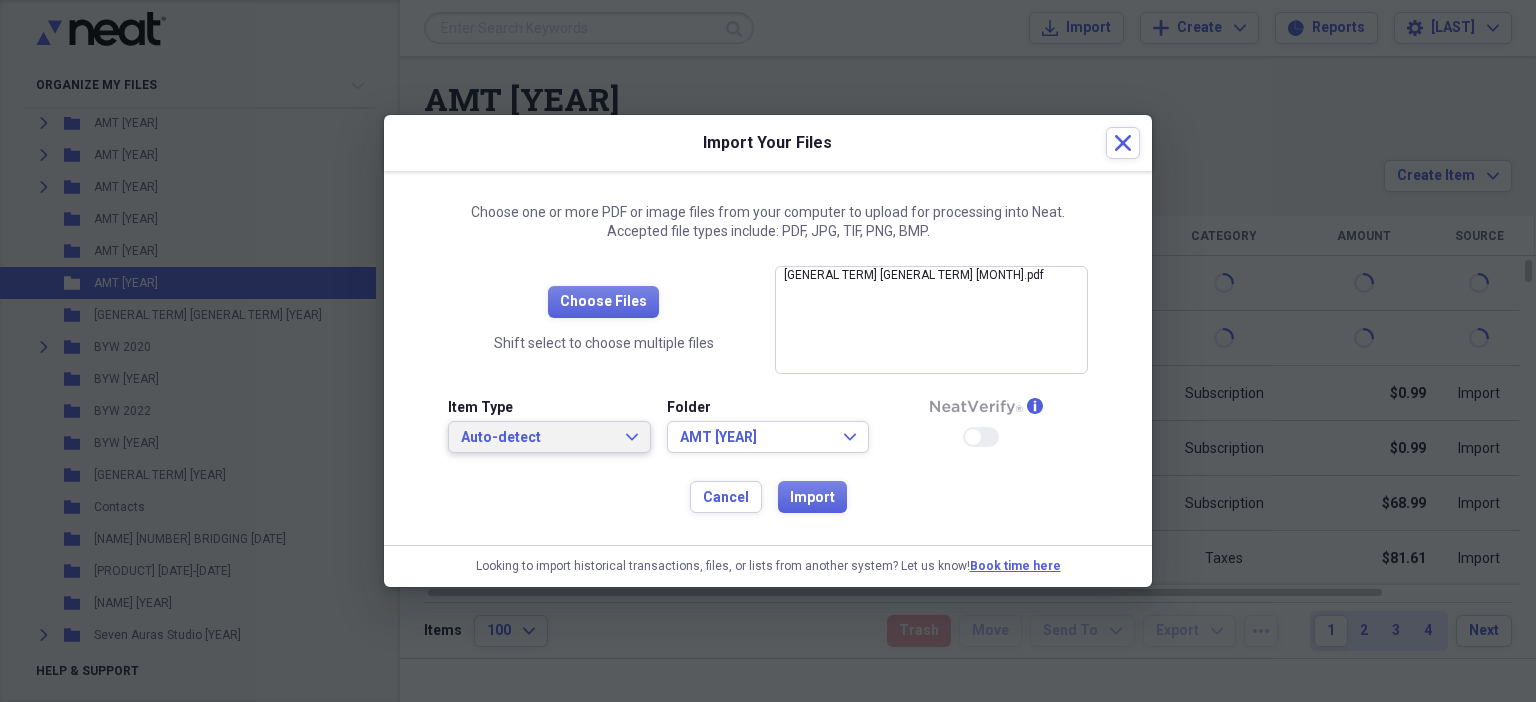 click 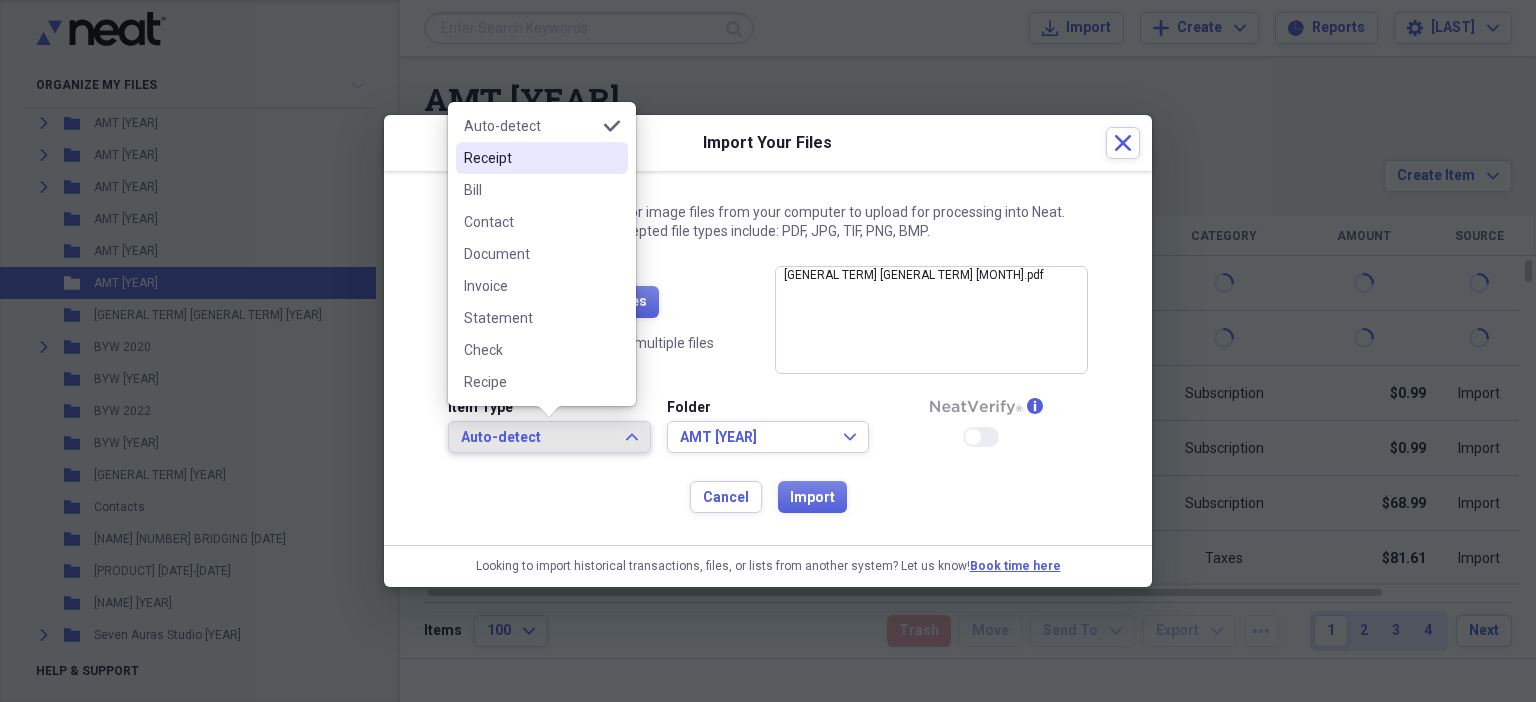 click on "Receipt" at bounding box center (530, 158) 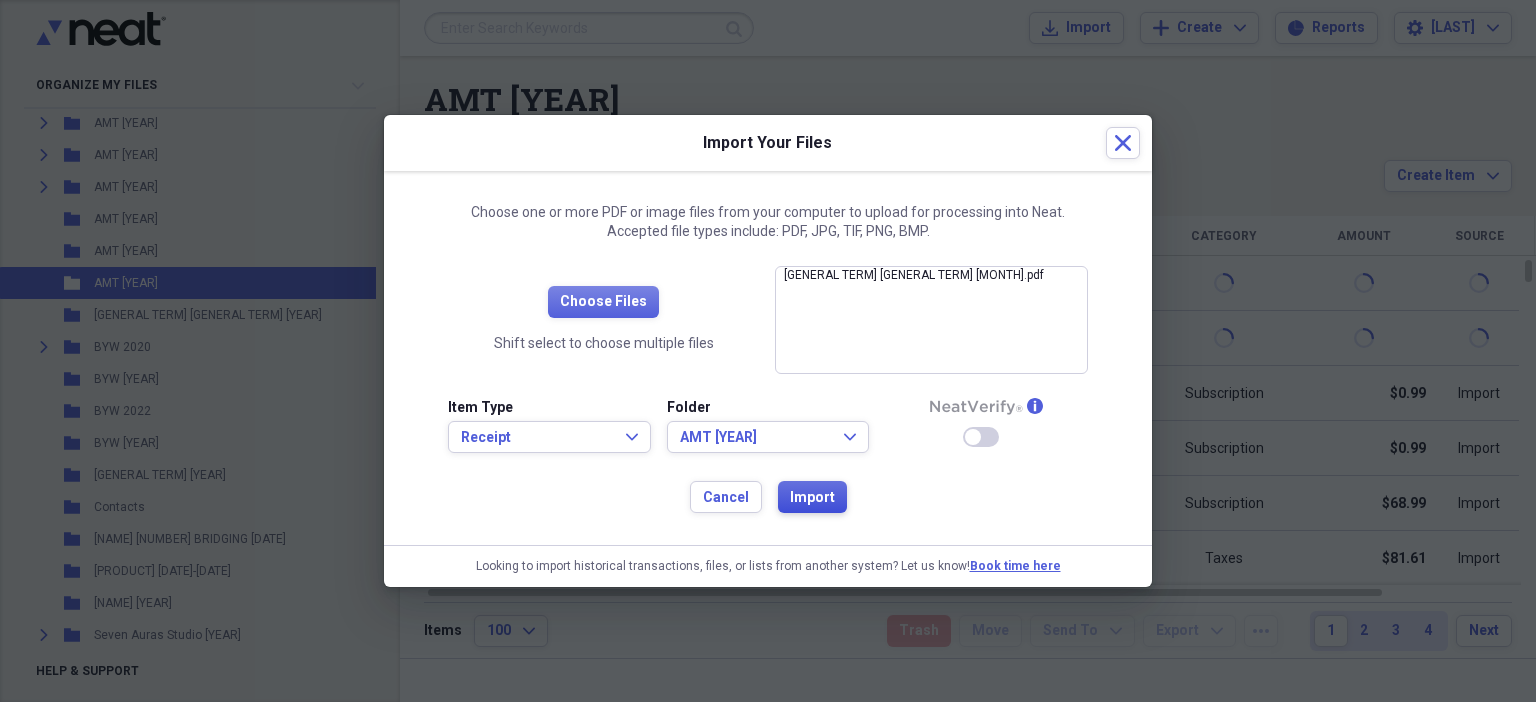 click on "Import" at bounding box center (812, 498) 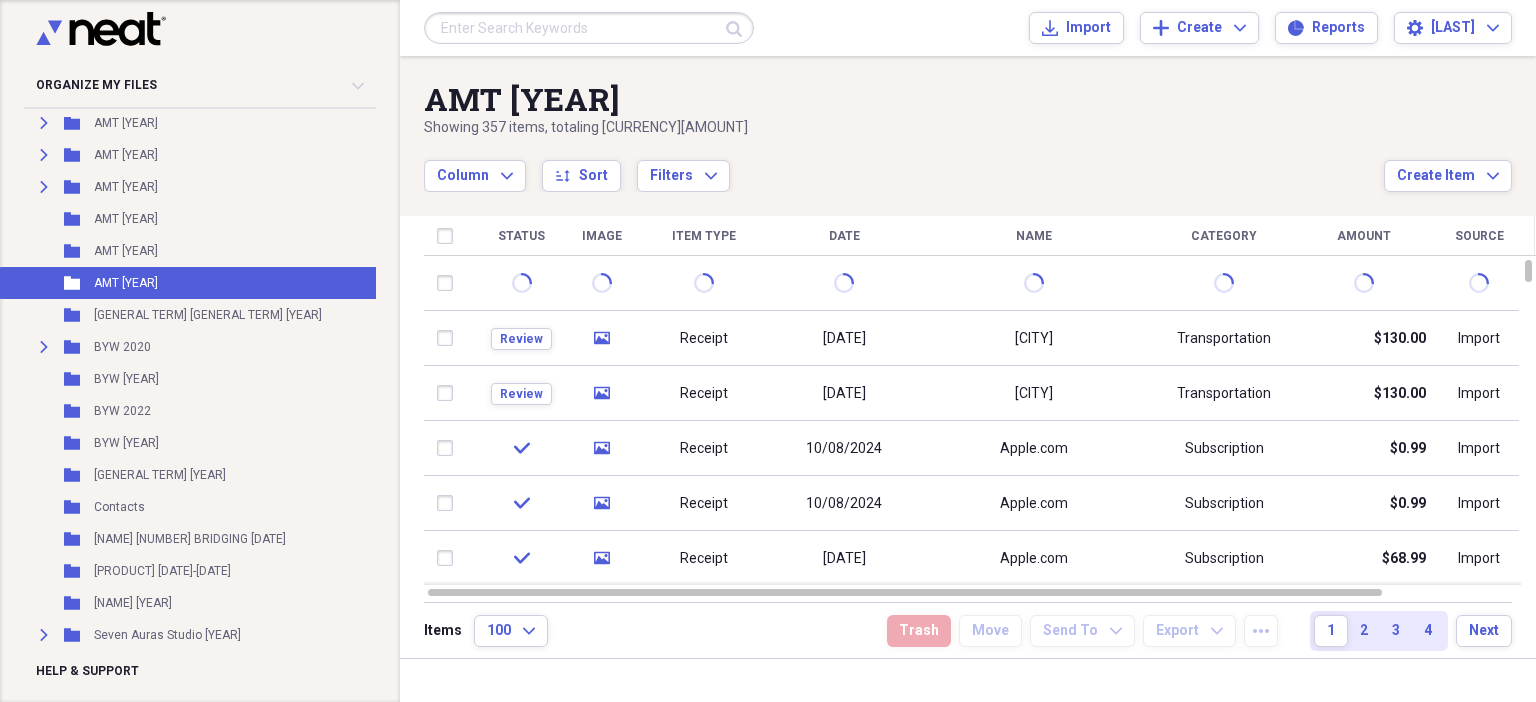 click at bounding box center (589, 28) 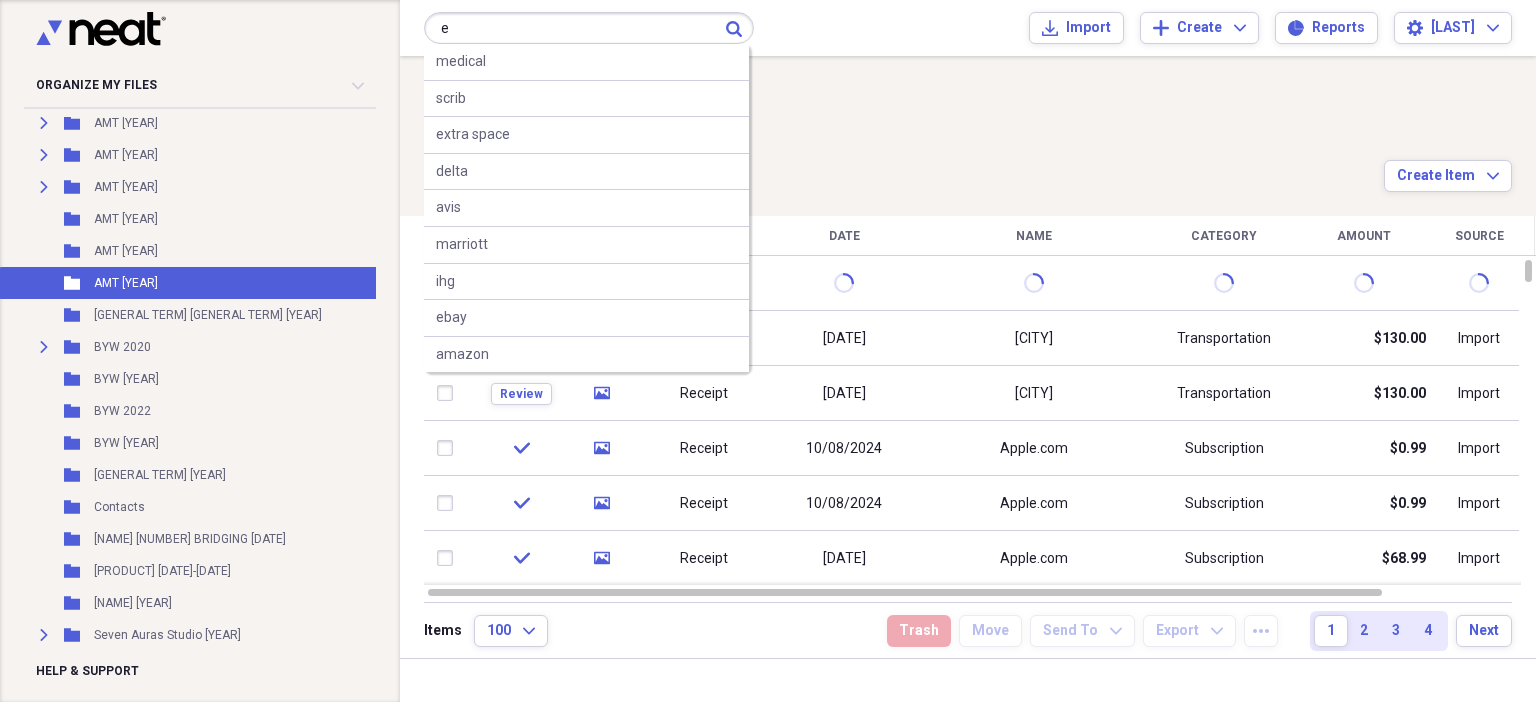click on "e" at bounding box center (589, 28) 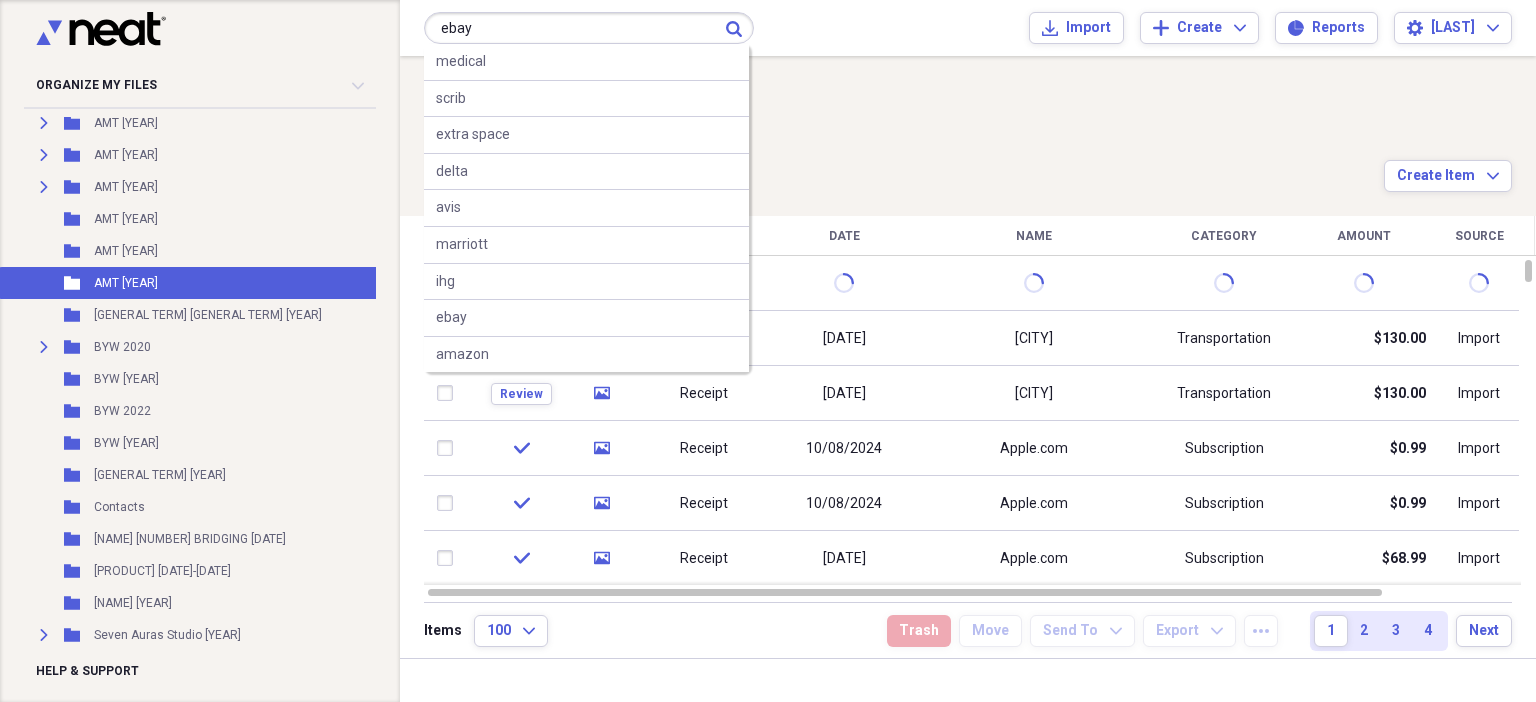 type on "ebay" 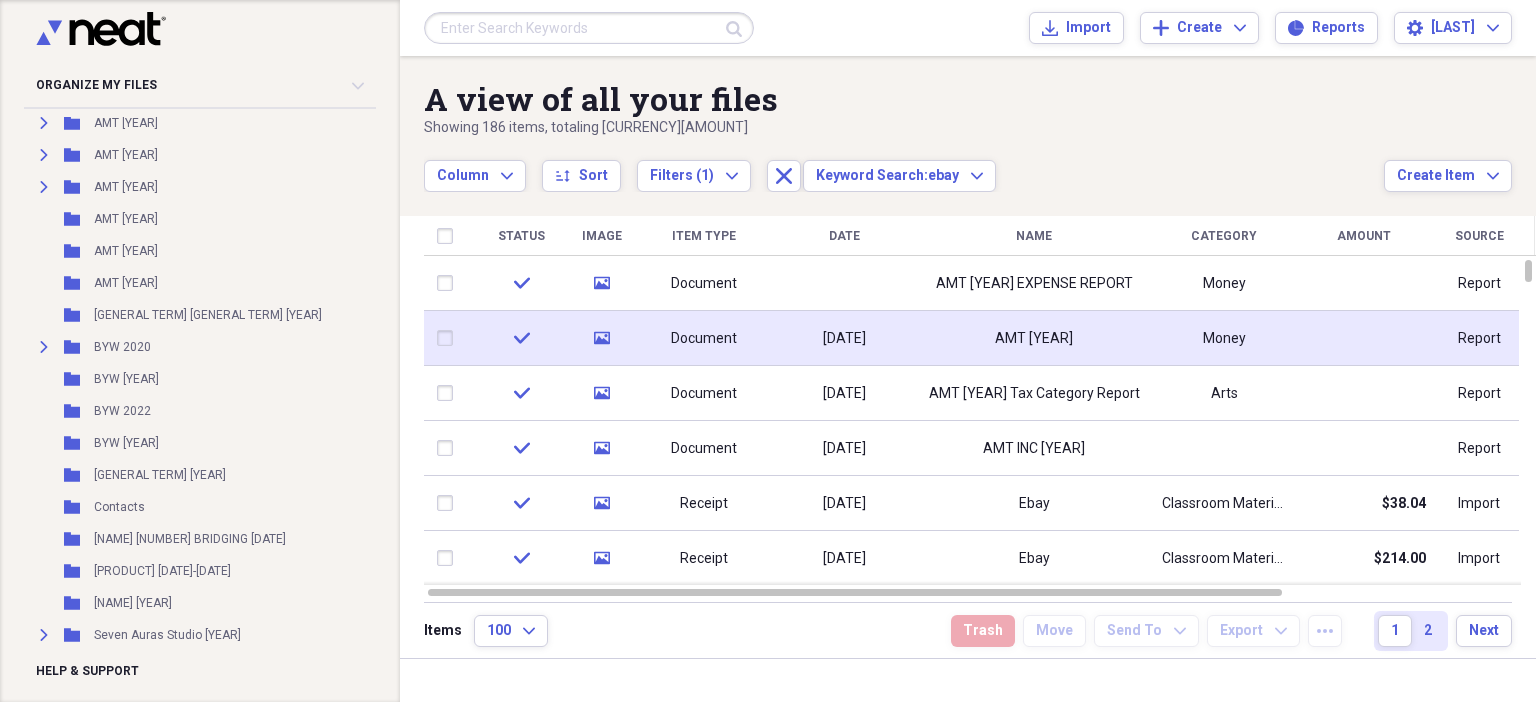 click on "Document" at bounding box center [704, 338] 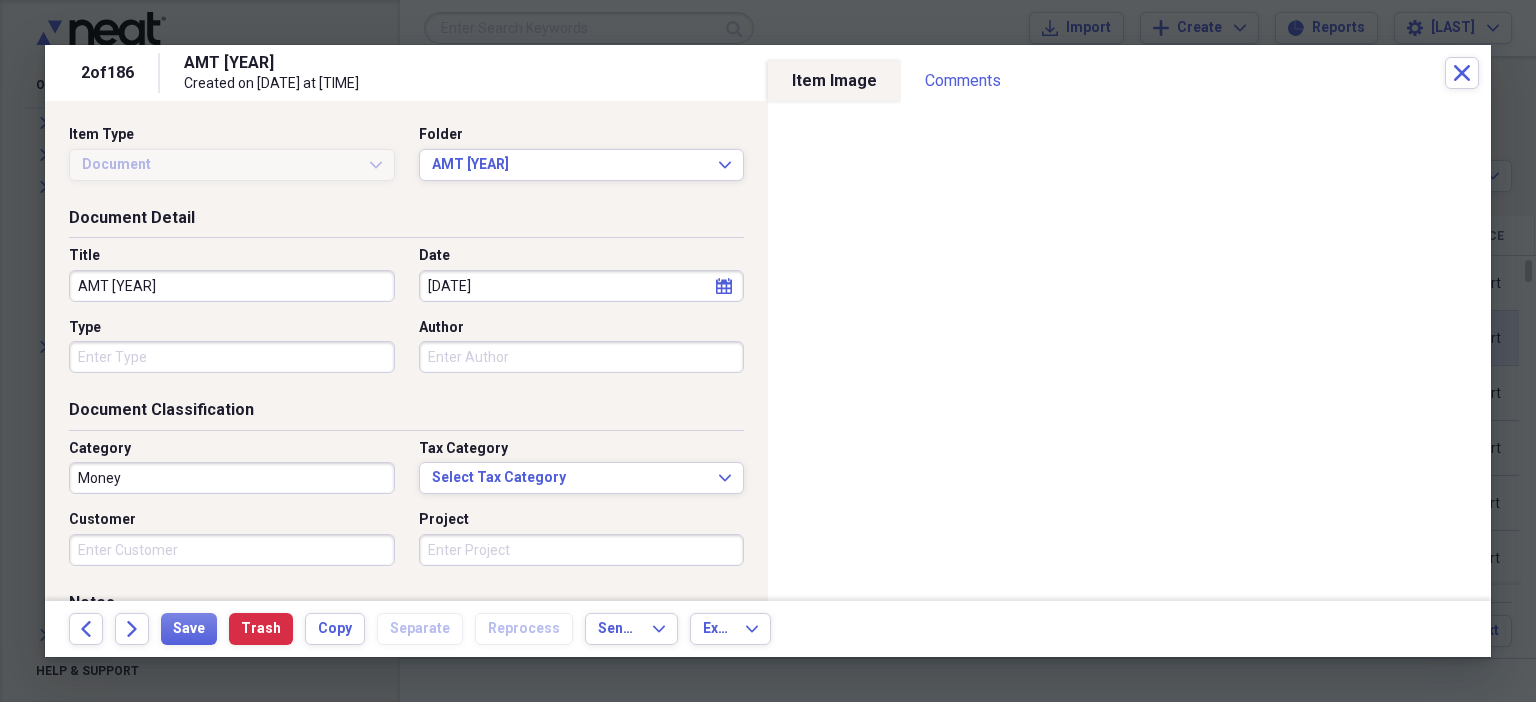 click on "Organize My Files [NUMBER]+ Collapse Unfiled Needs Review [NUMBER]+ Unfiled All Files Unfiled Unfiled Unfiled Saved Reports Collapse My Cabinet [NAME]'s Cabinet Add Folder Expand Folder [YEAR] ABAA Add Folder Expand Folder [YEAR] Add Folder Folder [YEAR] Miscellaneous Tax Receipts Add Folder Expand Folder AMT [YEAR] Add Folder Expand Folder AMT [YEAR] Add Folder Expand Folder AMT [YEAR] Add Folder Expand Folder AMT [YEAR] Add Folder Expand Folder AMT [YEAR] Add Folder Expand Folder AMT [YEAR] Add Folder Expand Folder AMT [YEAR] Add Folder Expand Folder AMT [YEAR] Add Folder Folder AMT [YEAR] Add Folder Folder AMT [YEAR] Add Folder Folder AMT [YEAR] Add Folder Folder Around the Earth Gifts [YEAR] Add Folder Expand Folder BYW [YEAR] Add Folder Folder BYW [YEAR] Add Folder Folder BYW [YEAR] Add Folder Folder BYW Ventures [YEAR] Add Folder Folder Contacts Add Folder Folder FLIGHTSTAR [NUMBER] BRIDGING [DATE] Add Folder Folder Flightstar B757 OJT [DATE] Add Folder Folder [NAME] [YEAR]" at bounding box center [768, 351] 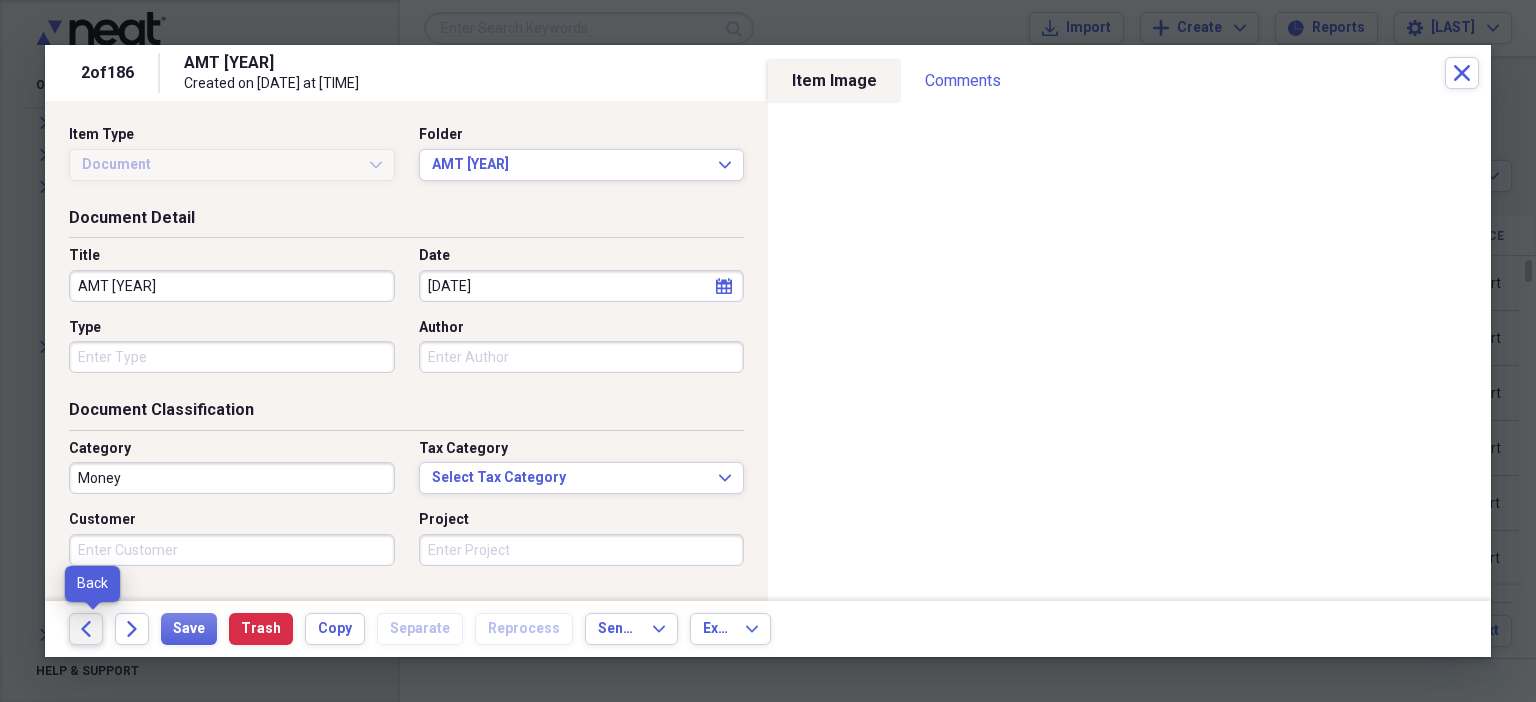 click 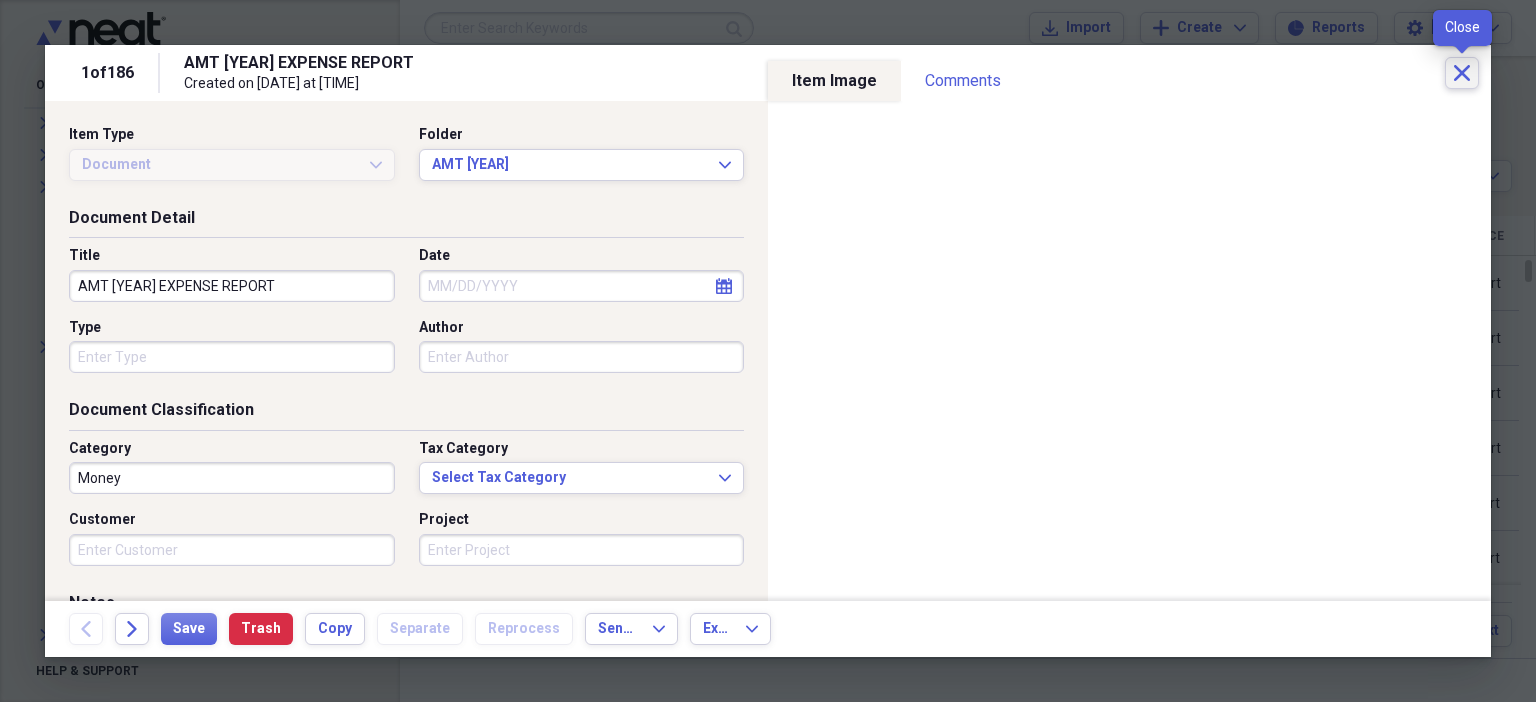 click on "Close" 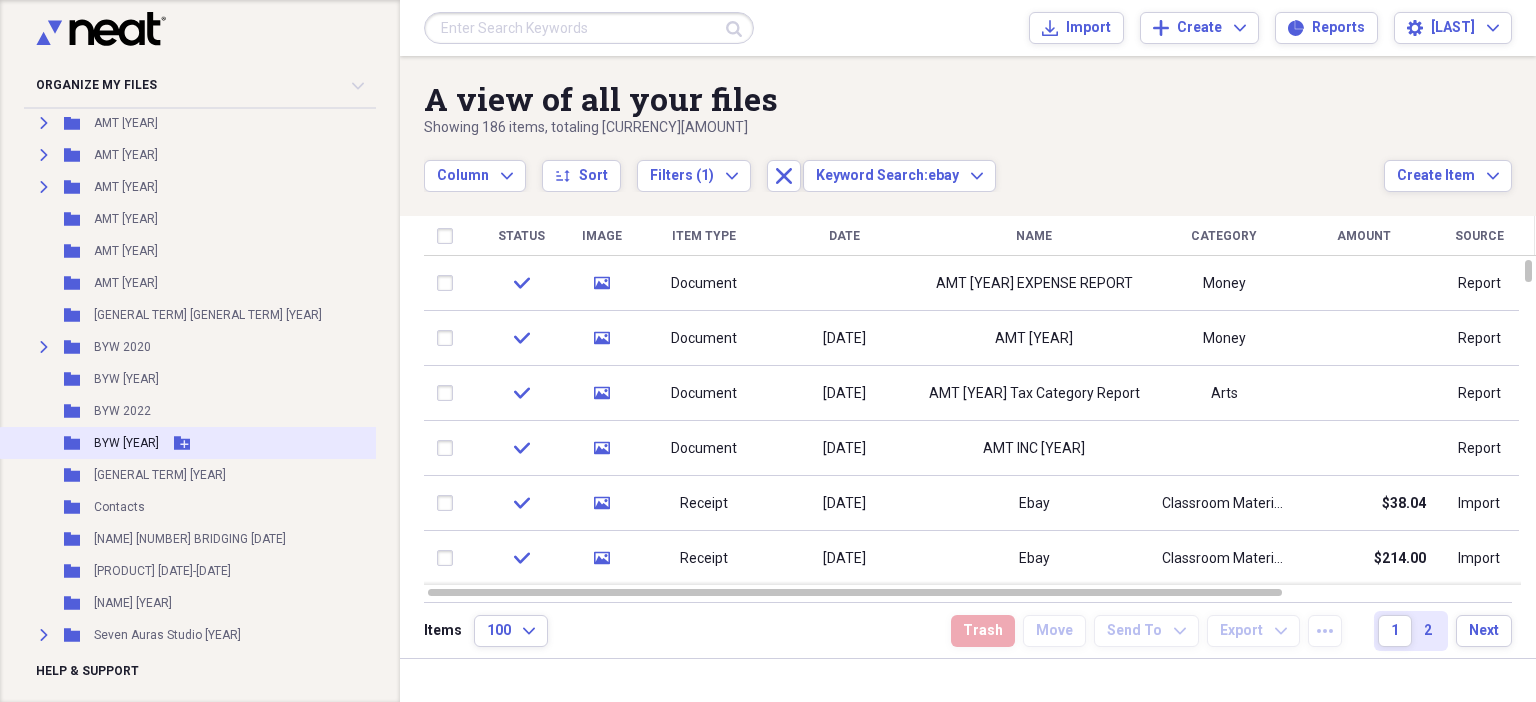 click on "Add Folder" at bounding box center [182, 443] 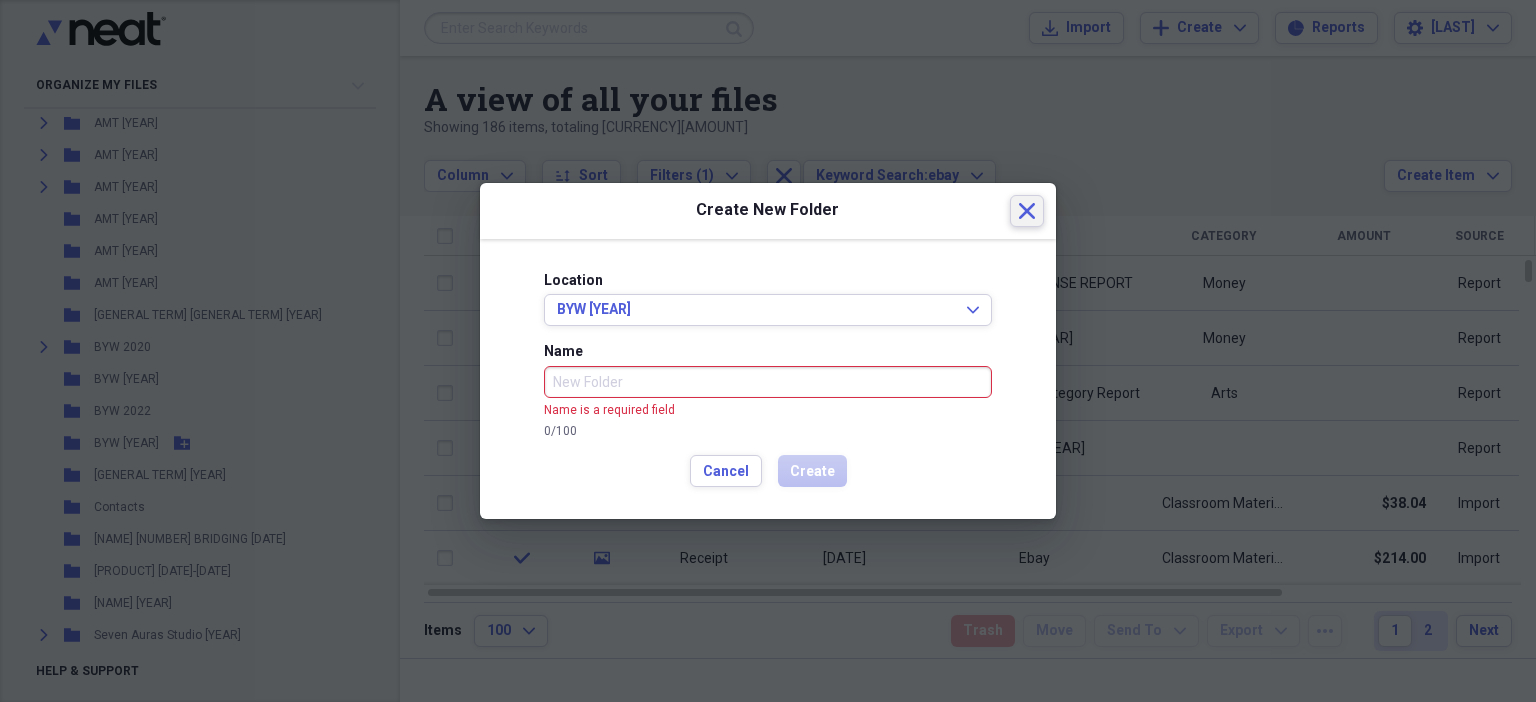 click on "Close" at bounding box center (1027, 211) 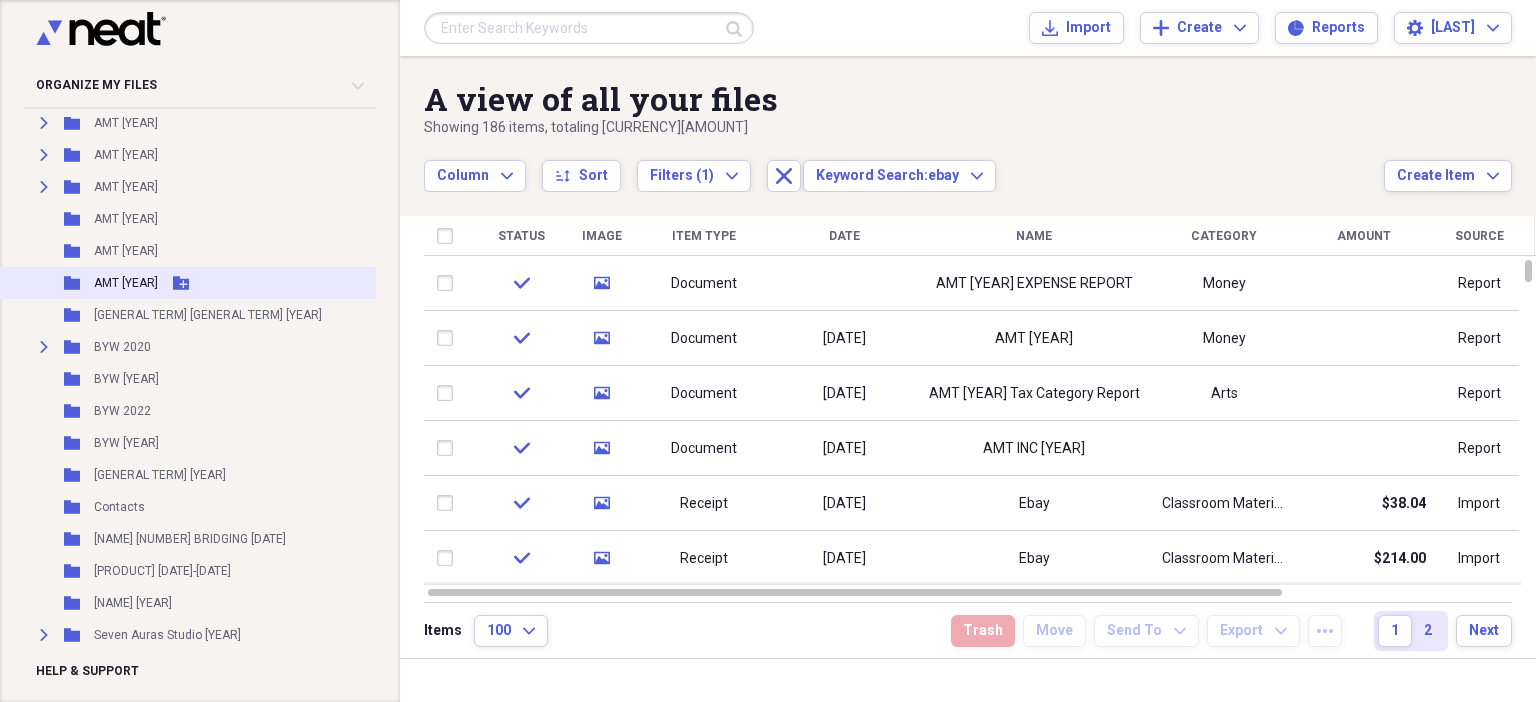 click on "AMT [YEAR]" at bounding box center [126, 283] 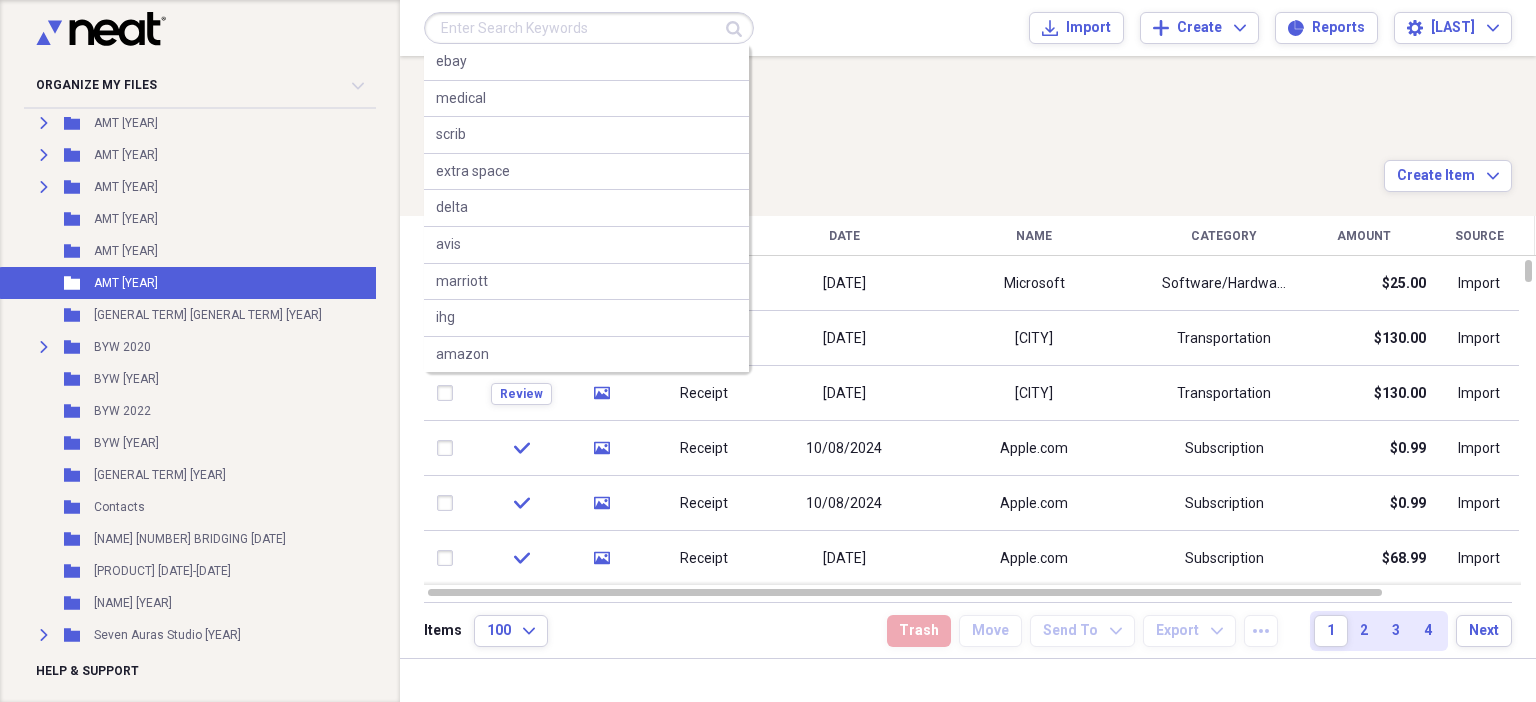 click at bounding box center [589, 28] 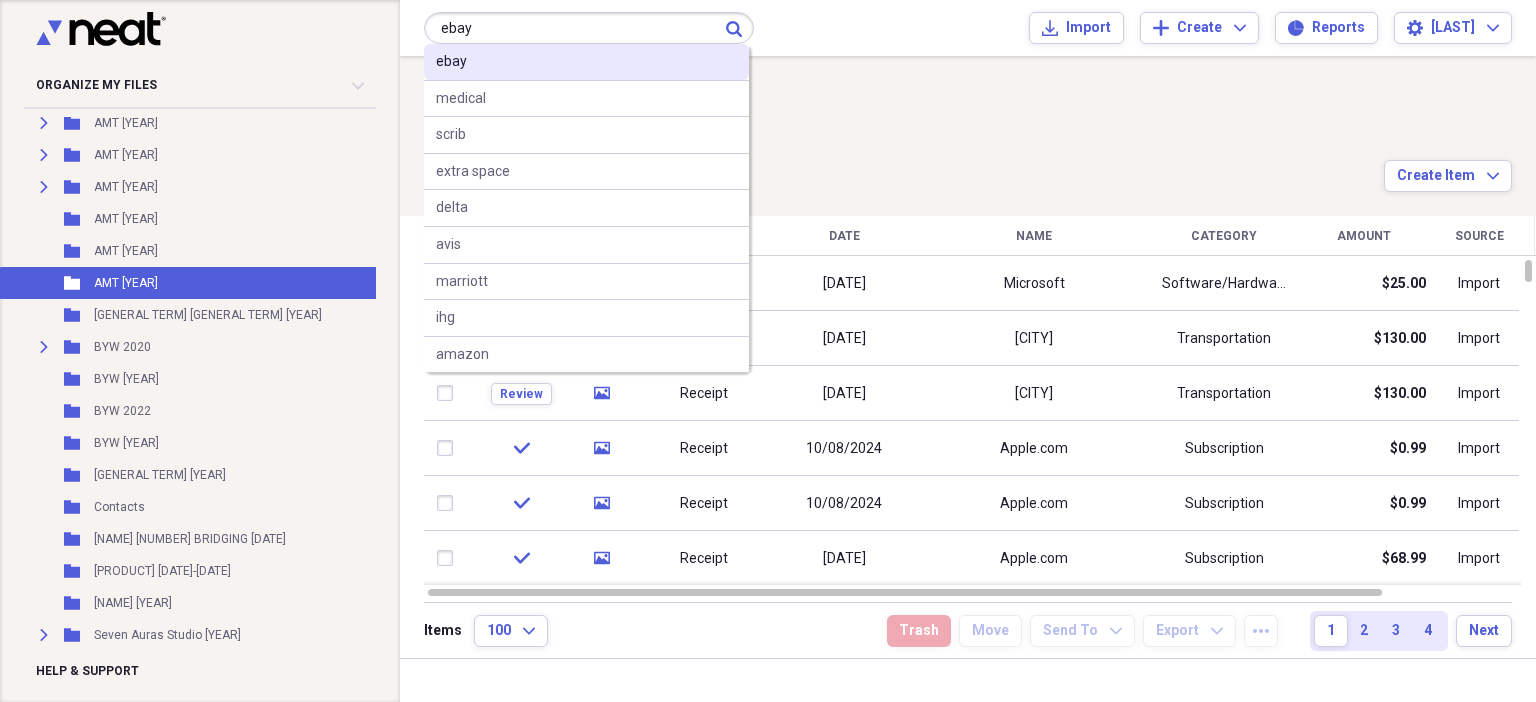 type on "ebay" 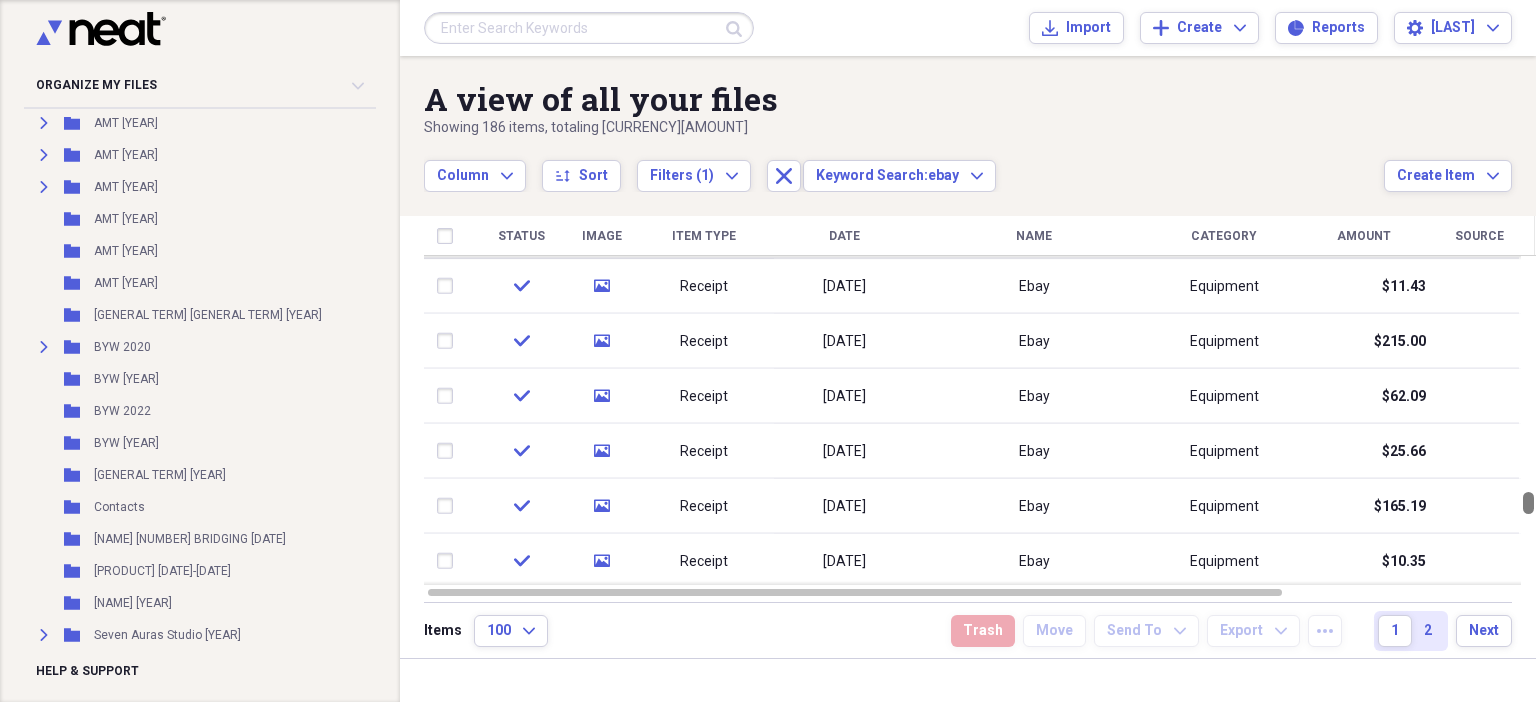 click at bounding box center [1528, 420] 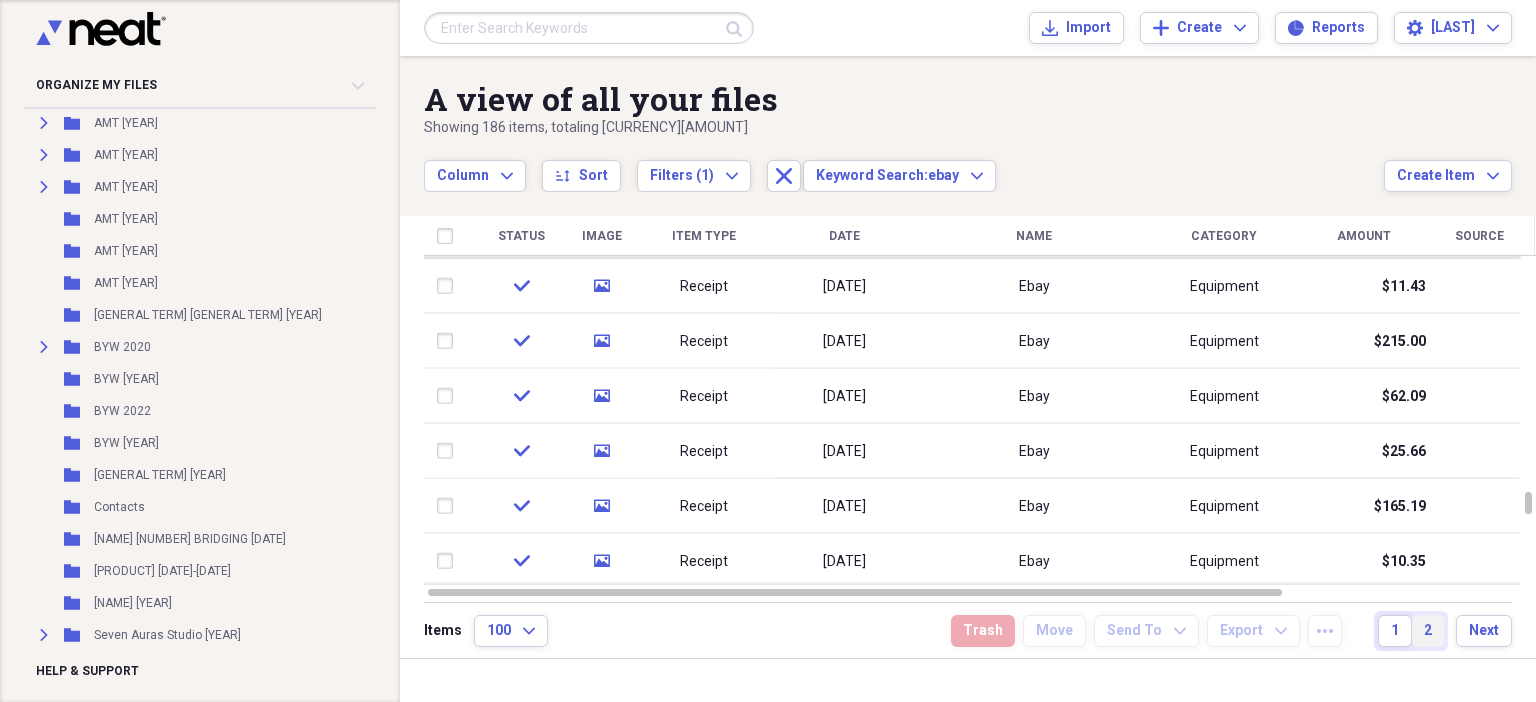 click on "2" at bounding box center (1428, 631) 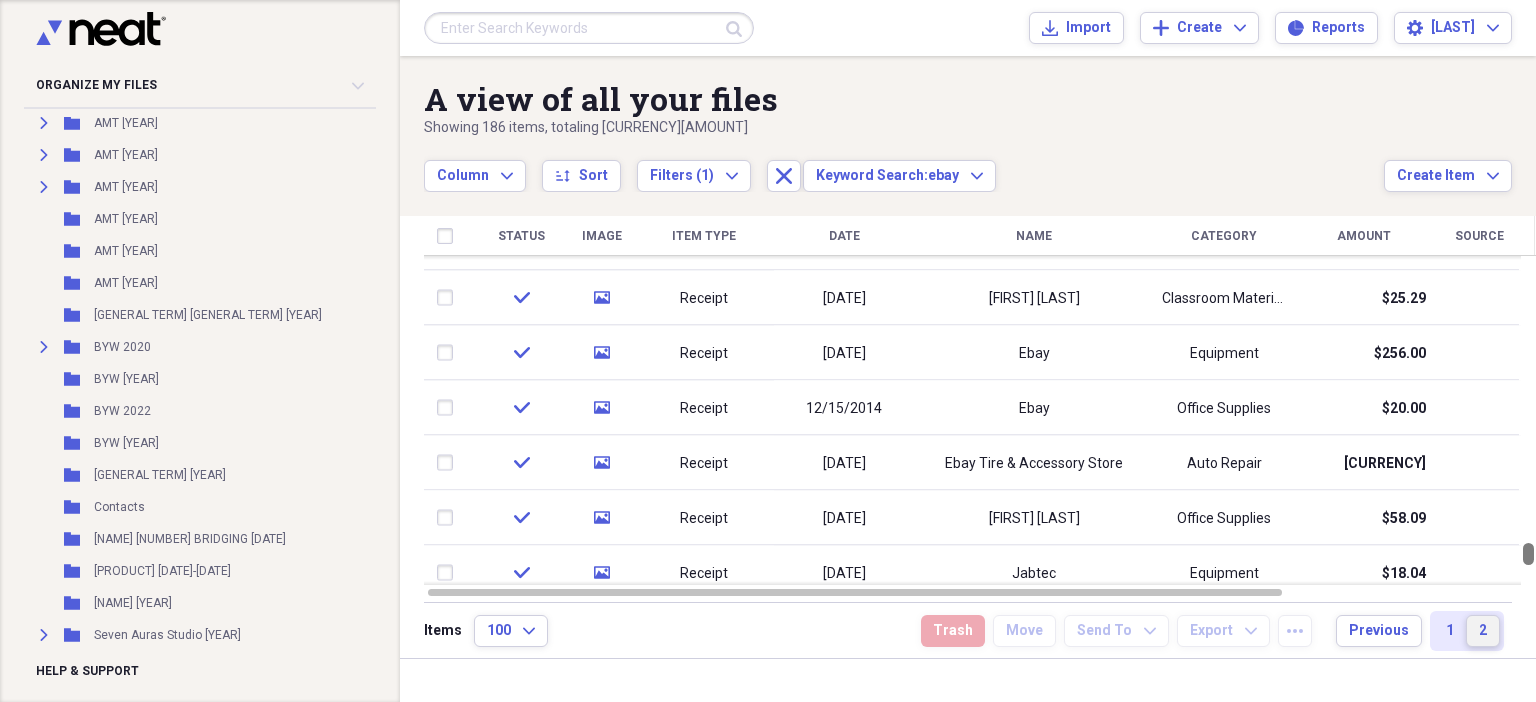 click at bounding box center (1528, 420) 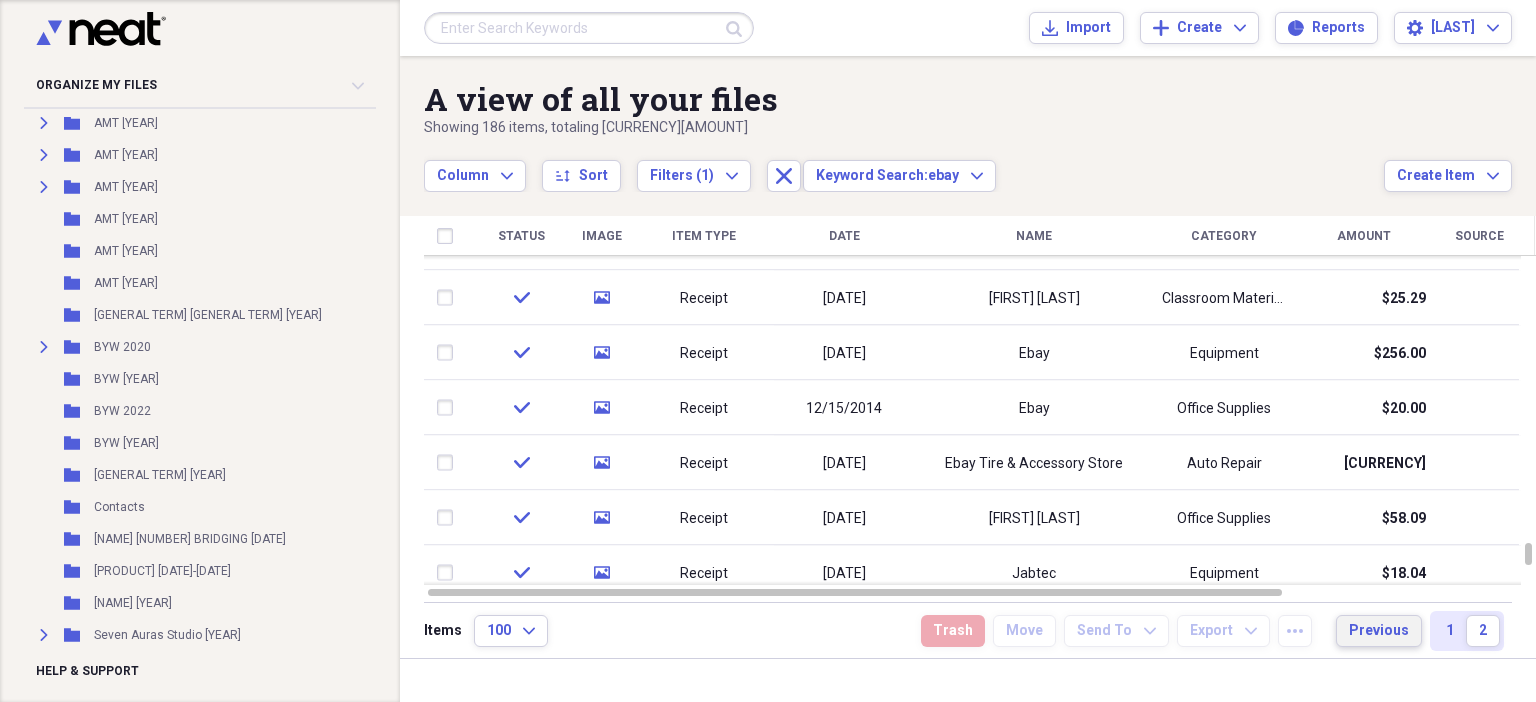 click on "Previous" at bounding box center [1379, 631] 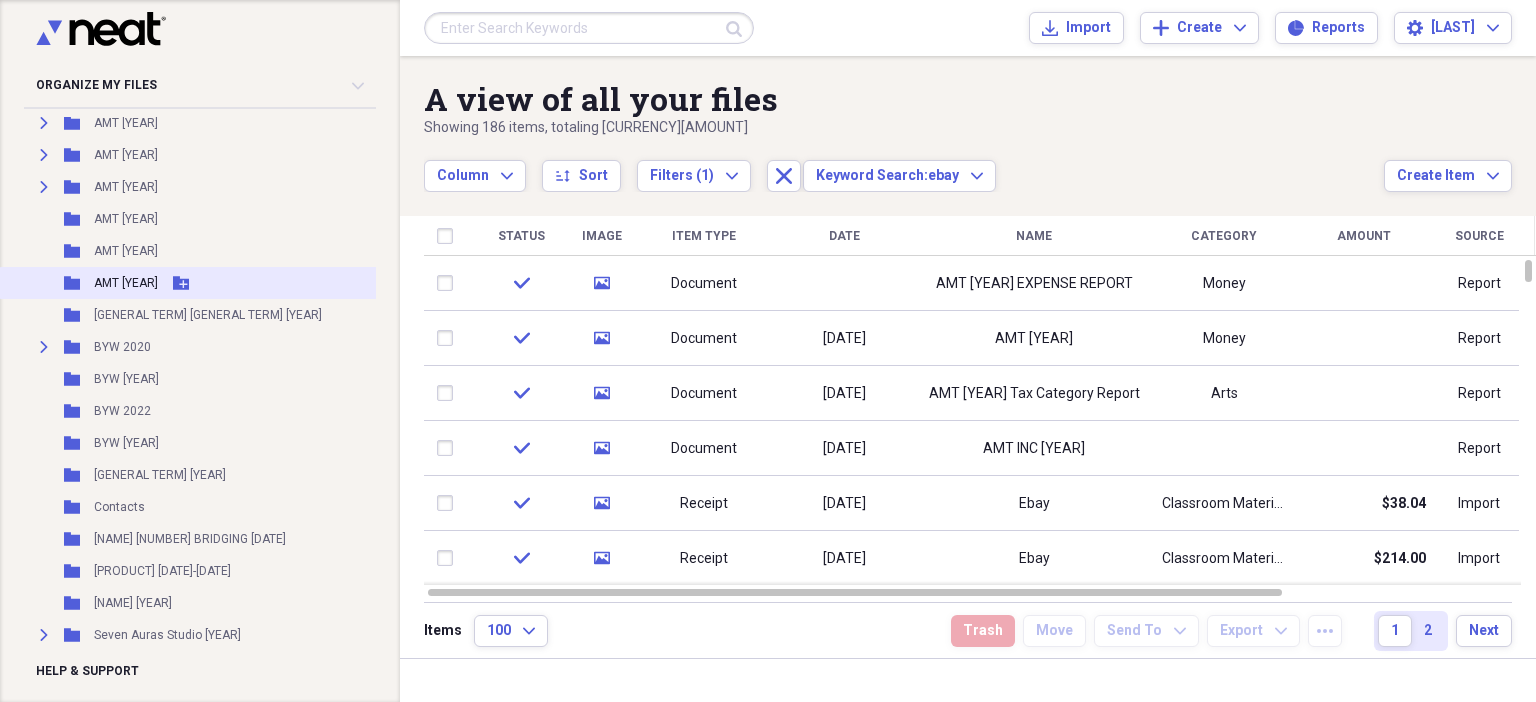 click on "AMT [YEAR]" at bounding box center [126, 283] 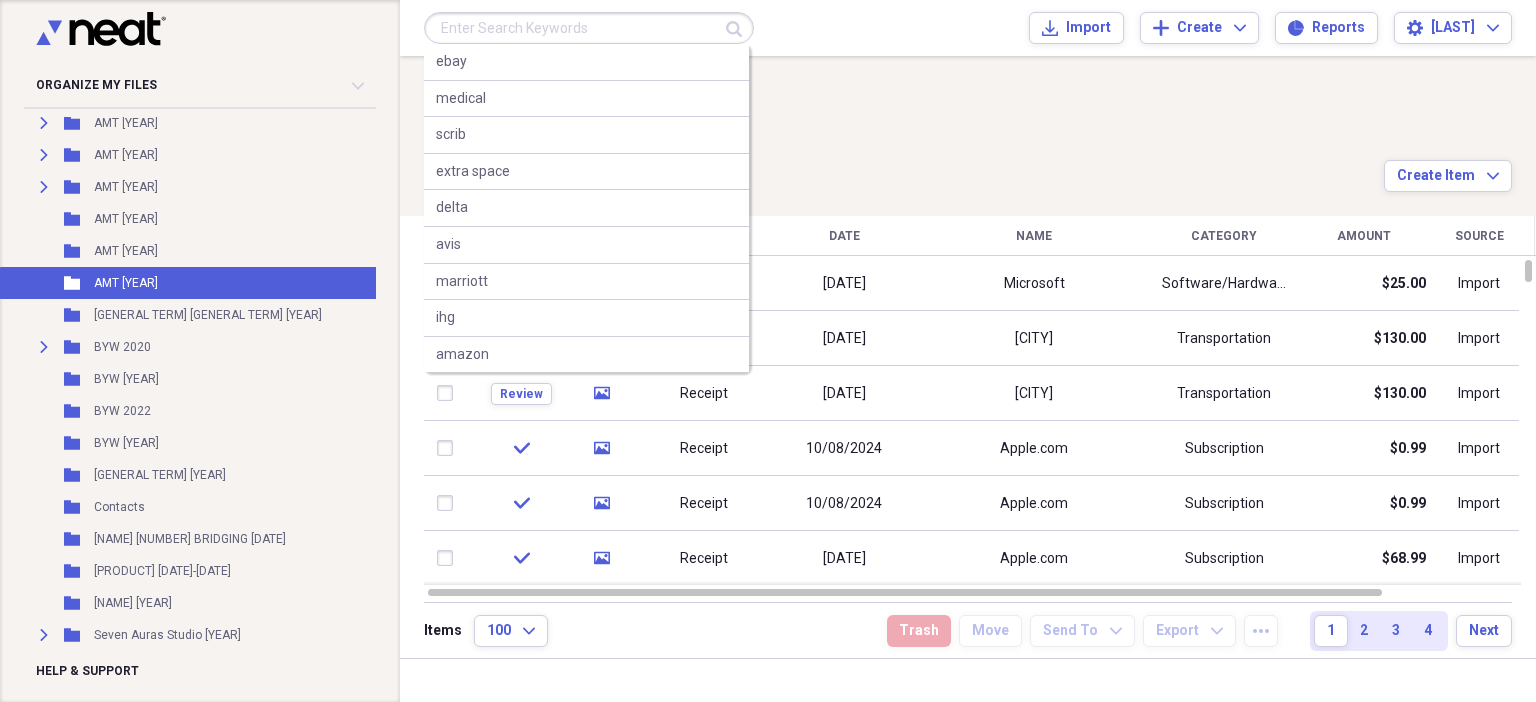 click at bounding box center (589, 28) 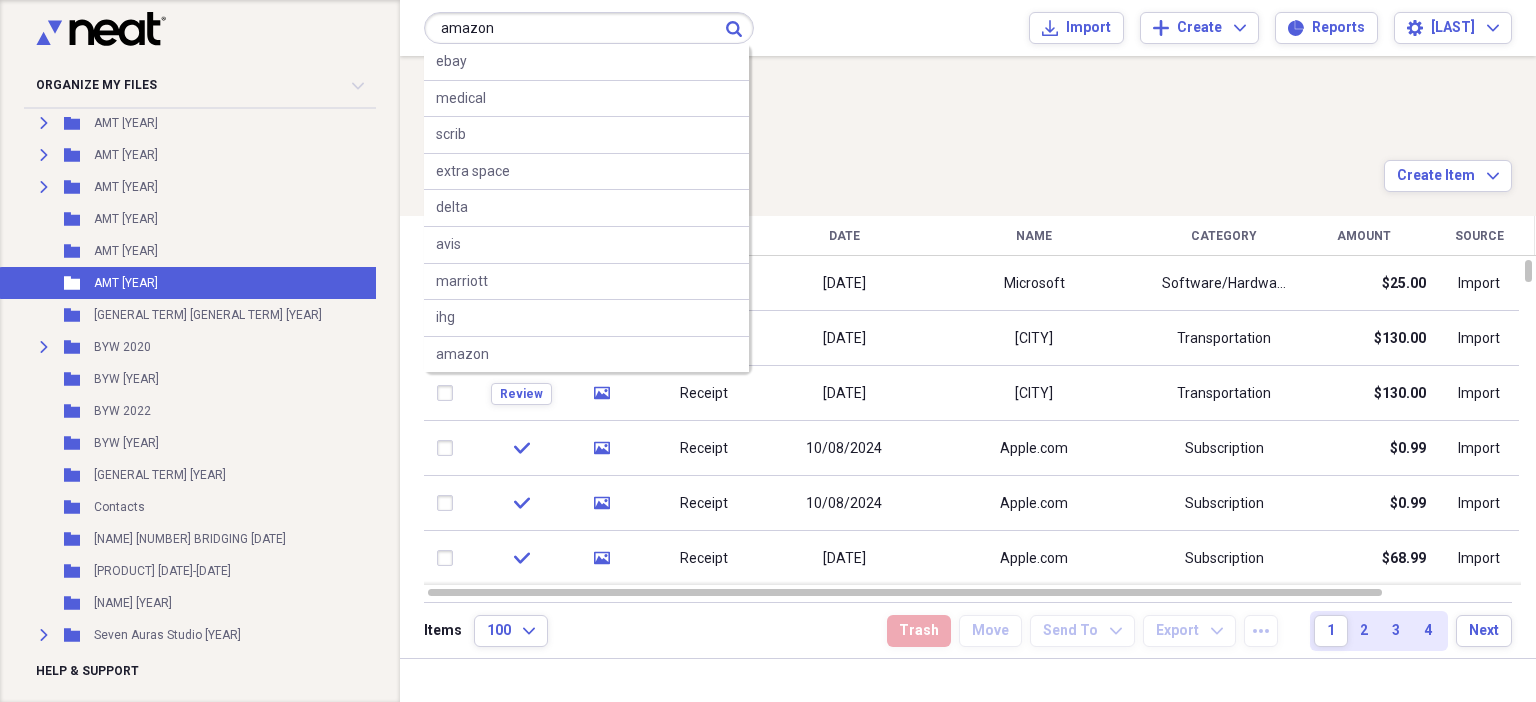 type on "amazon" 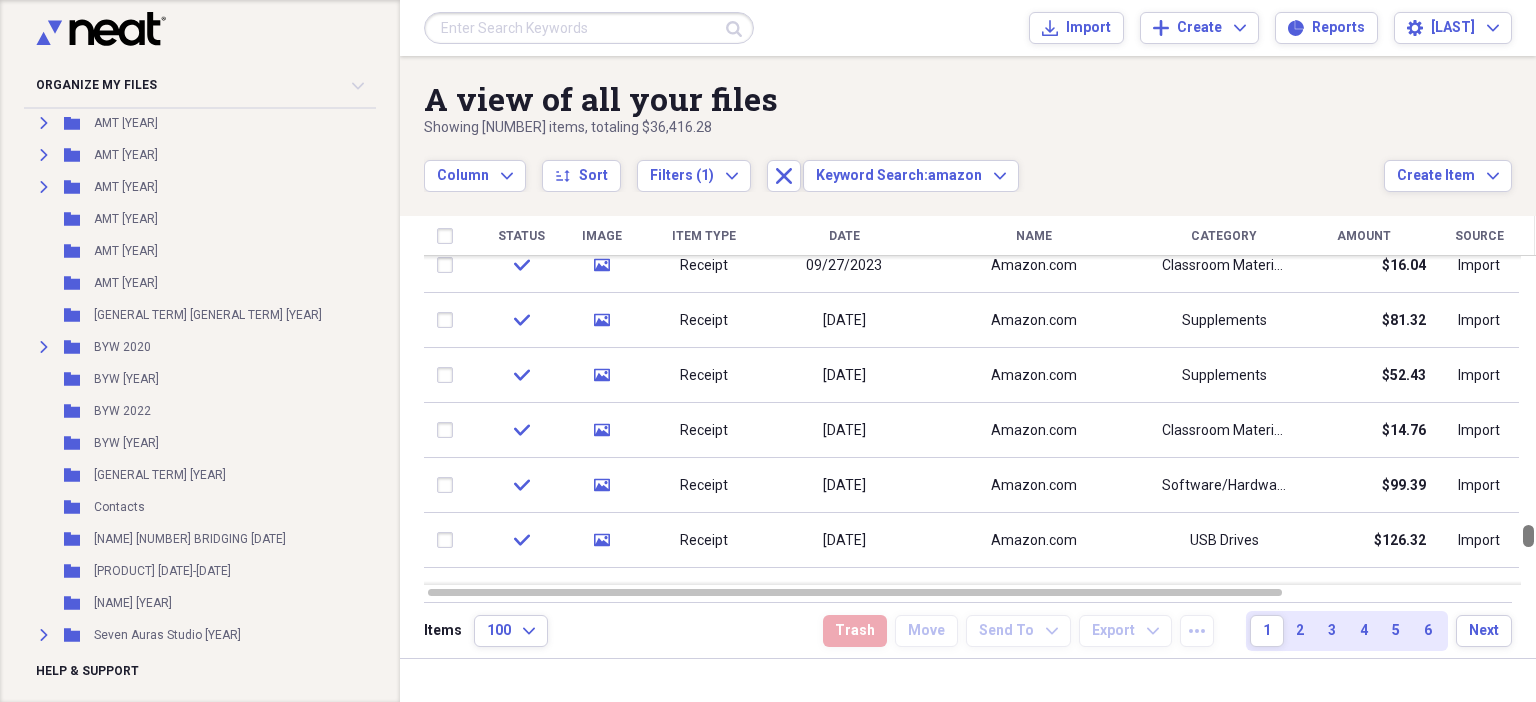 click at bounding box center [1528, 420] 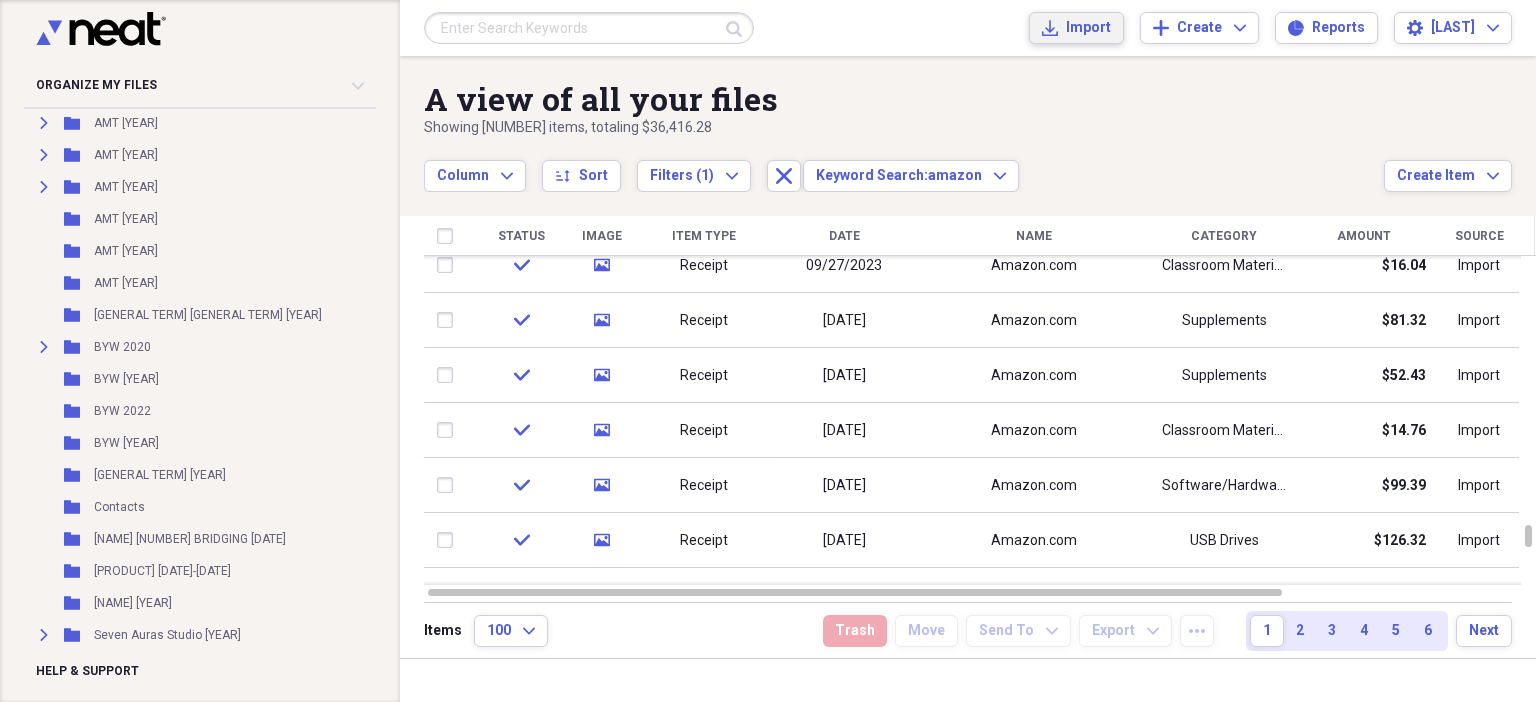 click on "Import Import" at bounding box center [1076, 28] 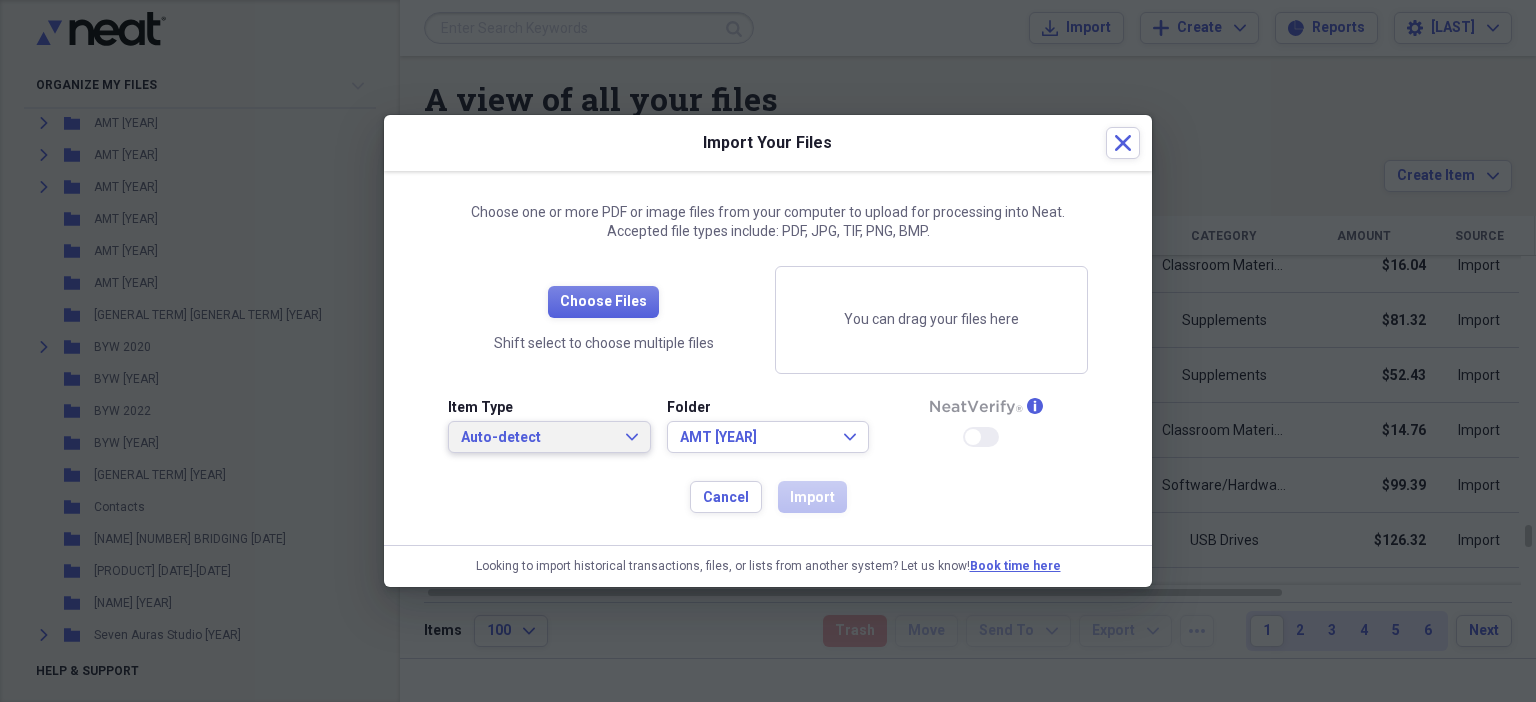 click on "Expand" 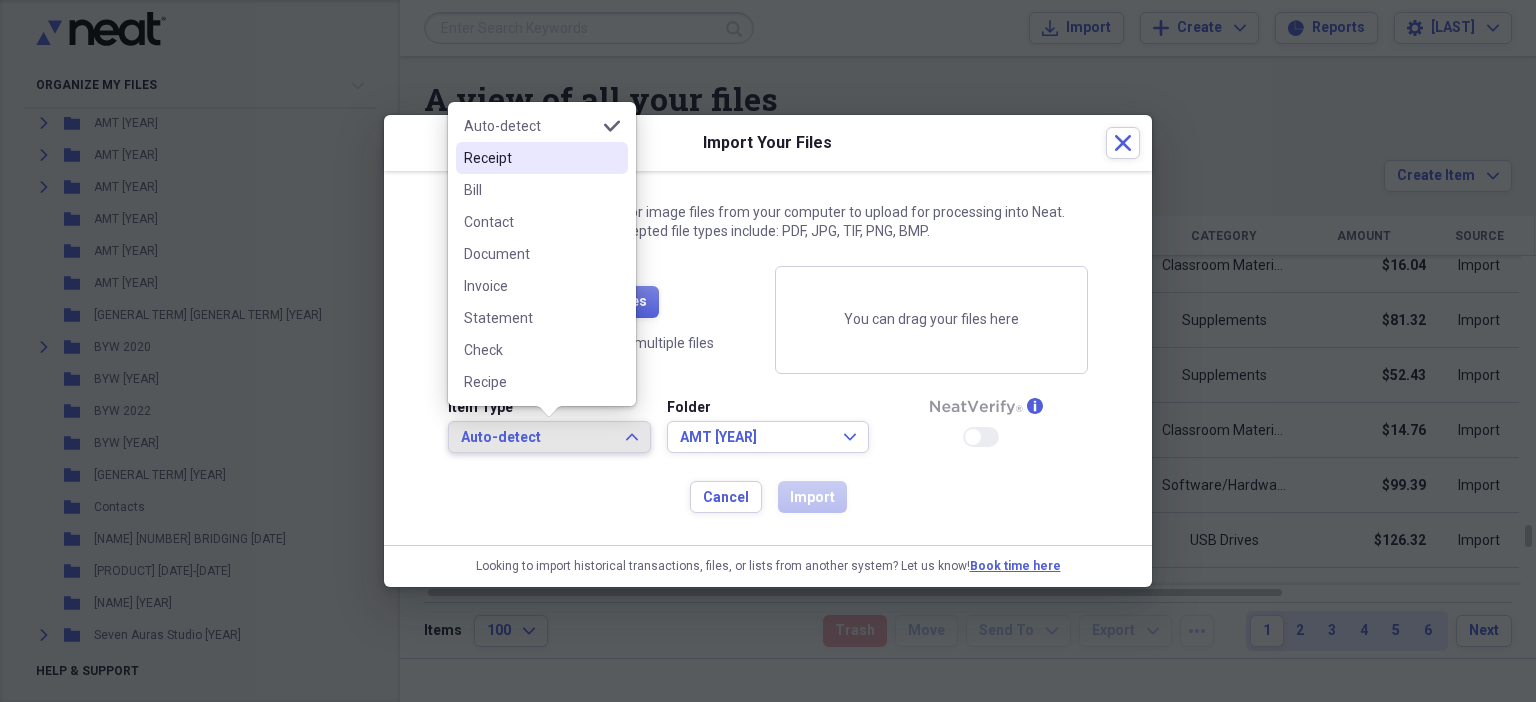 click on "Receipt" at bounding box center [530, 158] 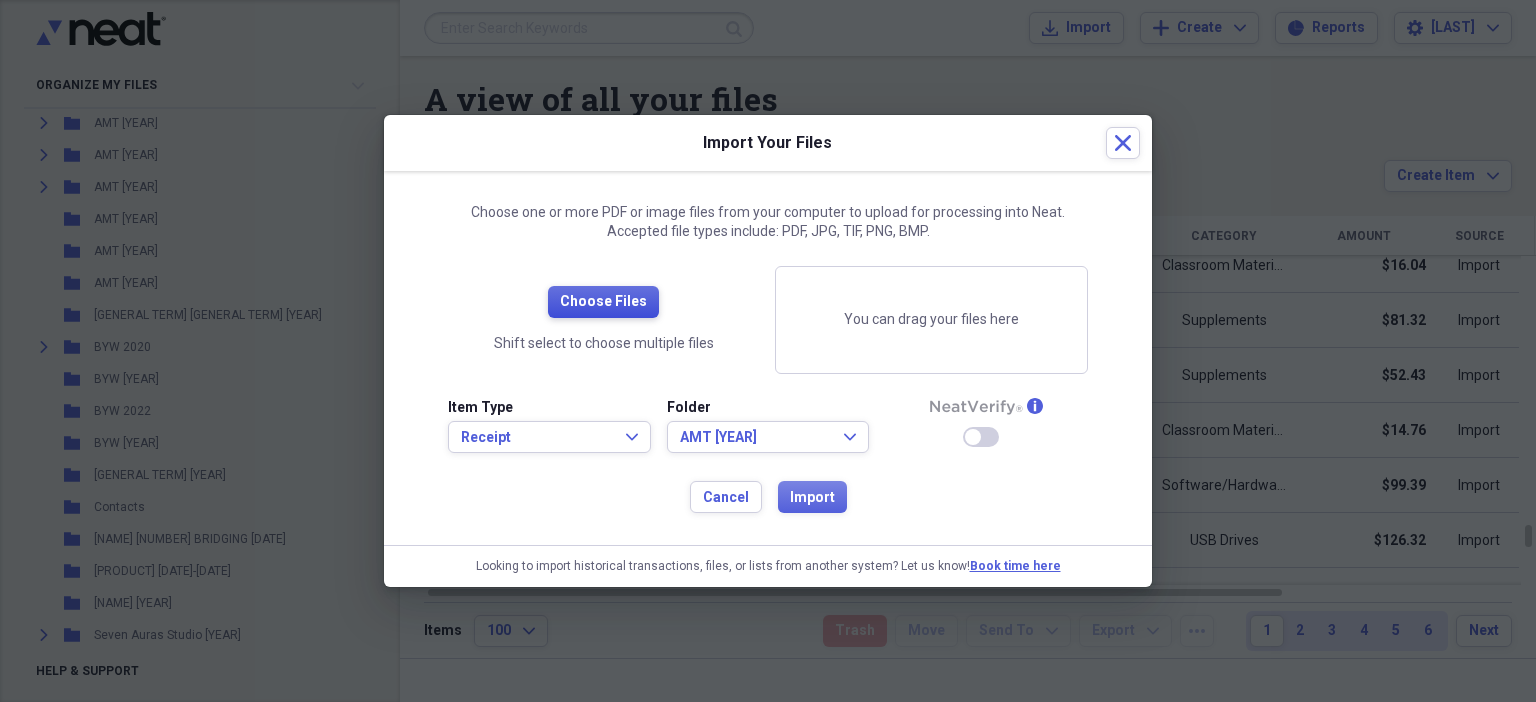 click on "Choose Files" at bounding box center [603, 302] 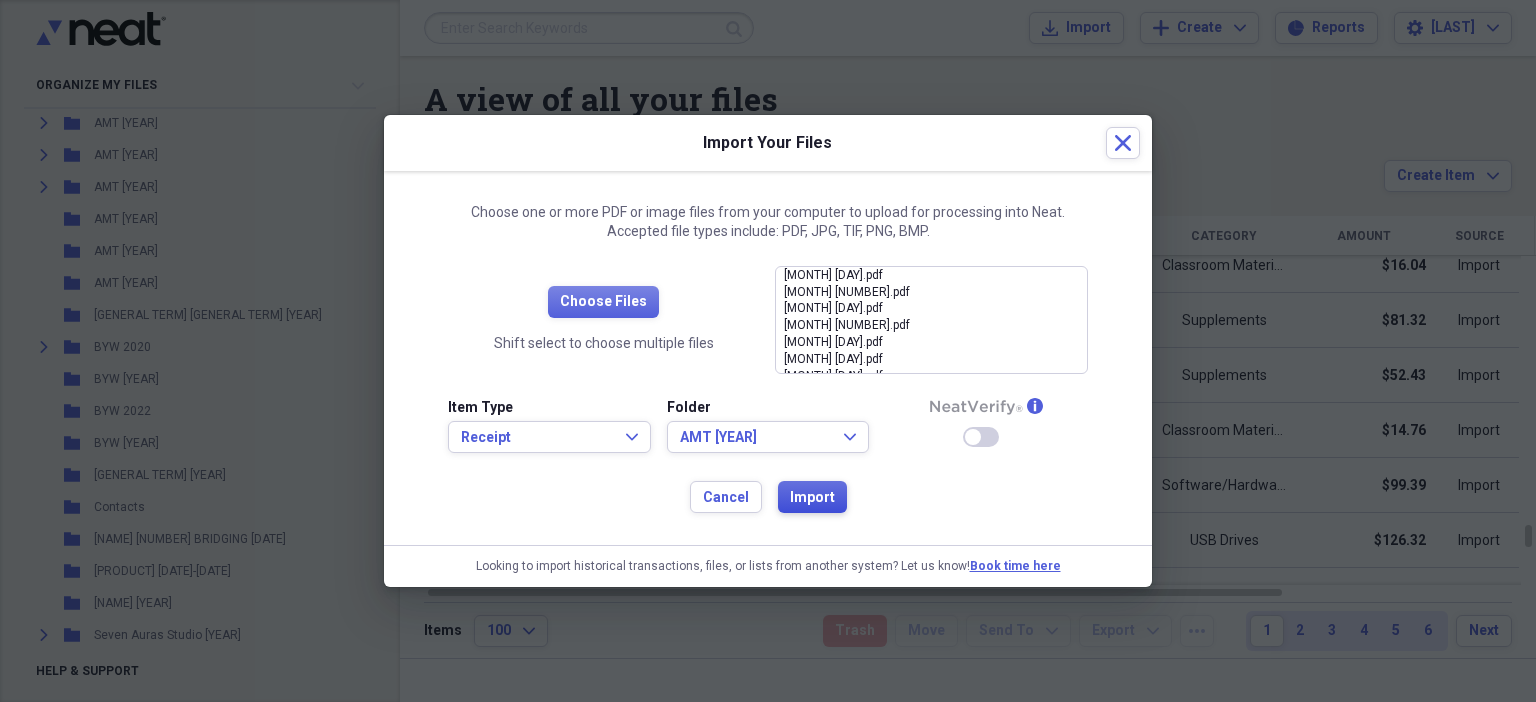 click on "Import" at bounding box center (812, 498) 